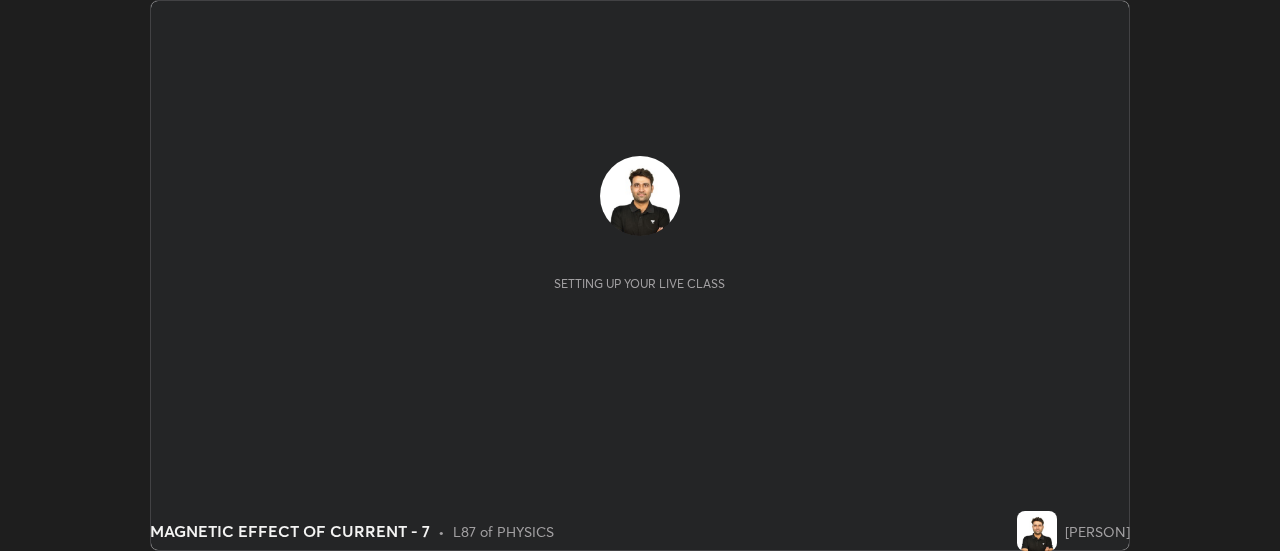 scroll, scrollTop: 0, scrollLeft: 0, axis: both 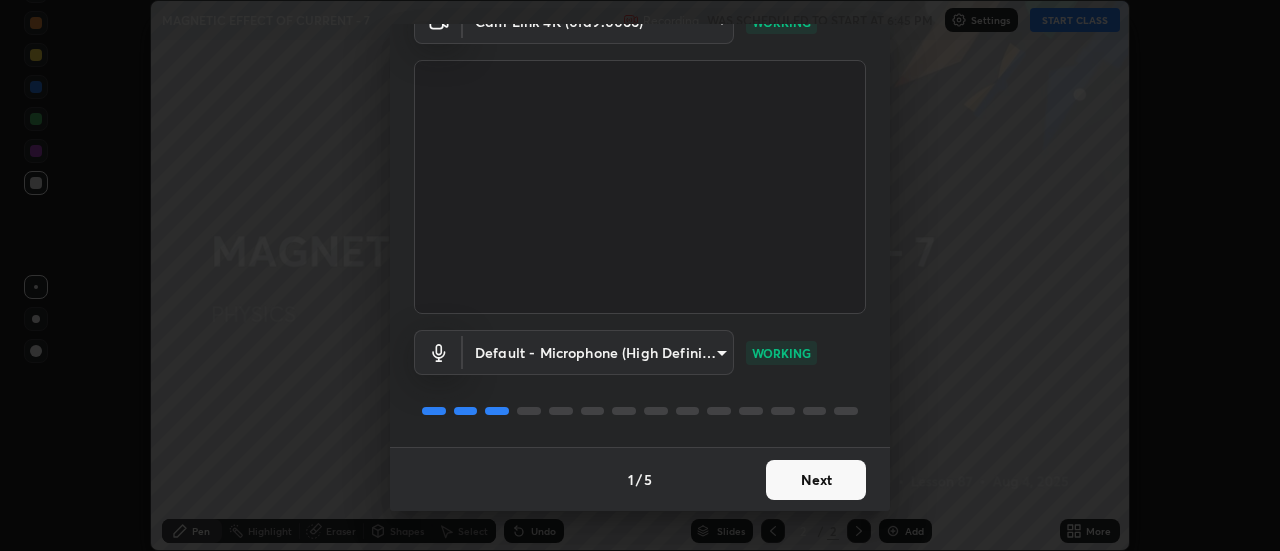 click on "Next" at bounding box center (816, 480) 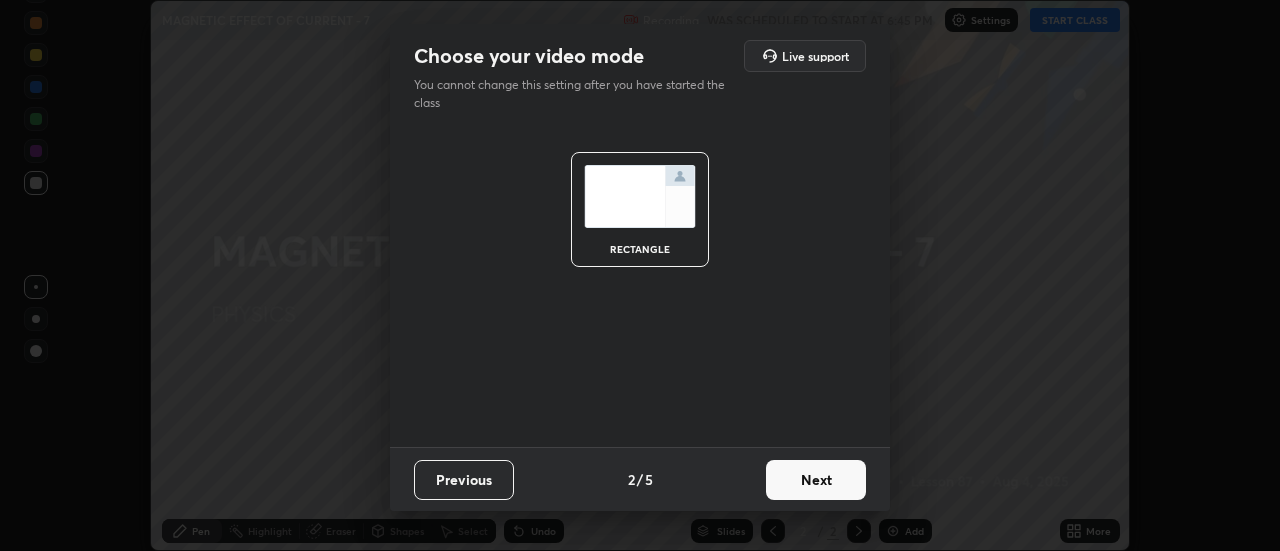 scroll, scrollTop: 0, scrollLeft: 0, axis: both 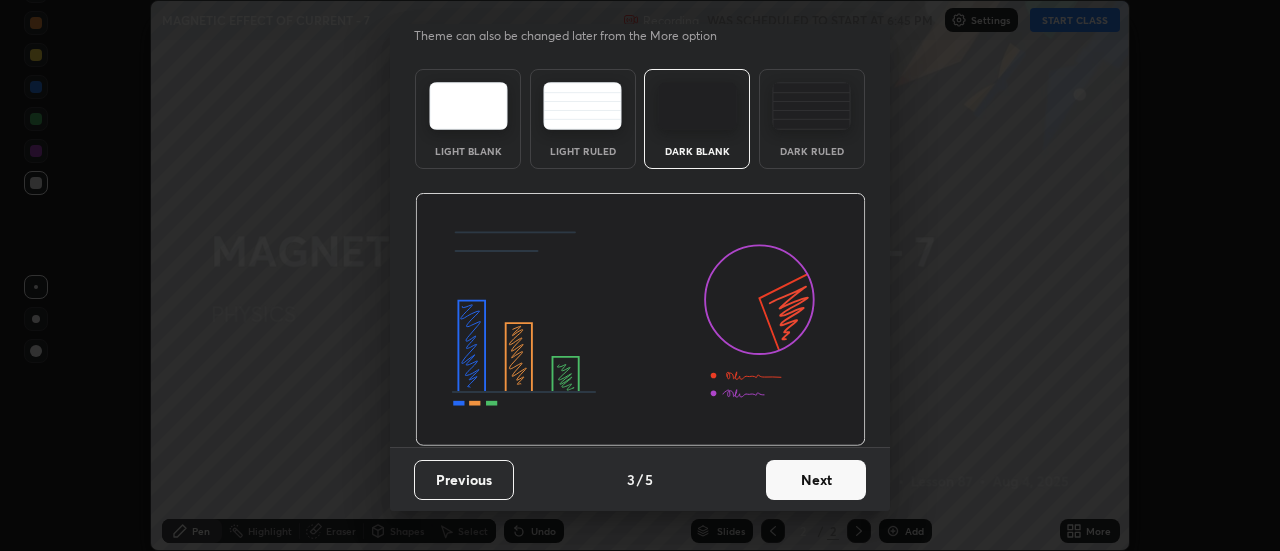 click on "Next" at bounding box center [816, 480] 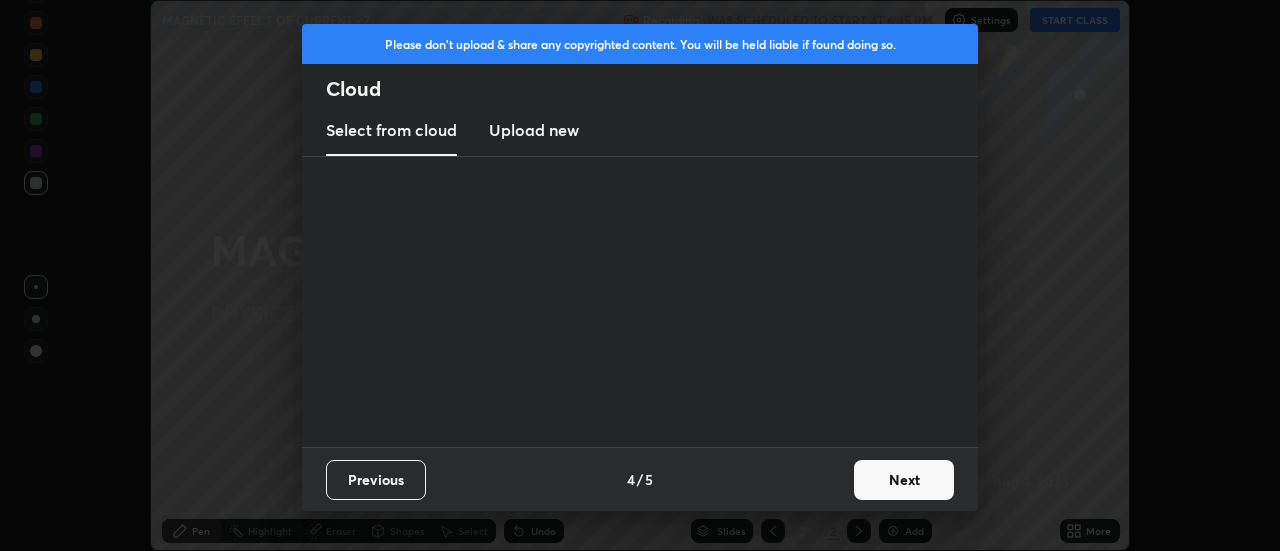 scroll, scrollTop: 0, scrollLeft: 0, axis: both 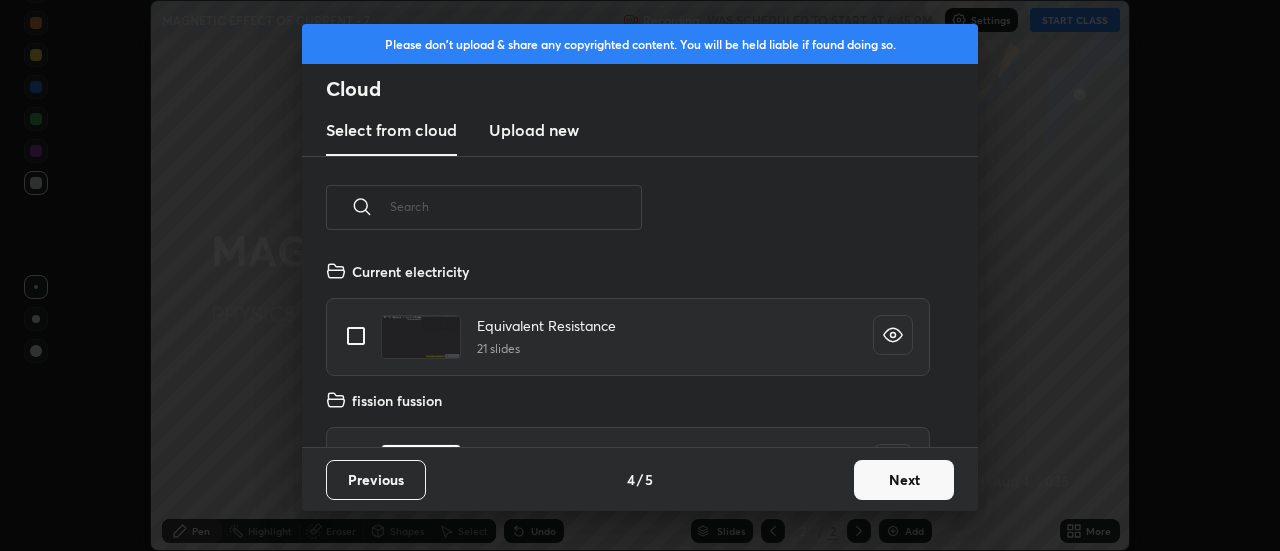 click on "Next" at bounding box center (904, 480) 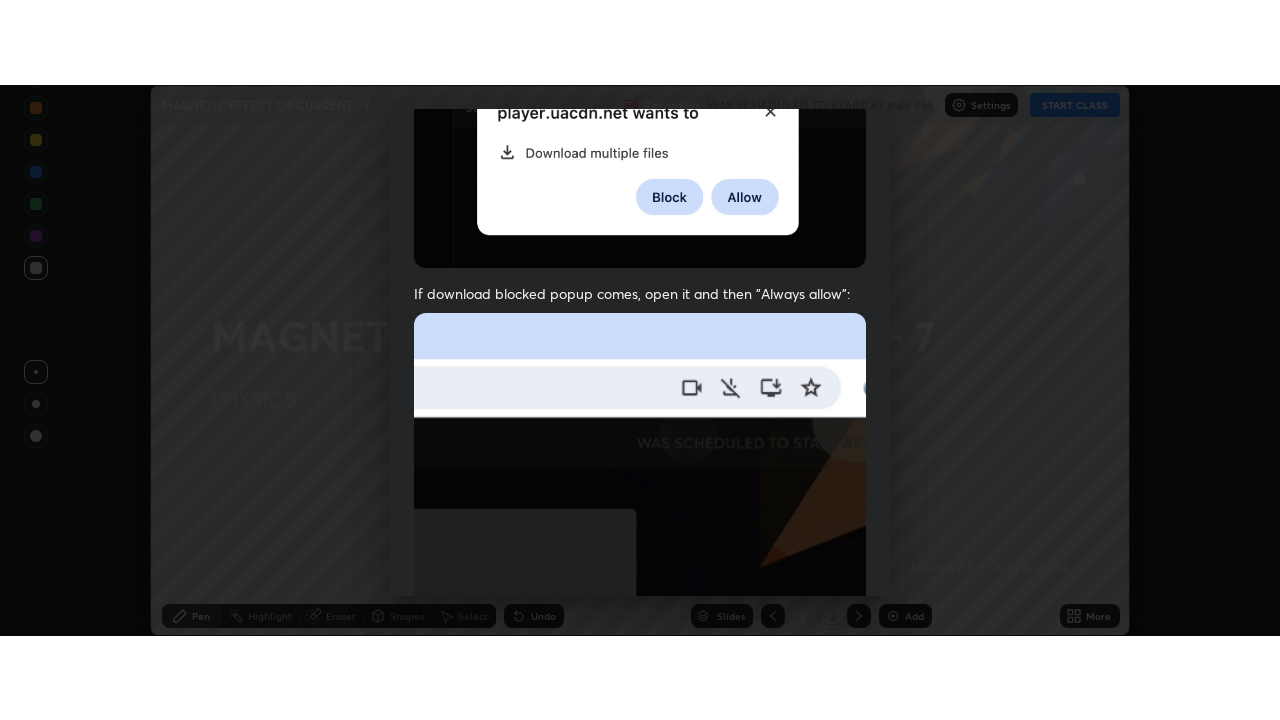 scroll, scrollTop: 513, scrollLeft: 0, axis: vertical 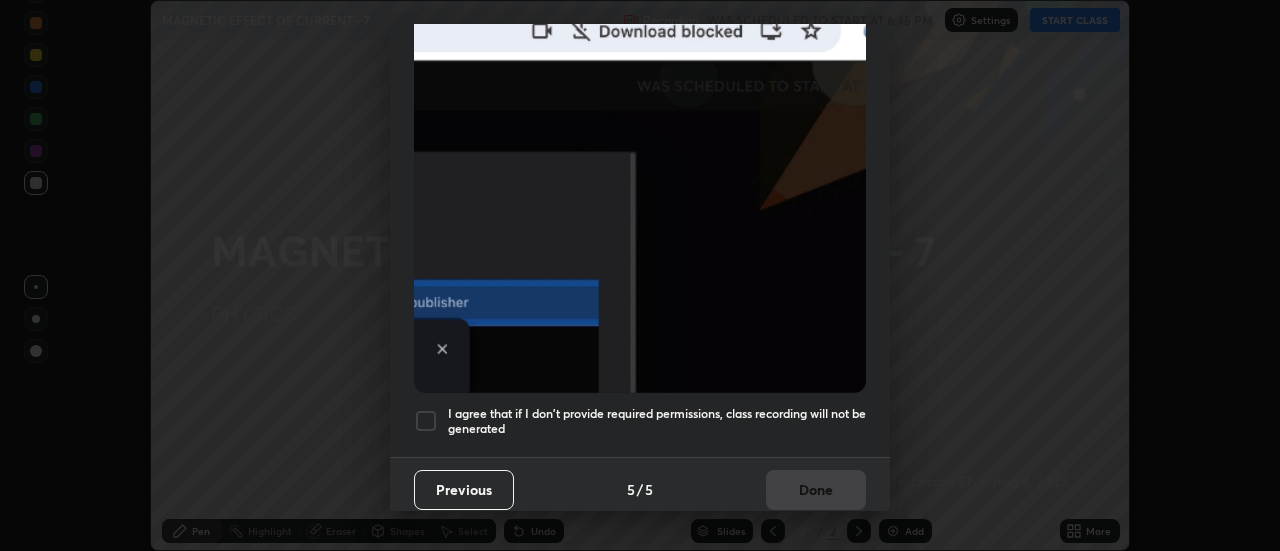 click at bounding box center (426, 421) 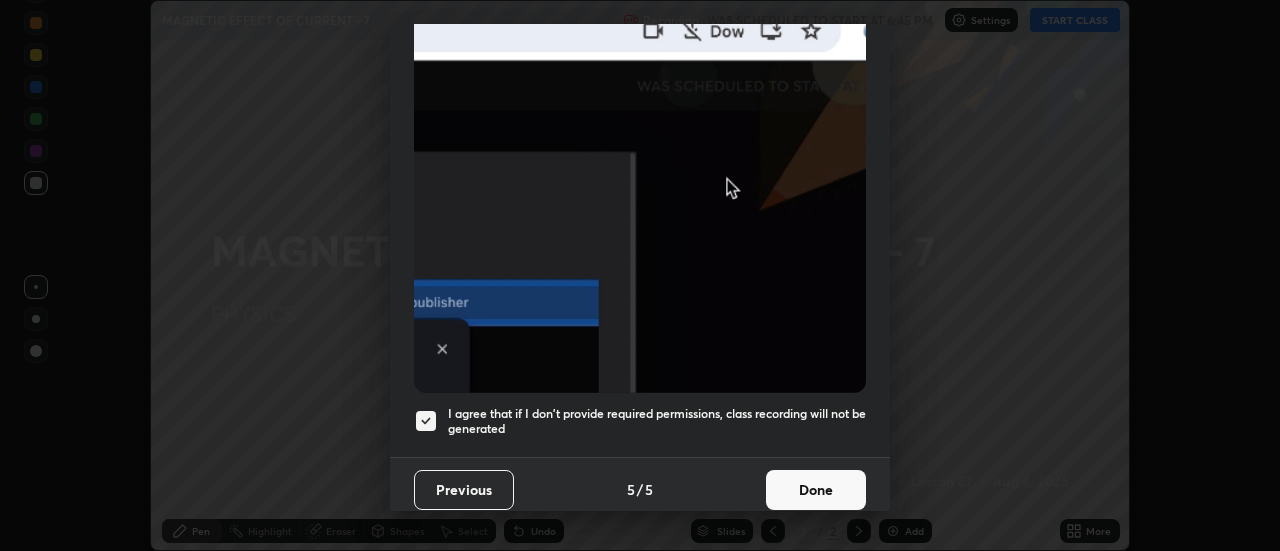 click on "Done" at bounding box center [816, 490] 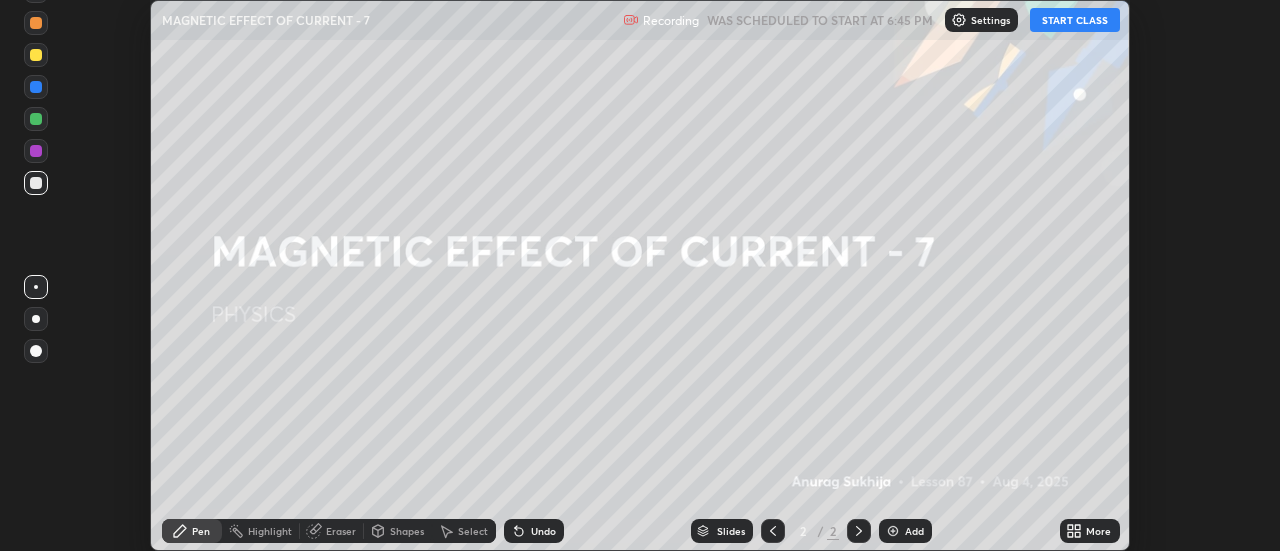 click on "START CLASS" at bounding box center [1075, 20] 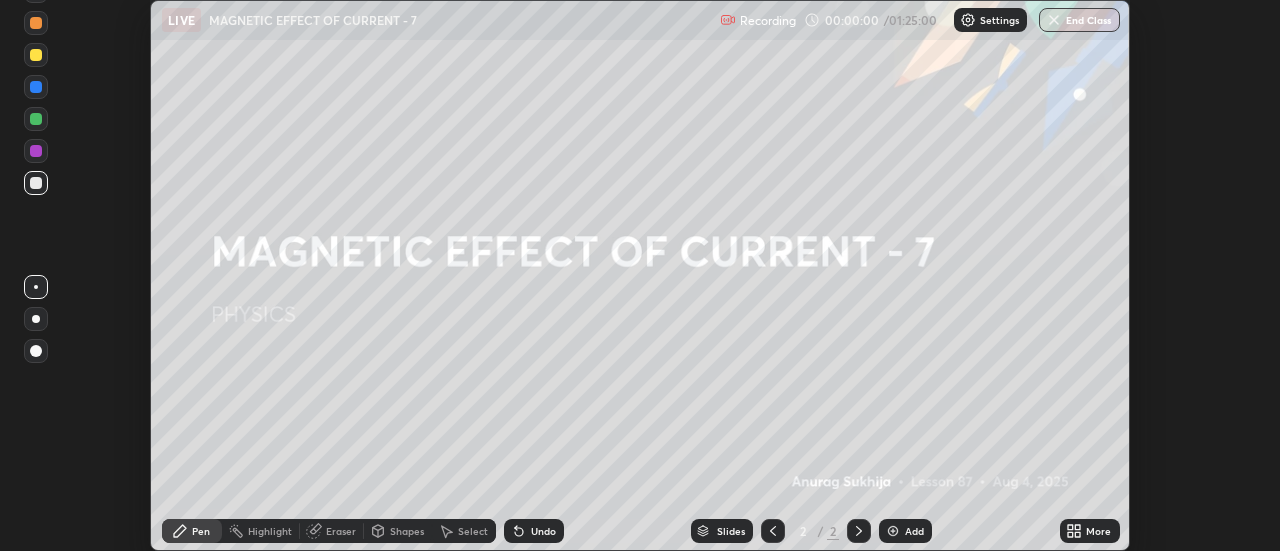 click on "More" at bounding box center [1090, 531] 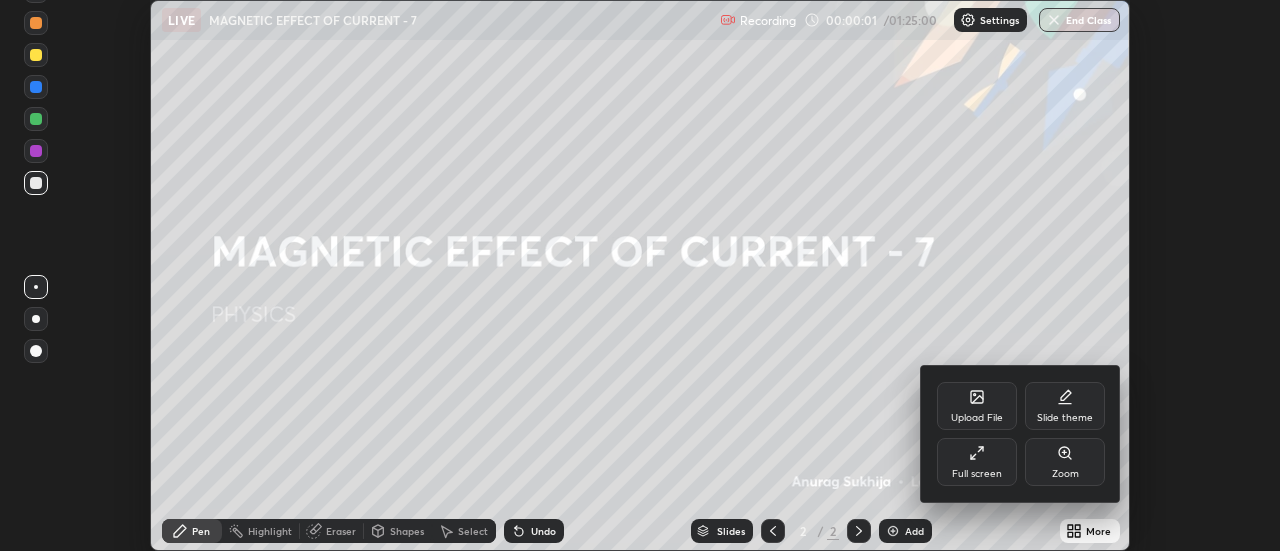 click on "Full screen" at bounding box center (977, 462) 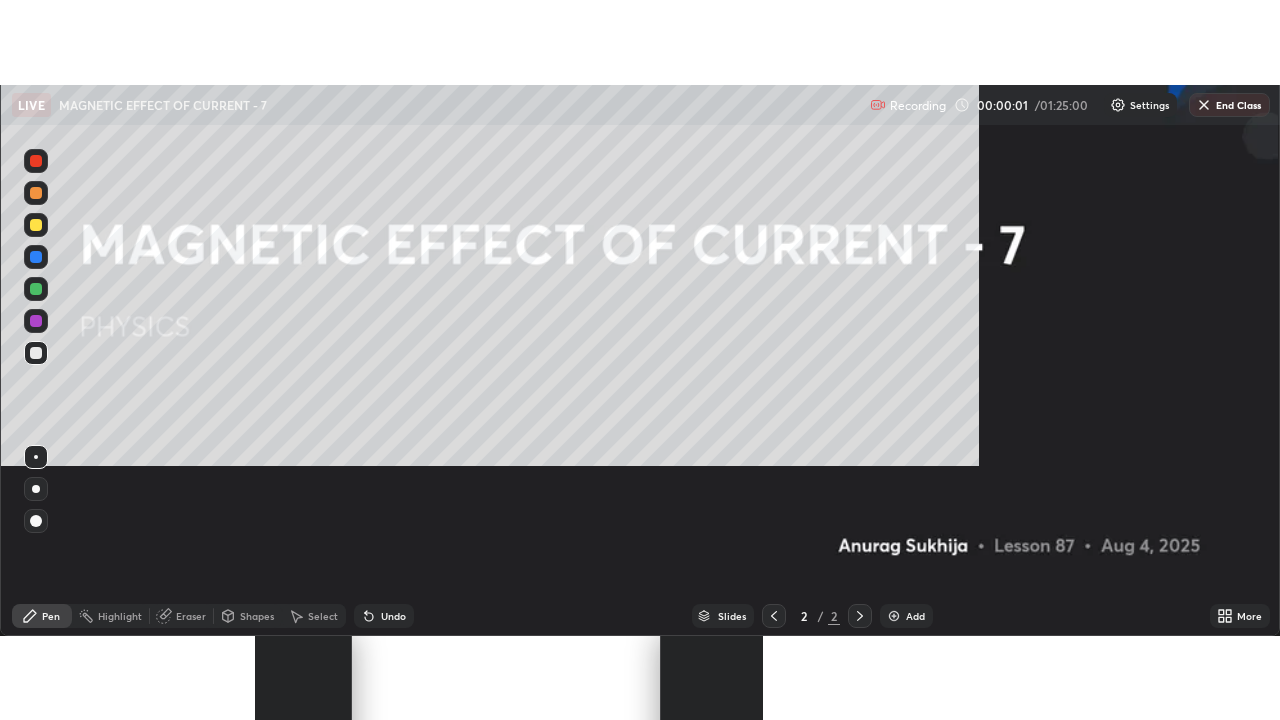 scroll, scrollTop: 99280, scrollLeft: 98720, axis: both 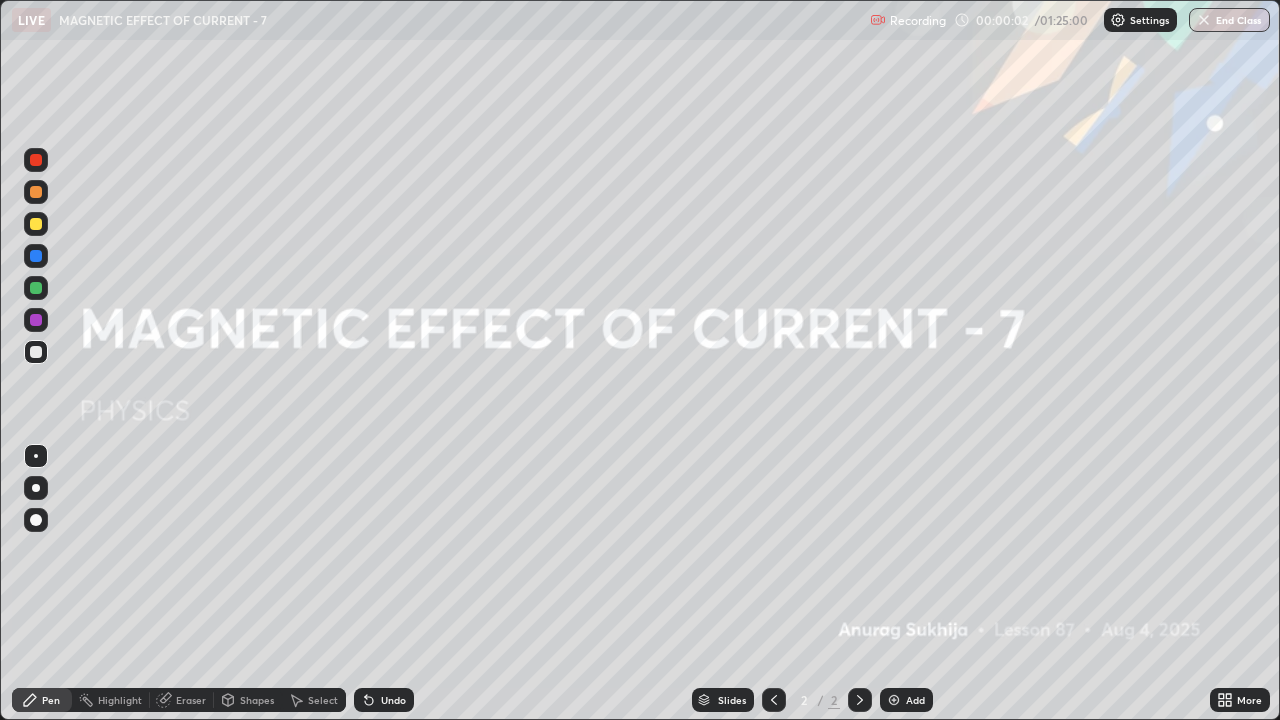 click on "Add" at bounding box center [915, 700] 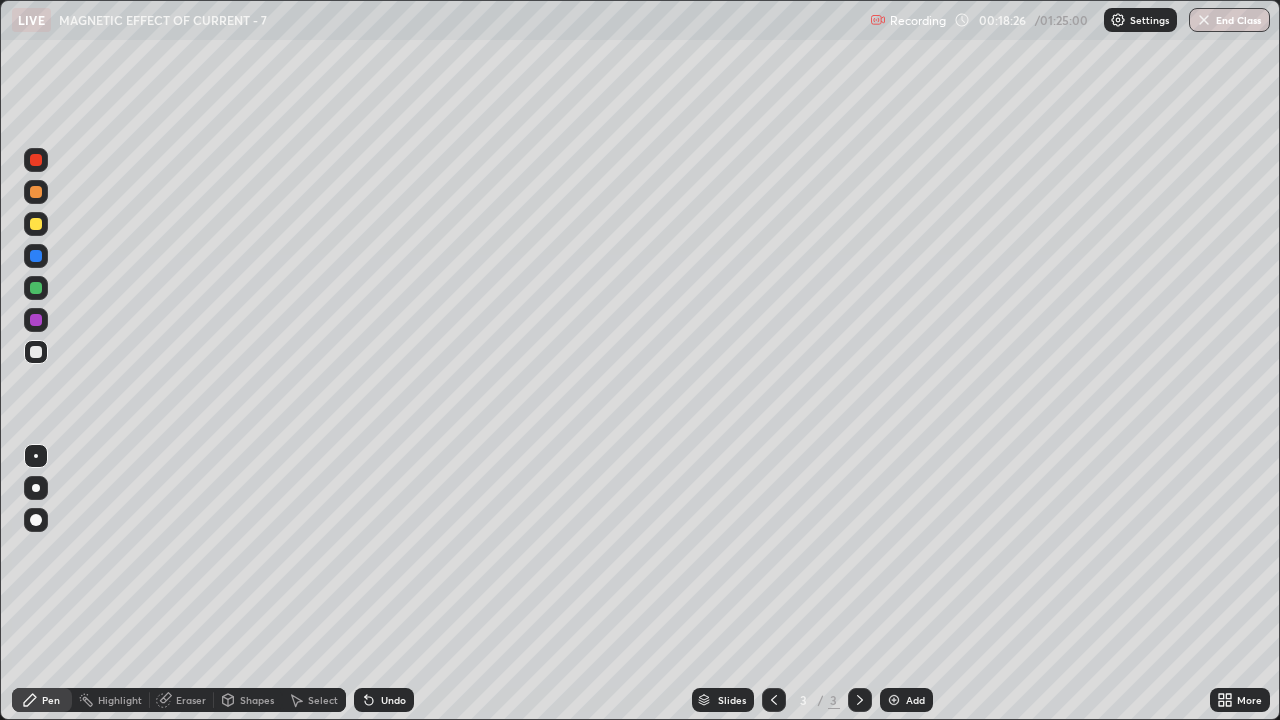 click at bounding box center [36, 224] 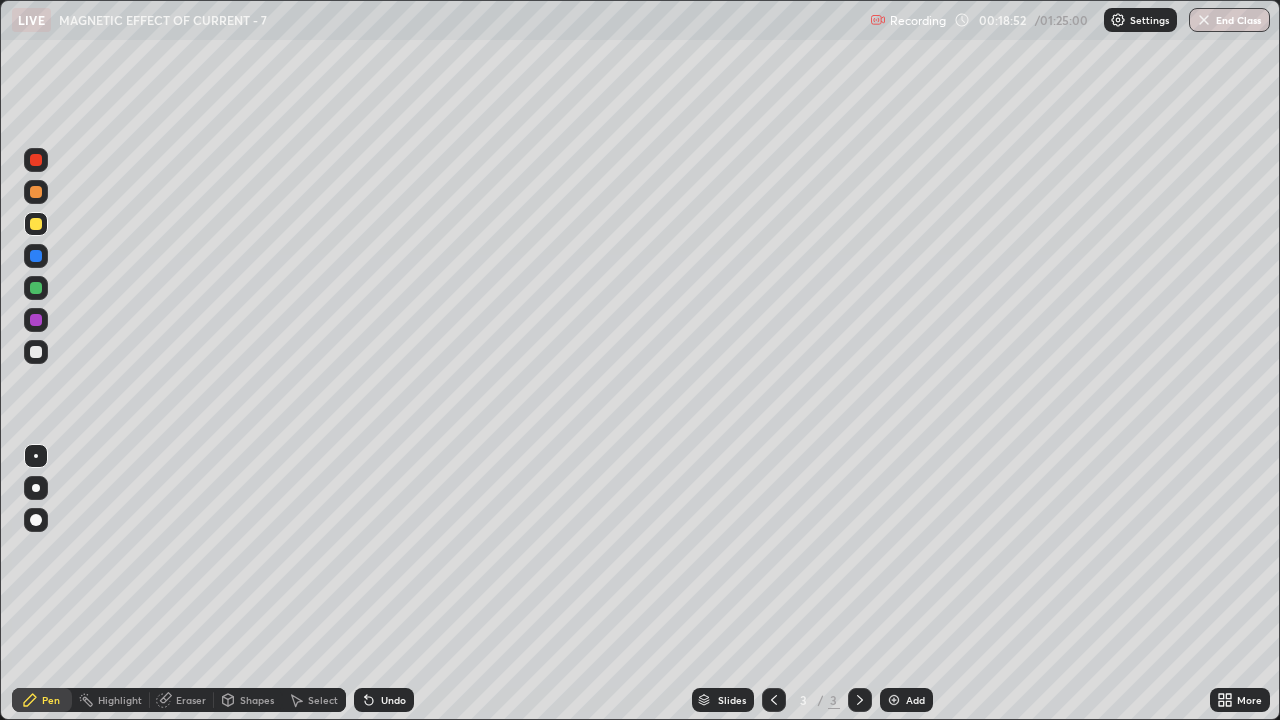 click on "Undo" at bounding box center (393, 700) 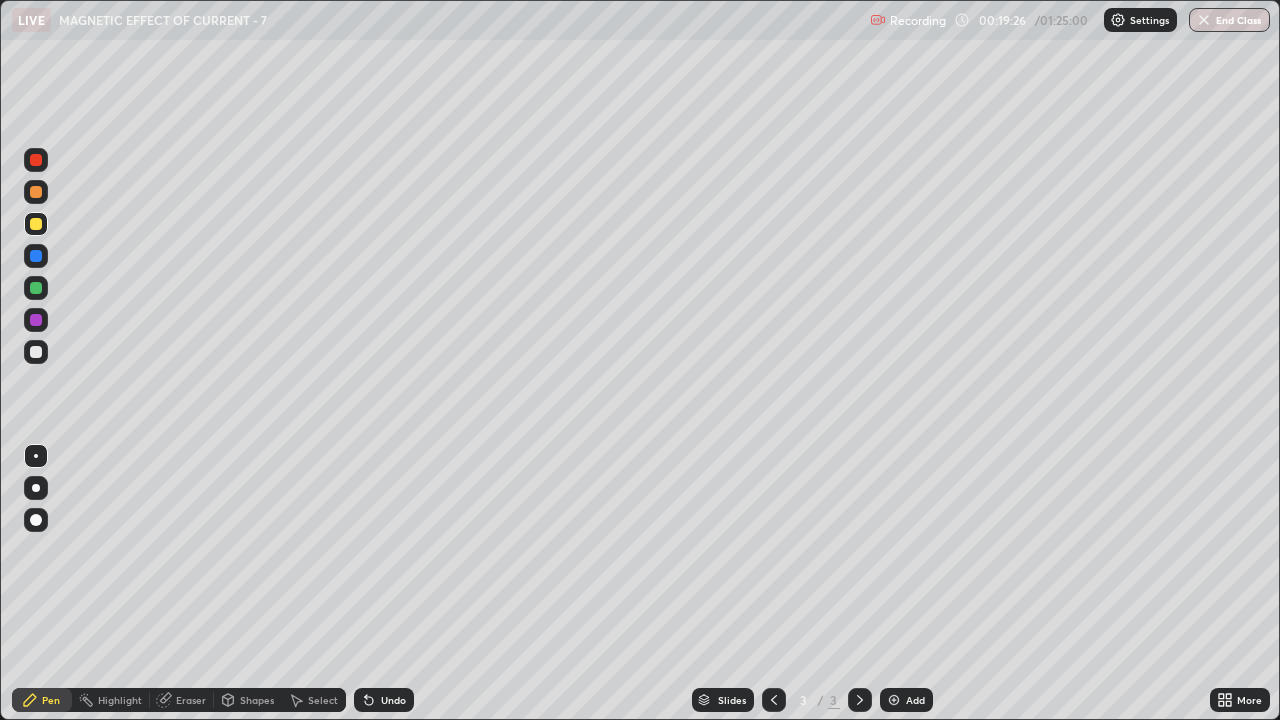 click at bounding box center (894, 700) 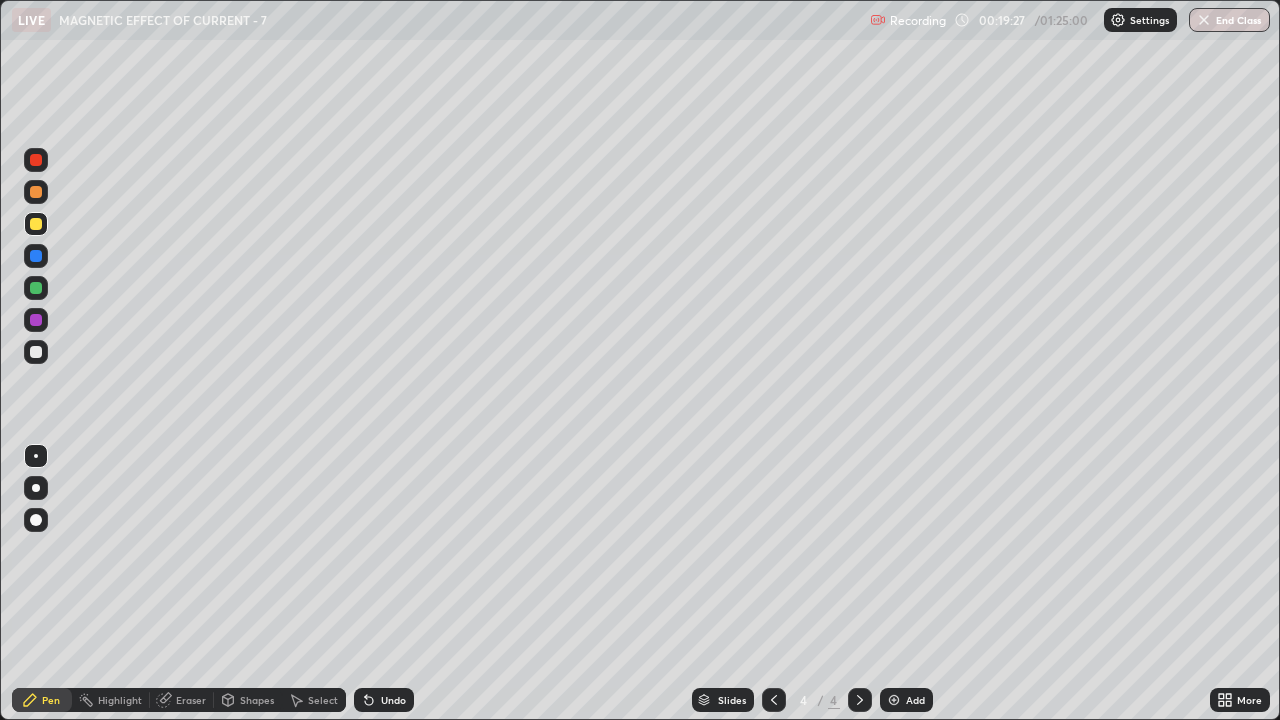 click at bounding box center [36, 352] 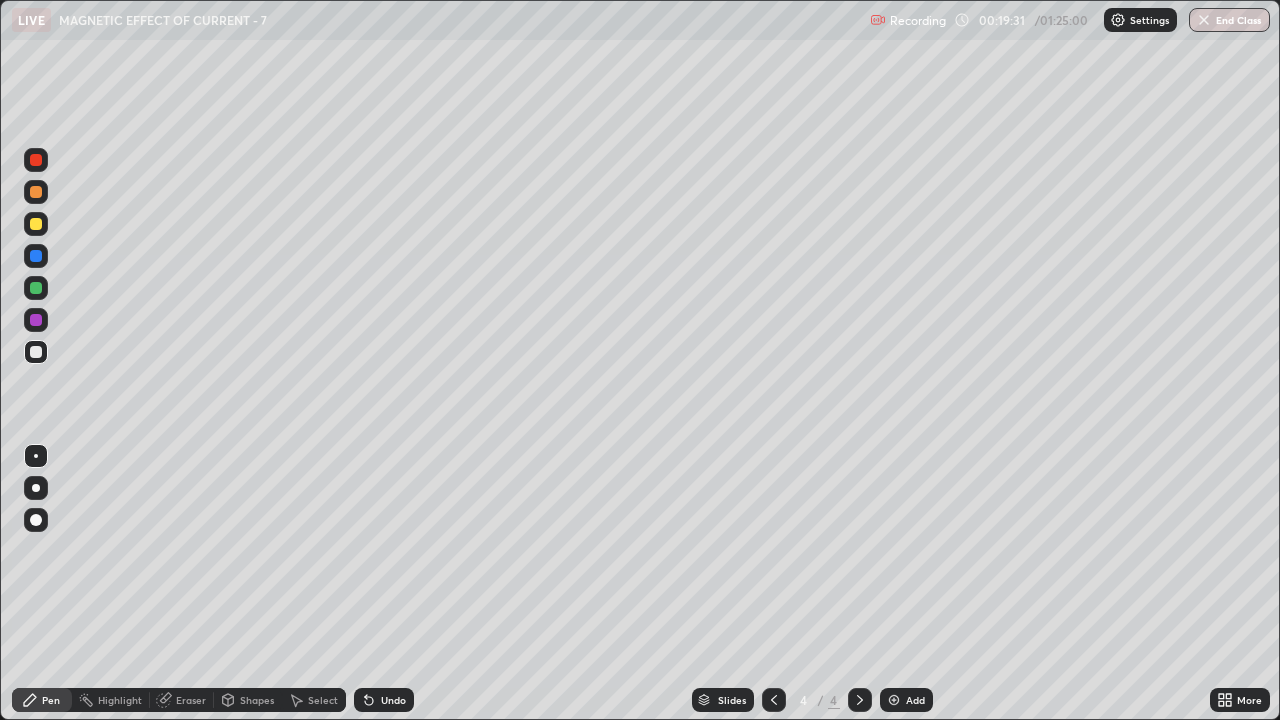 click 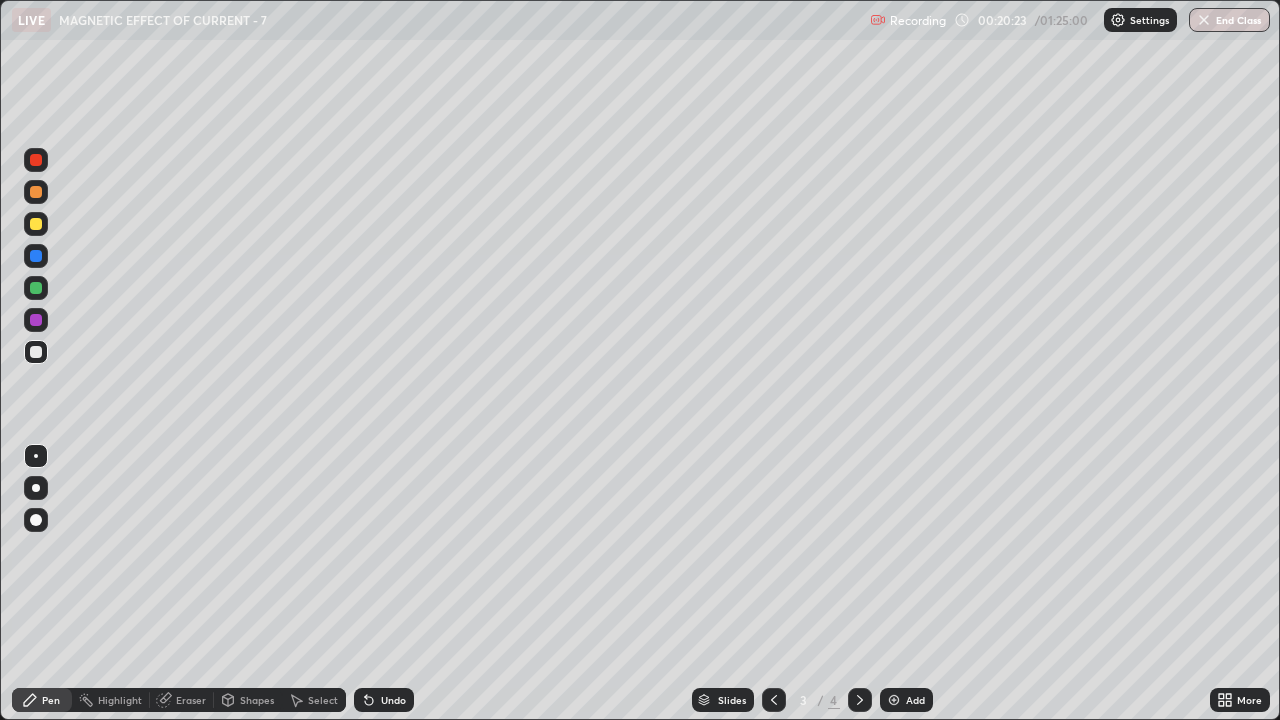 click at bounding box center [894, 700] 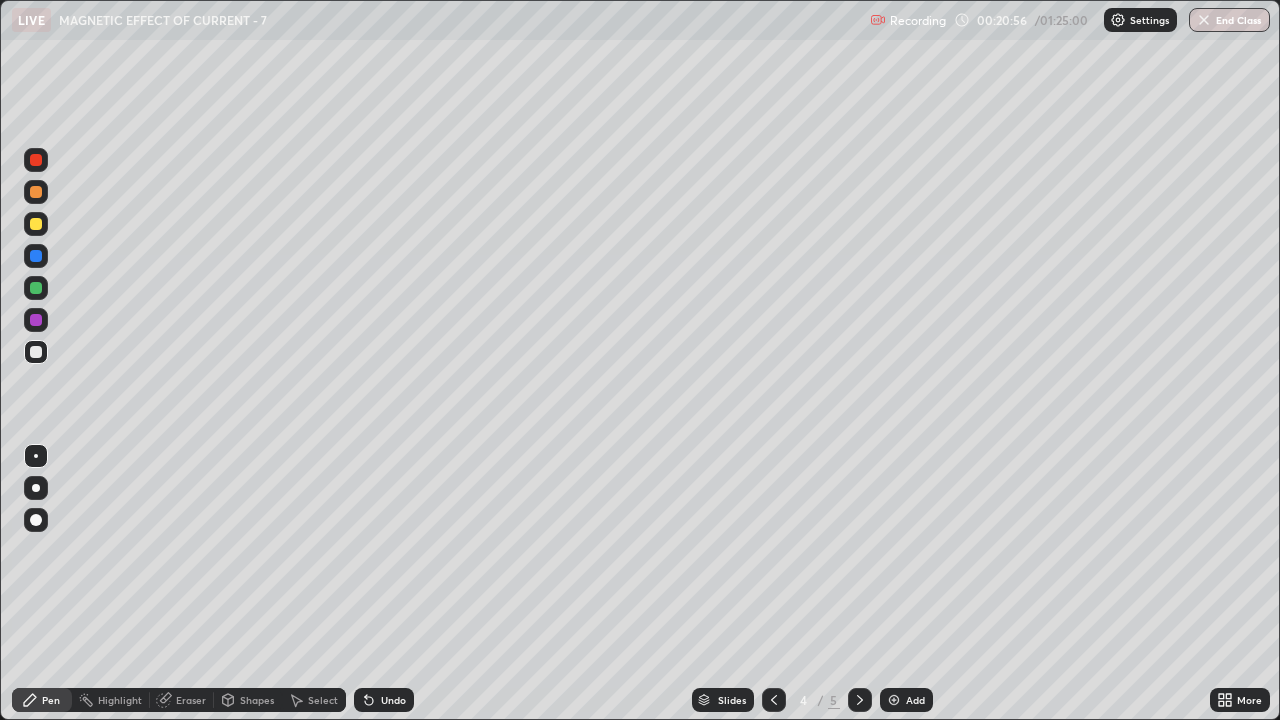 click at bounding box center [36, 224] 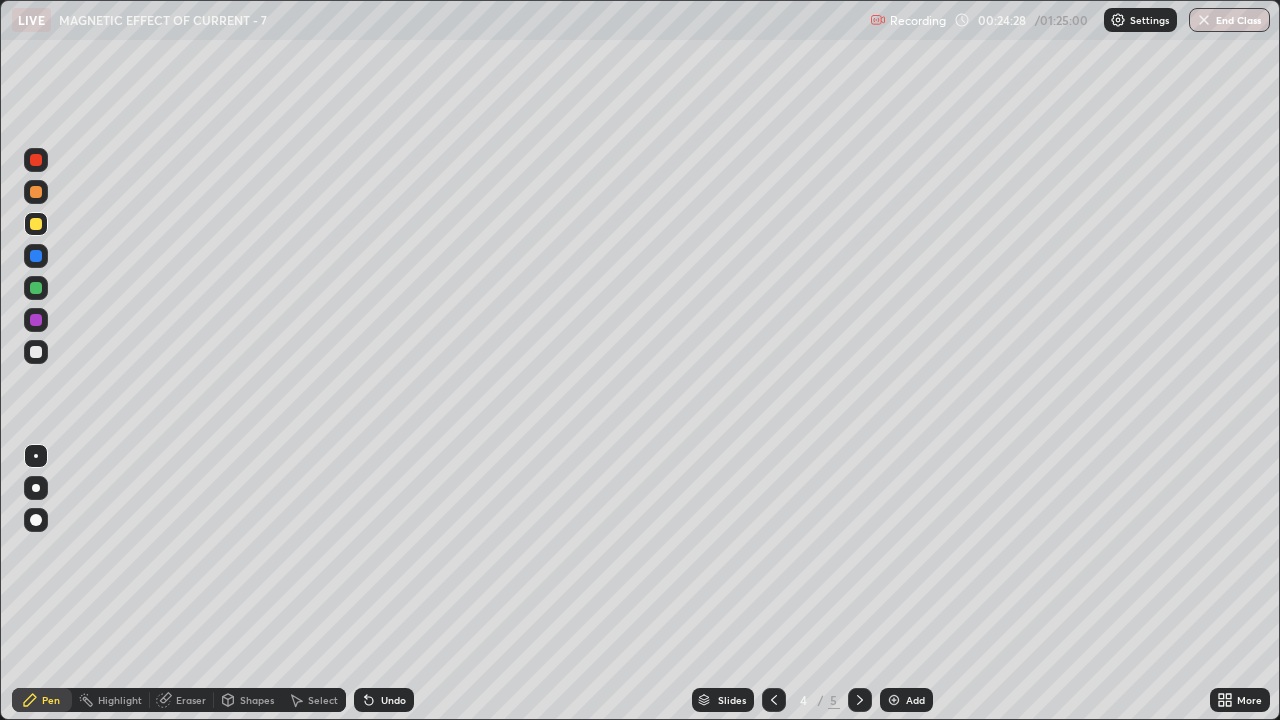 click at bounding box center [894, 700] 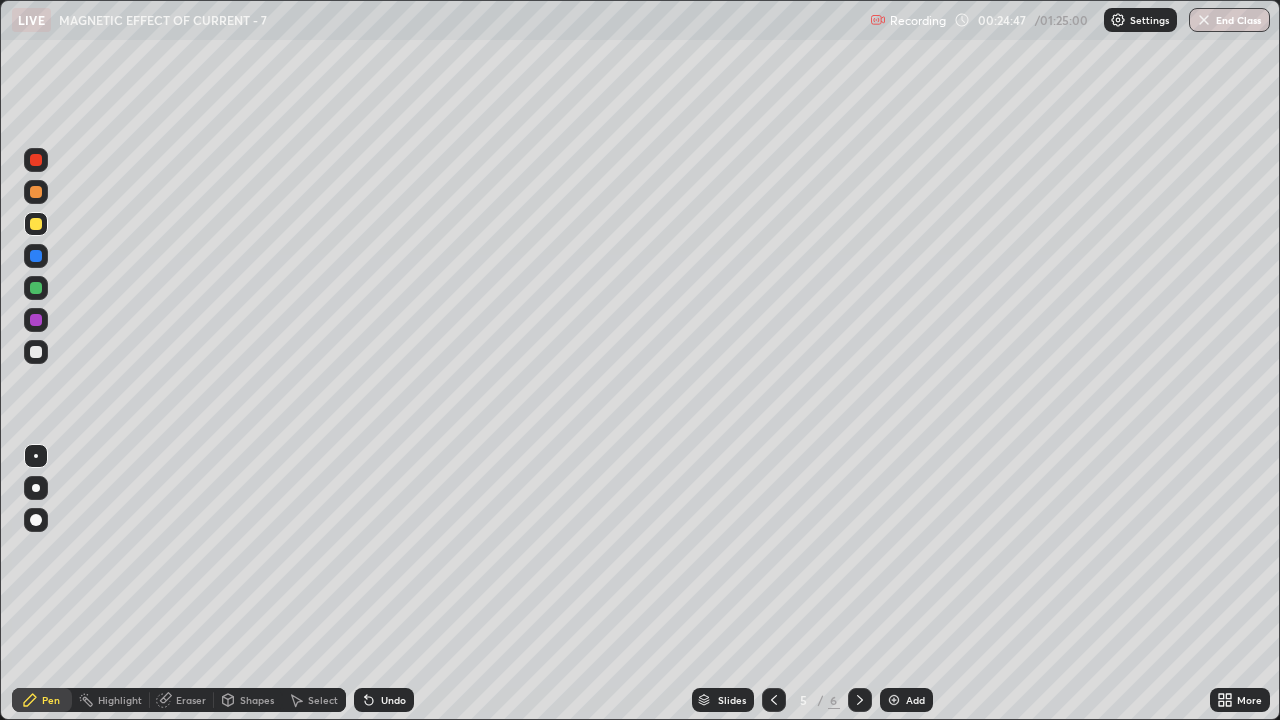 click at bounding box center (36, 352) 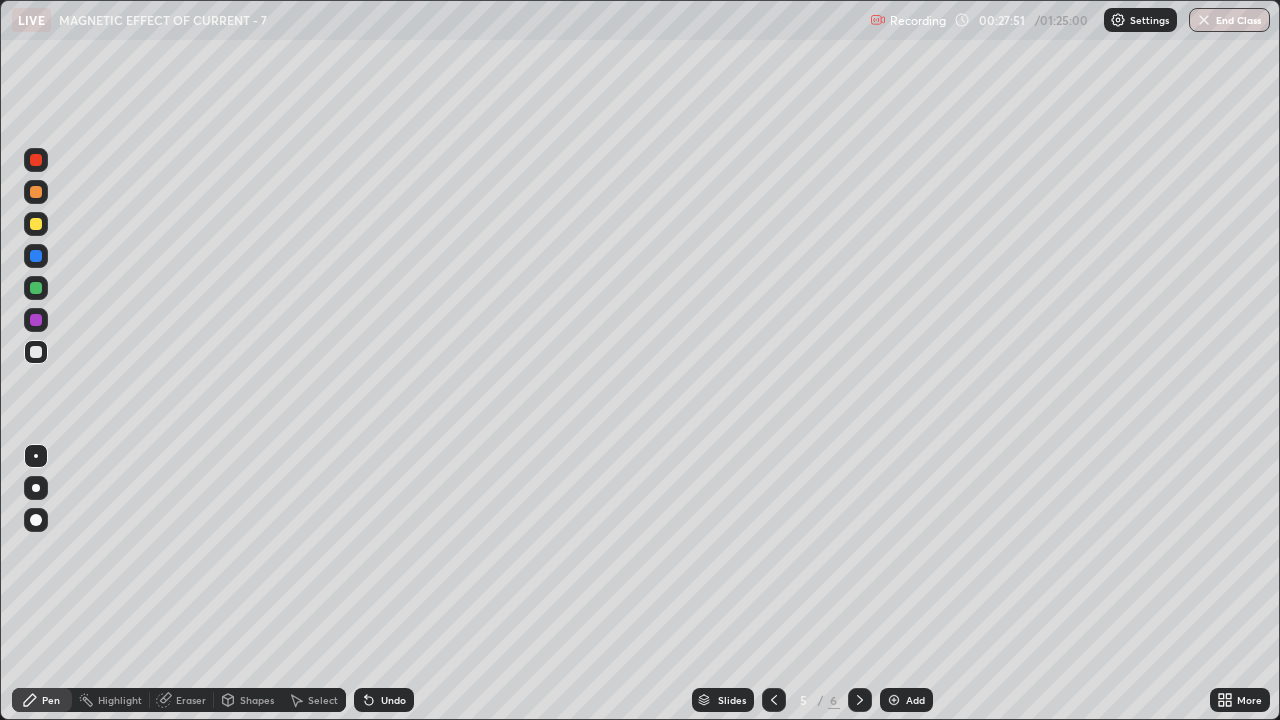 click at bounding box center [36, 224] 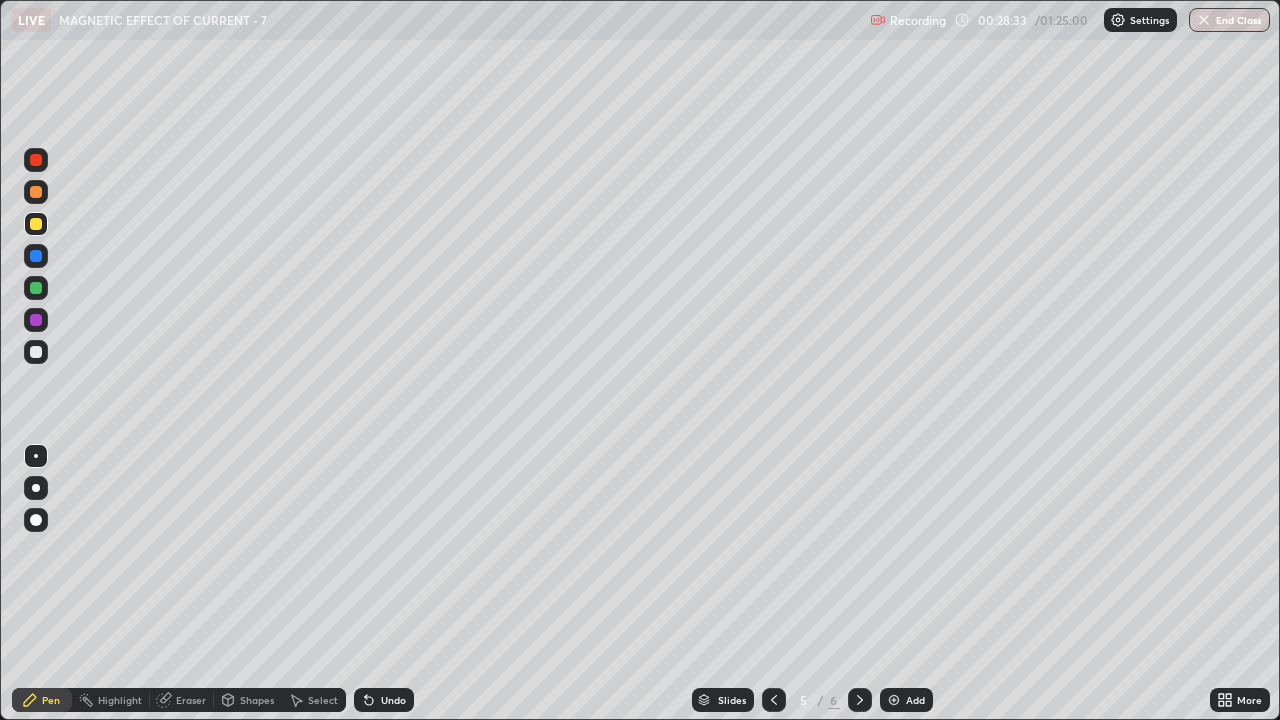click on "Undo" at bounding box center [393, 700] 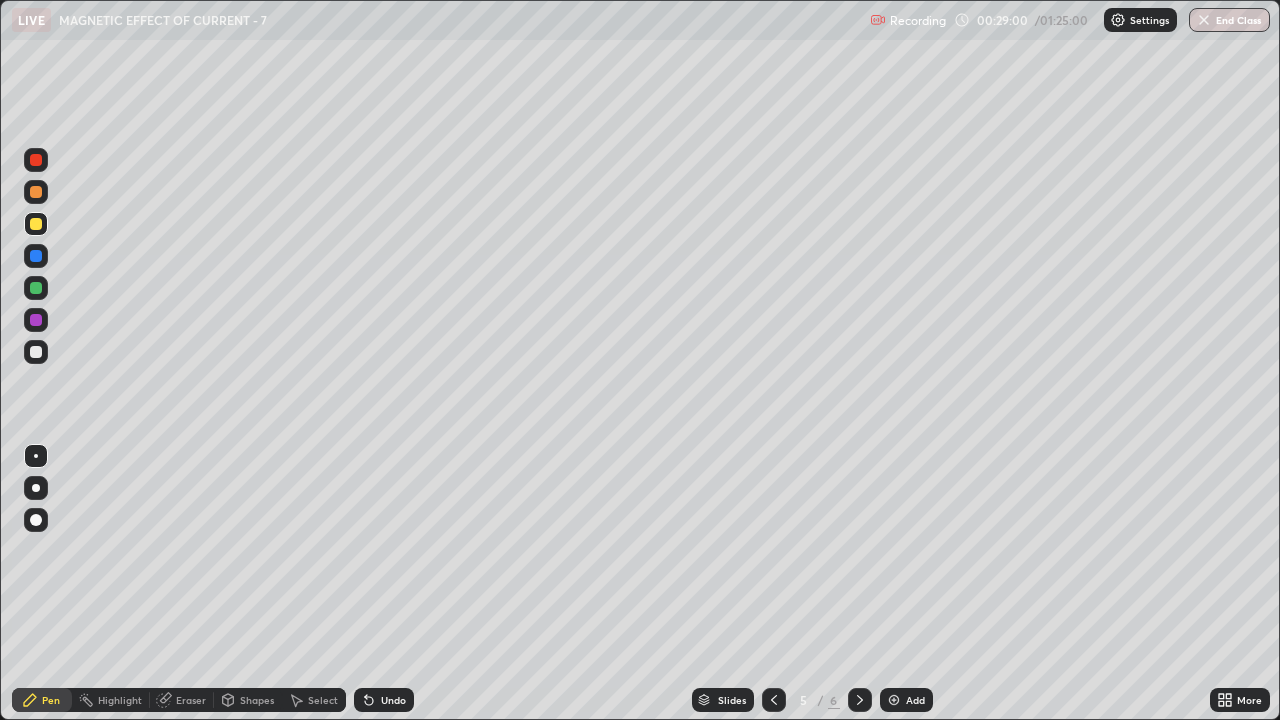 click on "Undo" at bounding box center (393, 700) 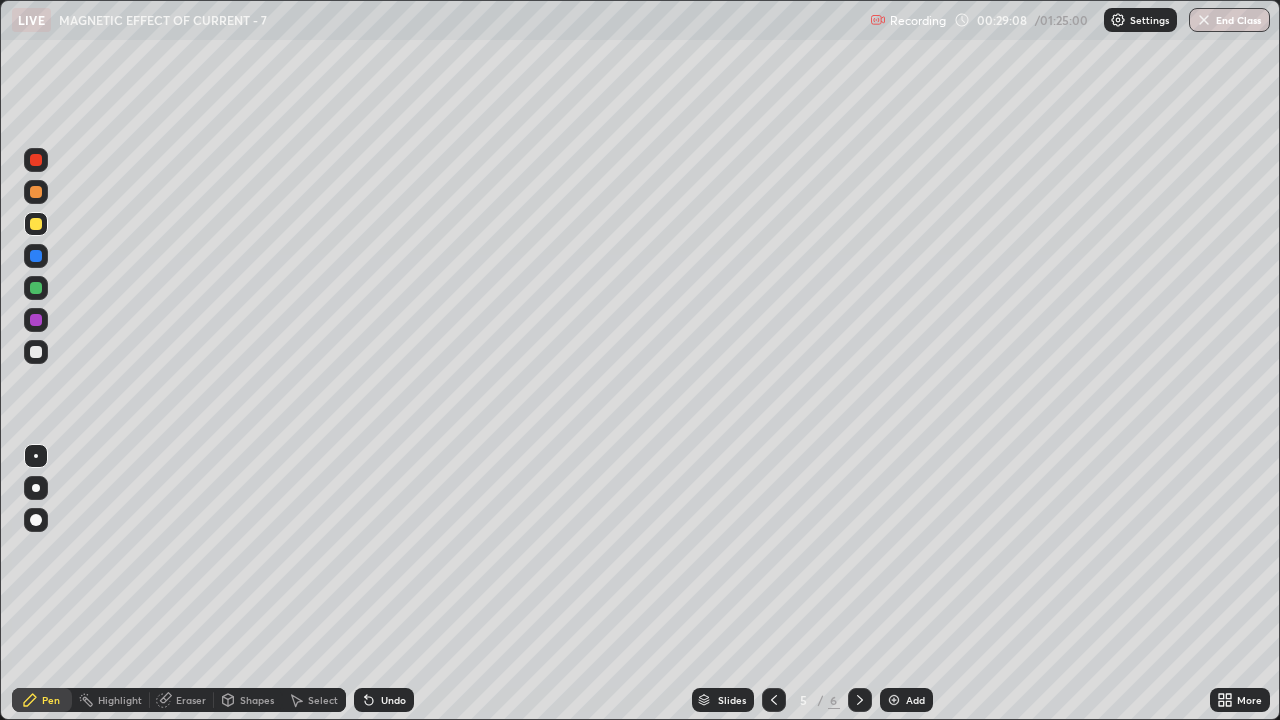 click at bounding box center (36, 352) 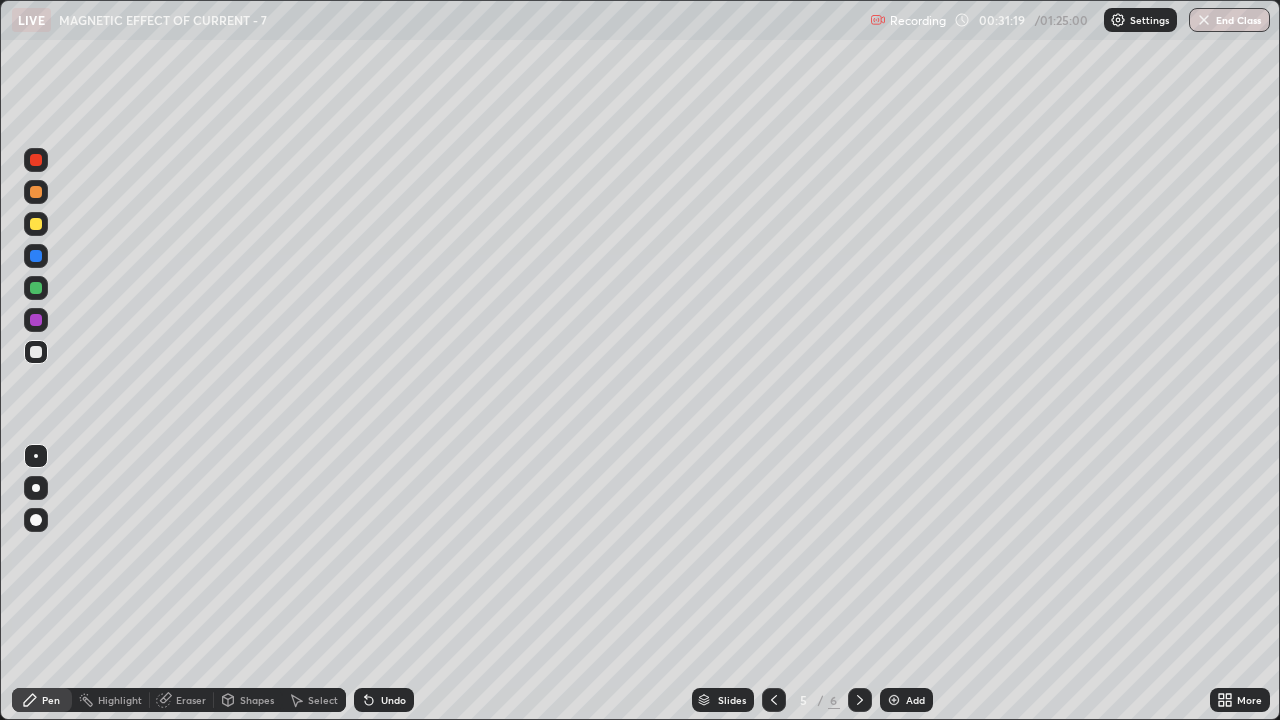 click at bounding box center (36, 224) 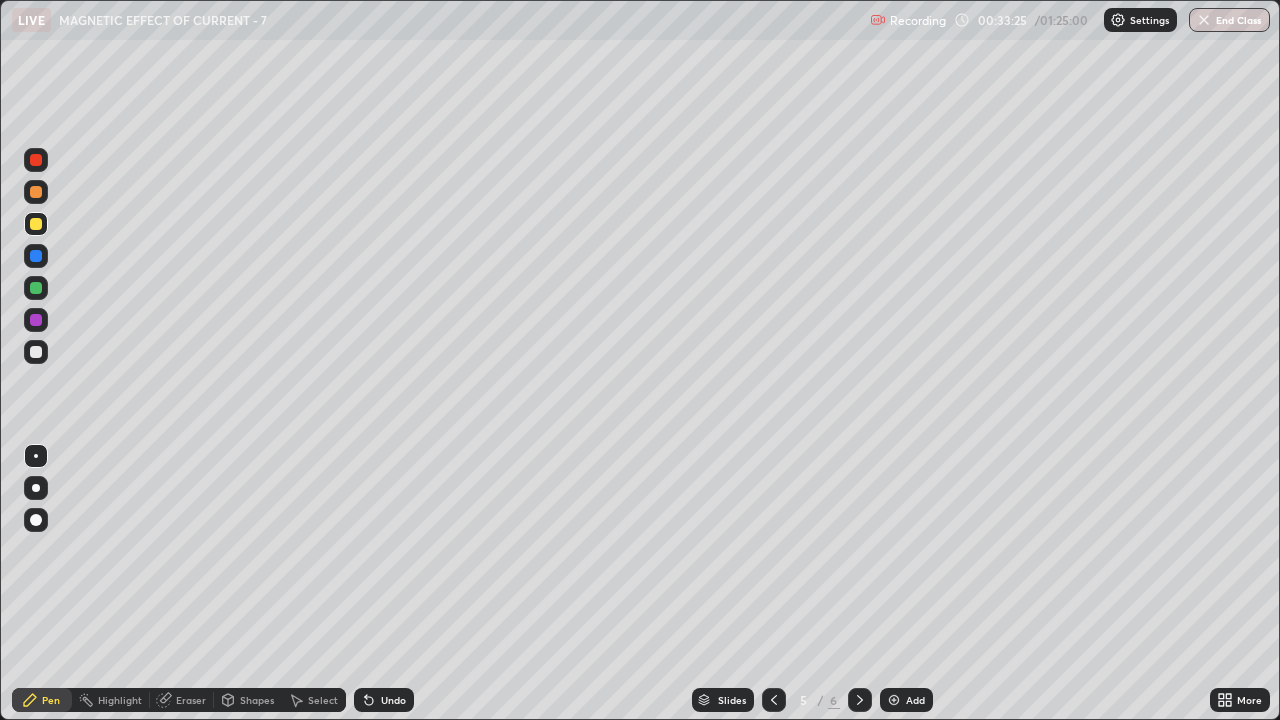 click at bounding box center [774, 700] 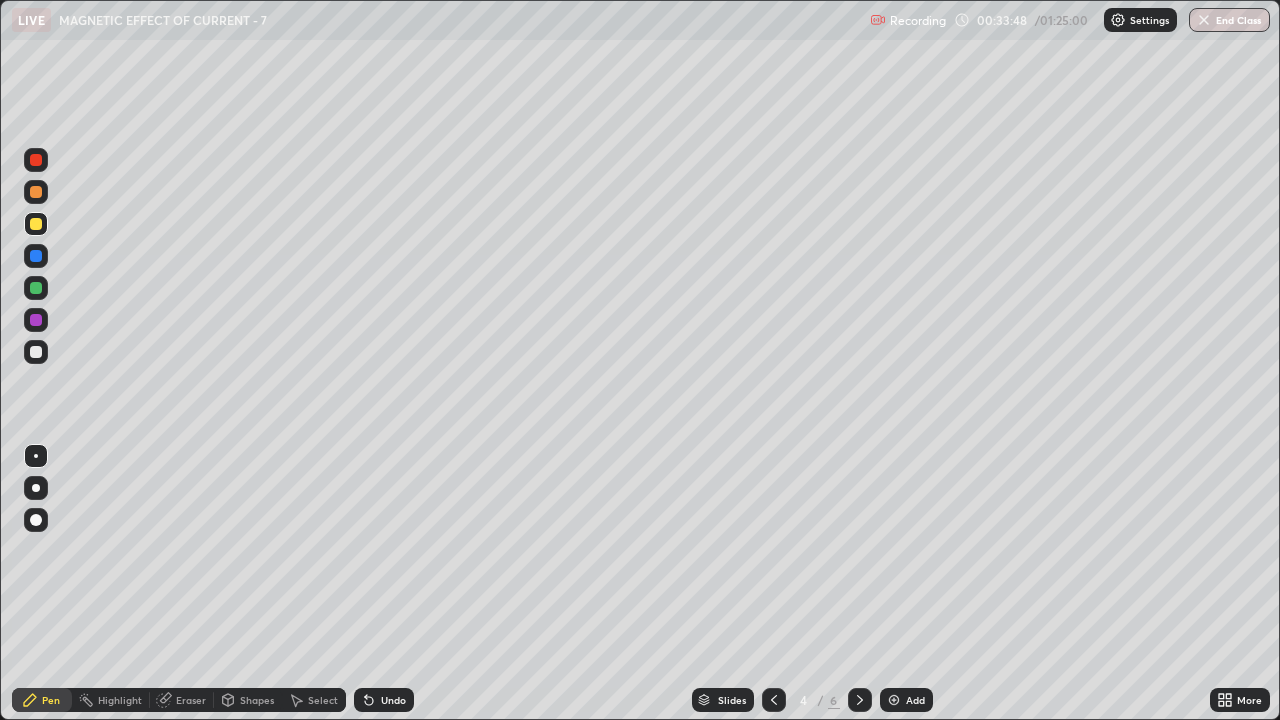 click at bounding box center [860, 700] 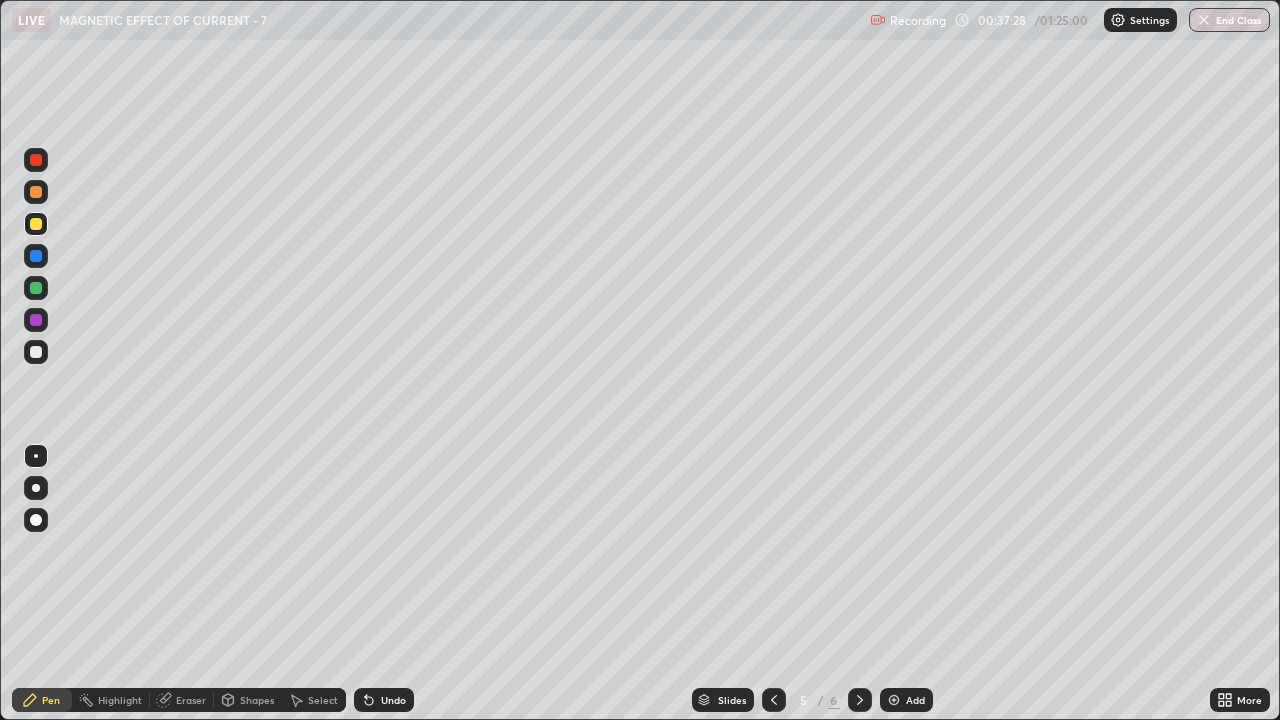 click 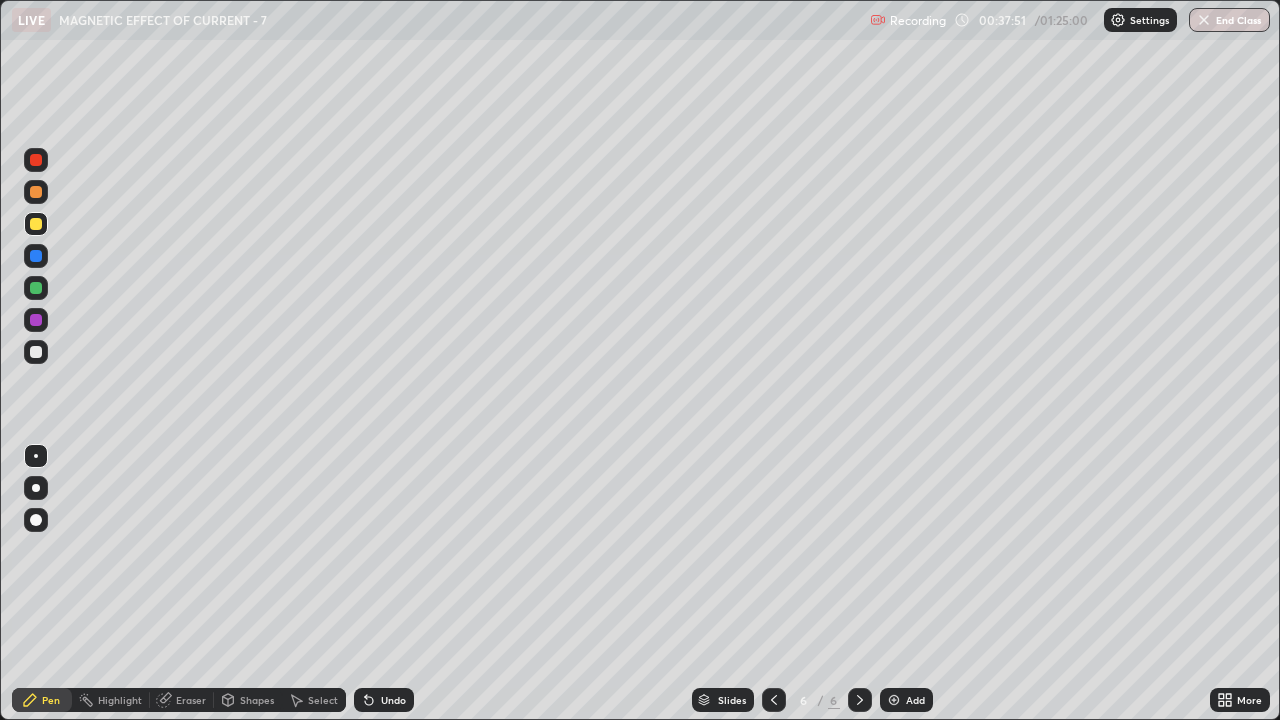 click on "Select" at bounding box center [323, 700] 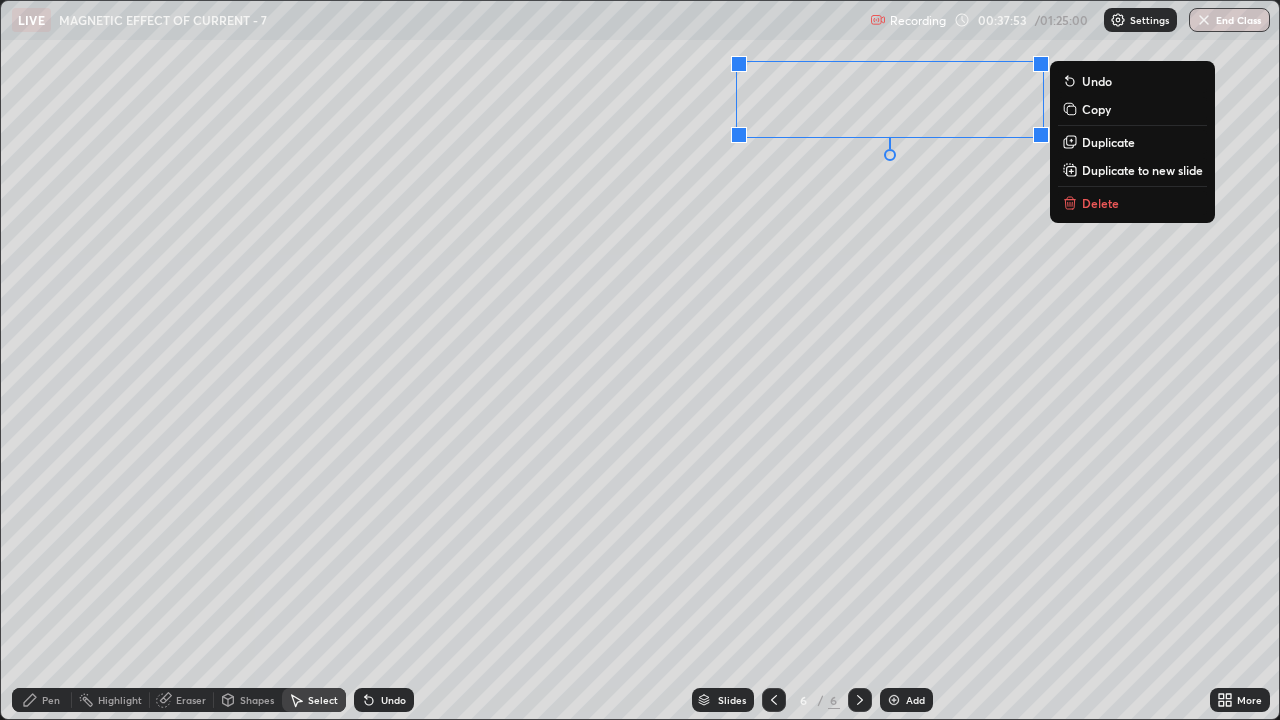 click on "Delete" at bounding box center (1132, 203) 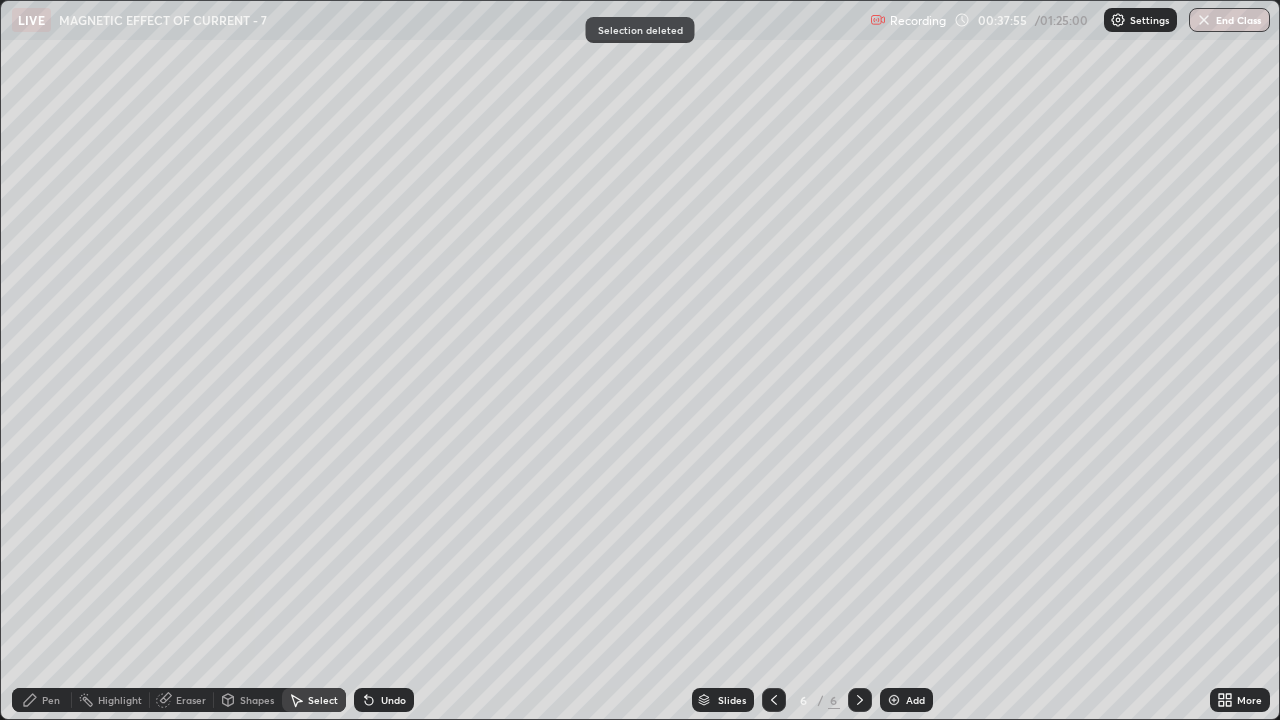click on "Pen" at bounding box center [42, 700] 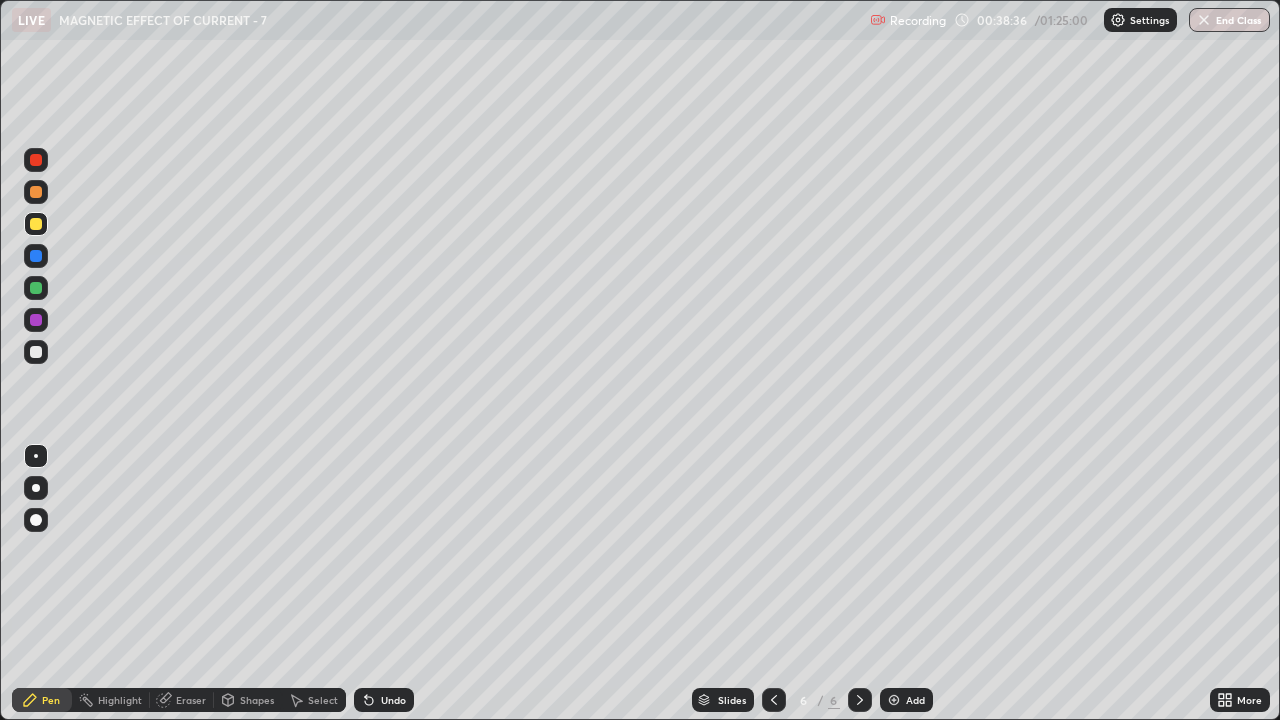 click at bounding box center (36, 352) 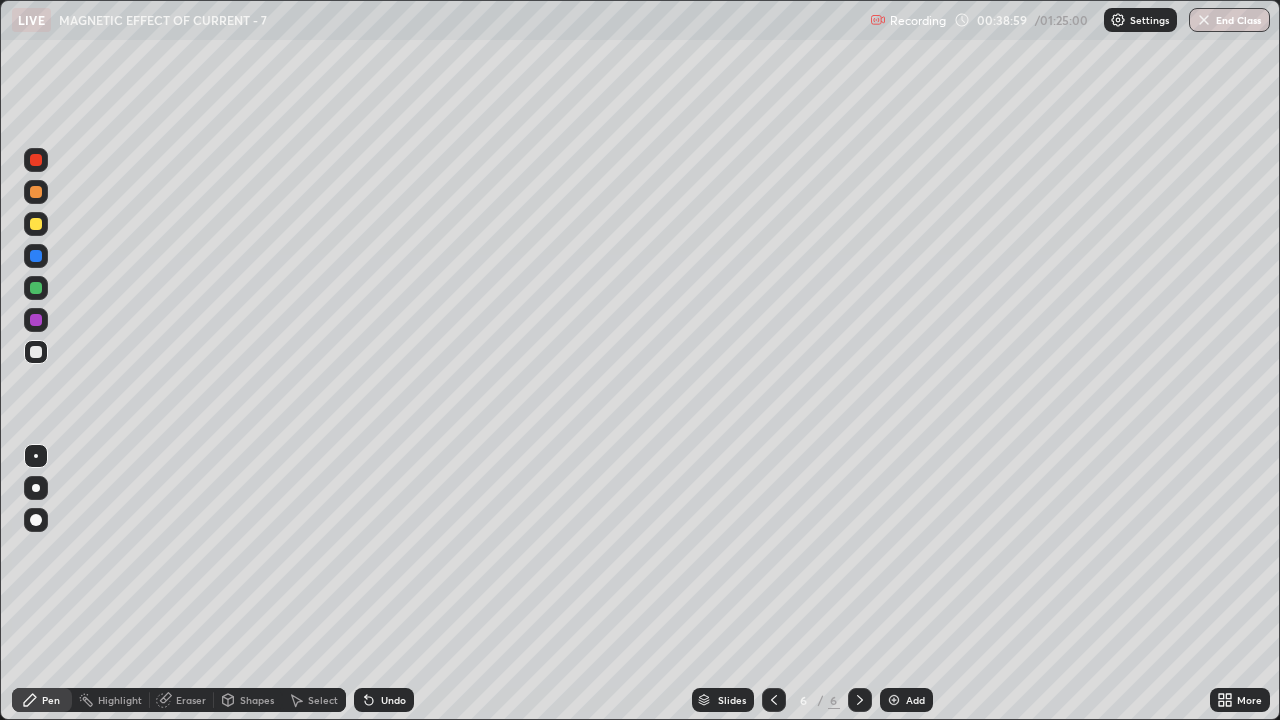 click at bounding box center (36, 352) 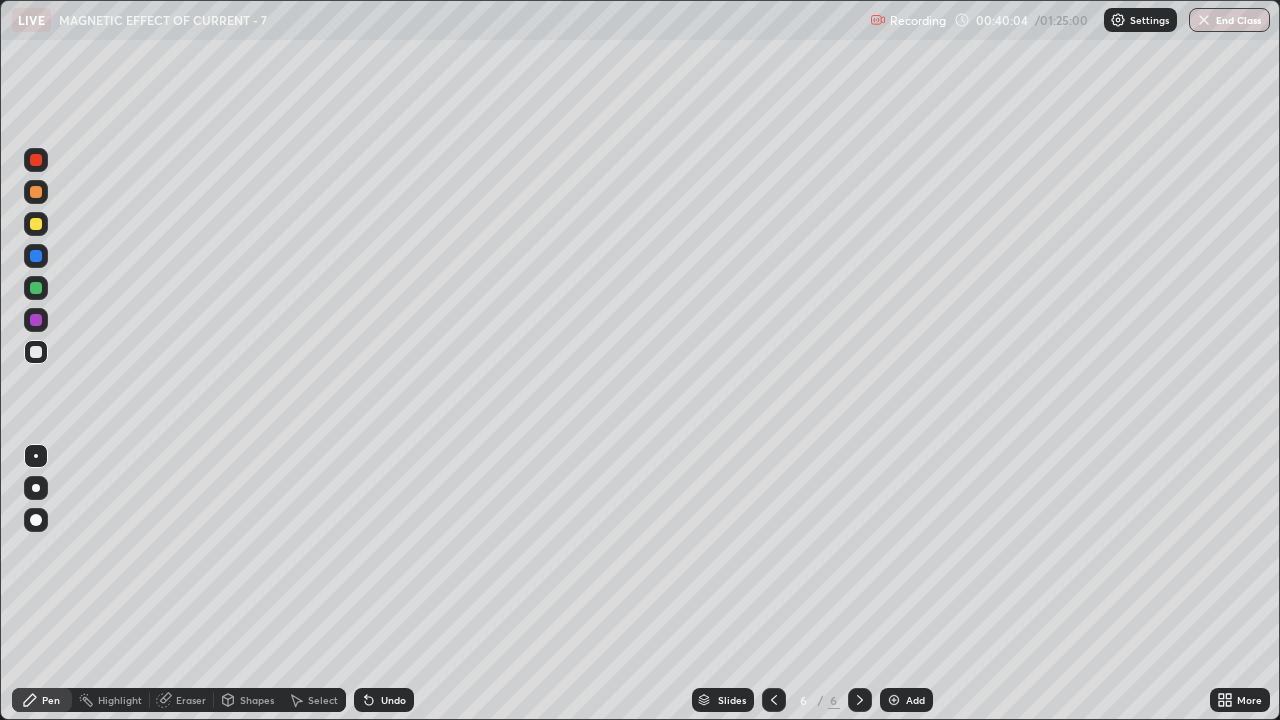 click on "Undo" at bounding box center (393, 700) 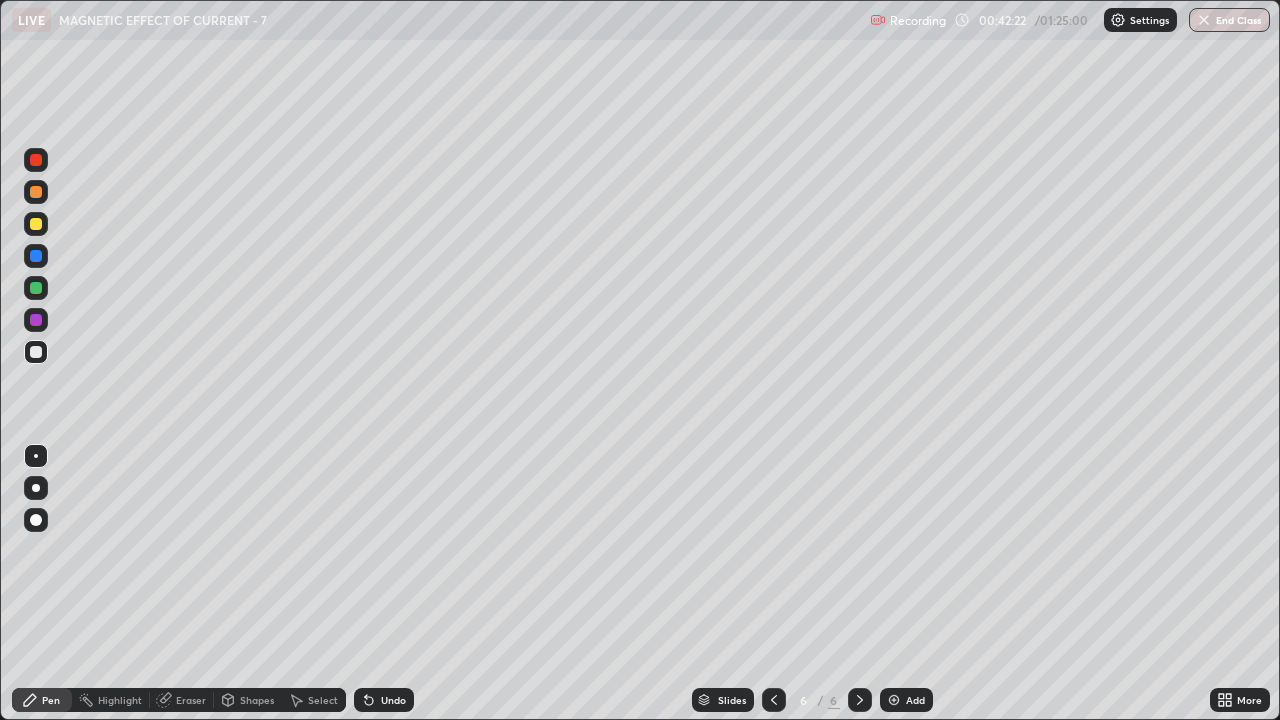 click at bounding box center [36, 224] 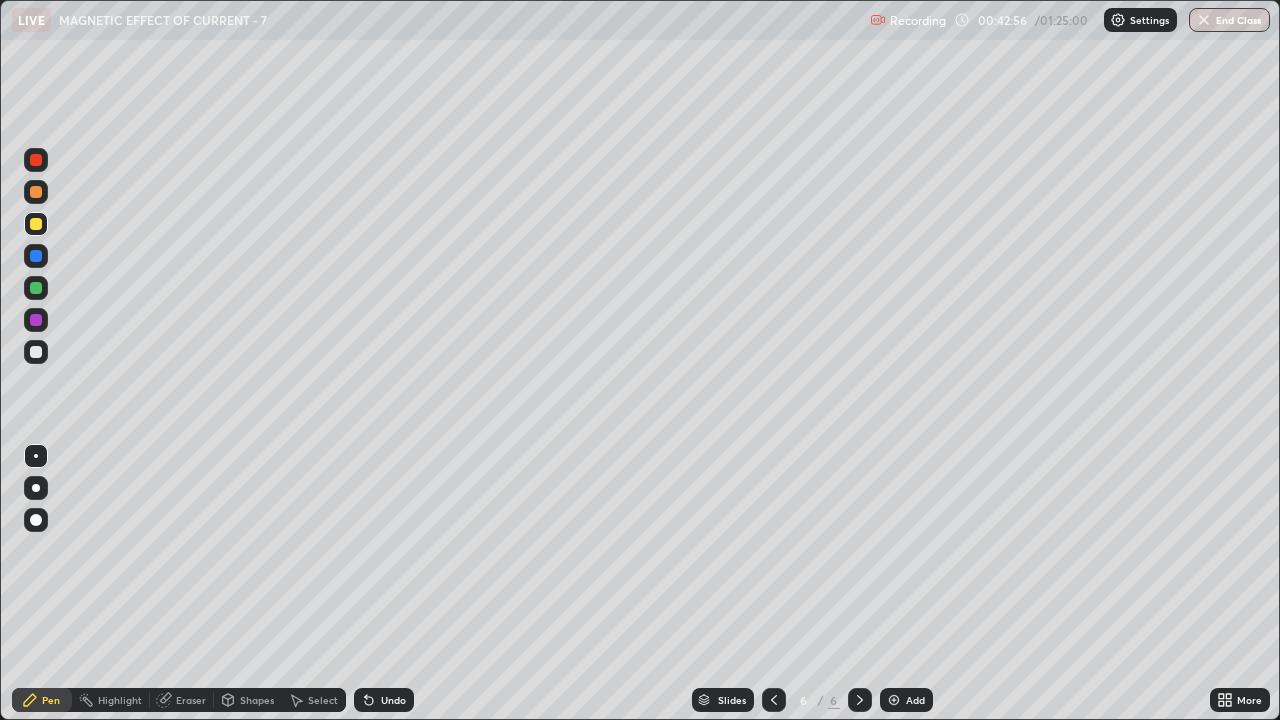 click on "Undo" at bounding box center (393, 700) 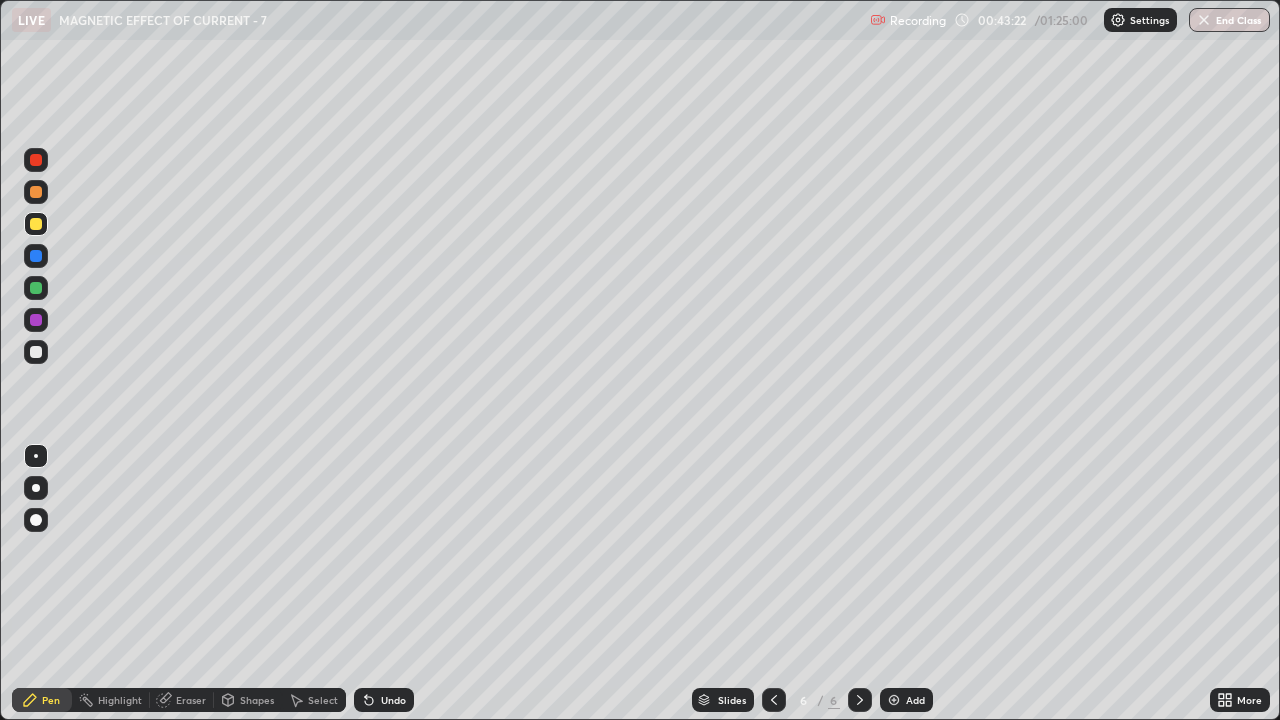 click at bounding box center (36, 224) 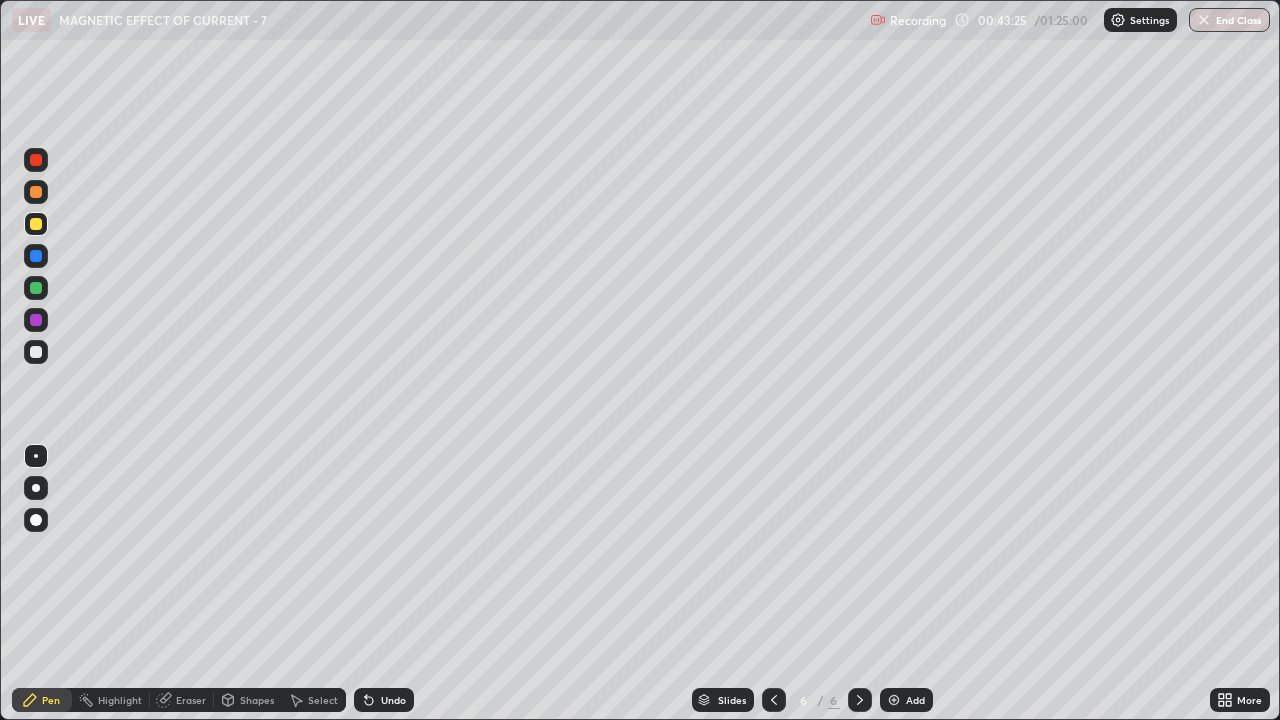 click 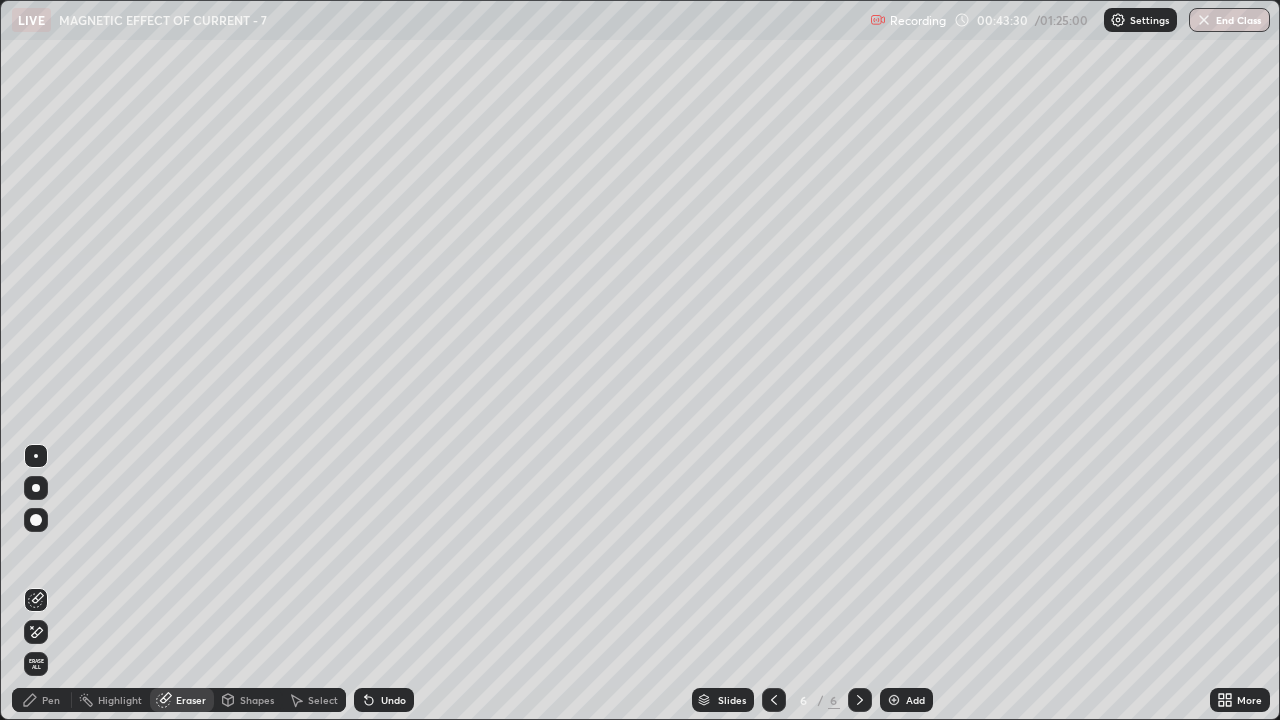 click on "Pen" at bounding box center [51, 700] 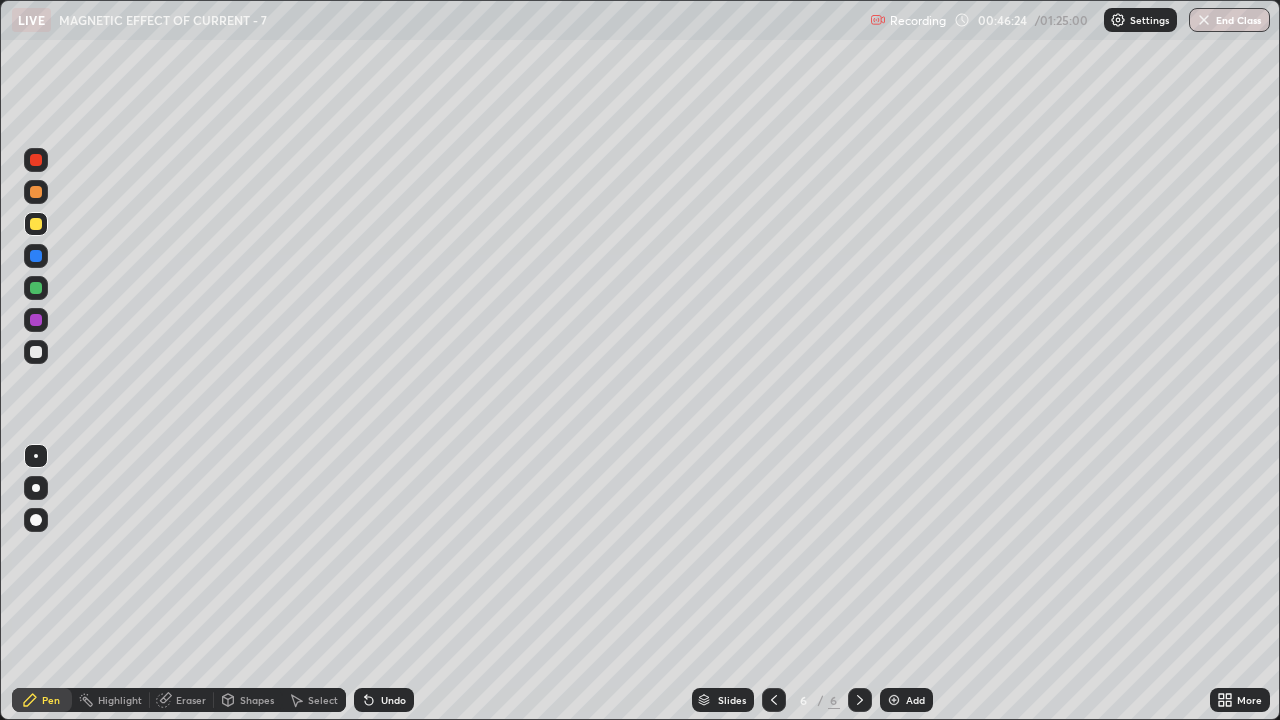 click 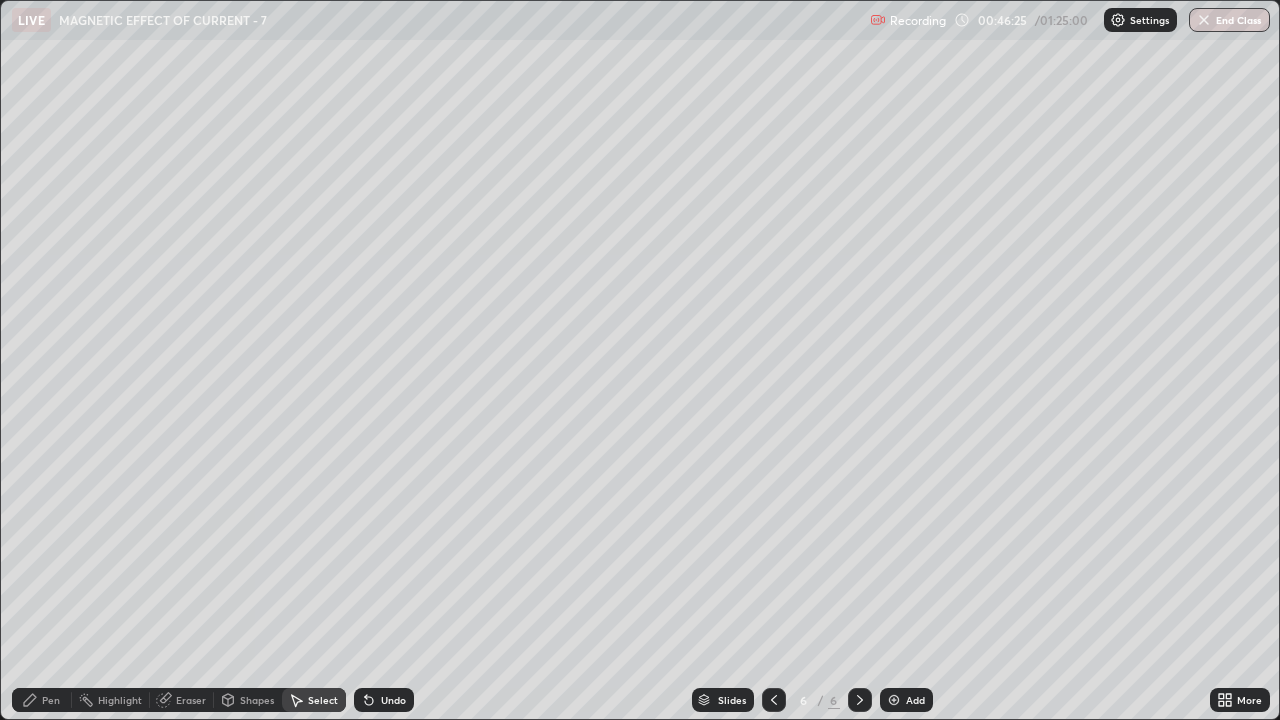 click on "Pen" at bounding box center (51, 700) 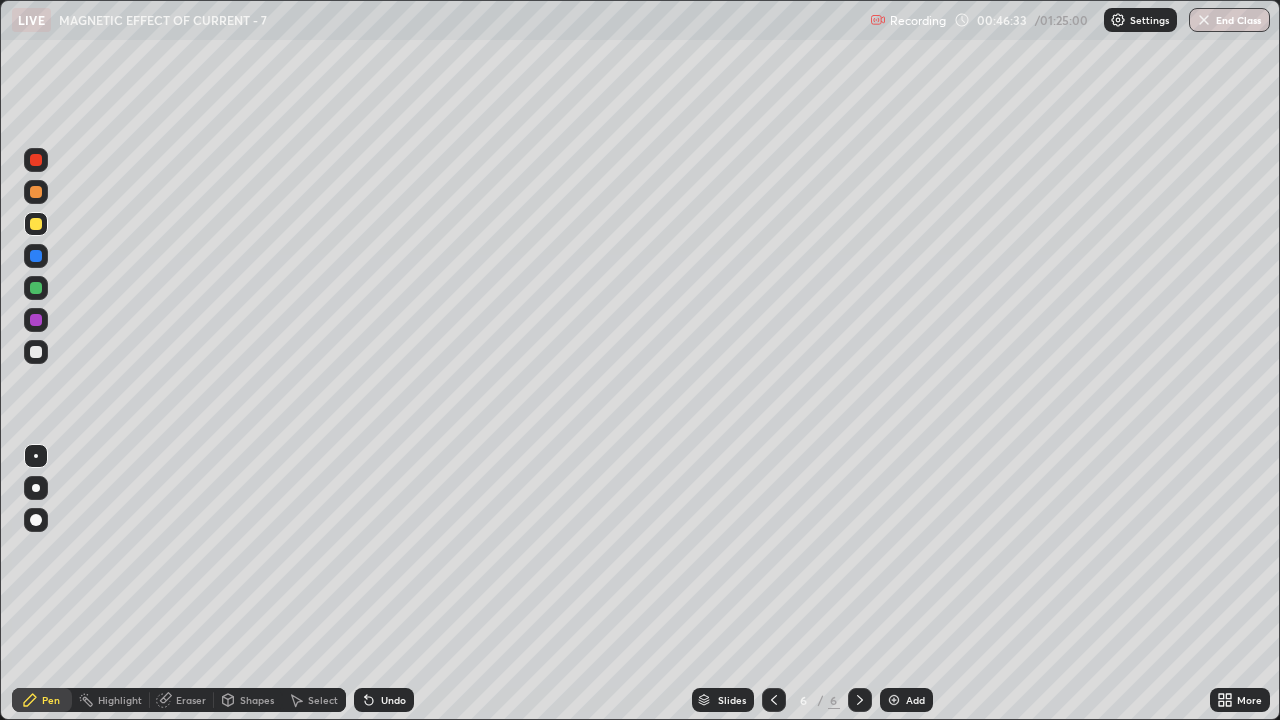 click at bounding box center (894, 700) 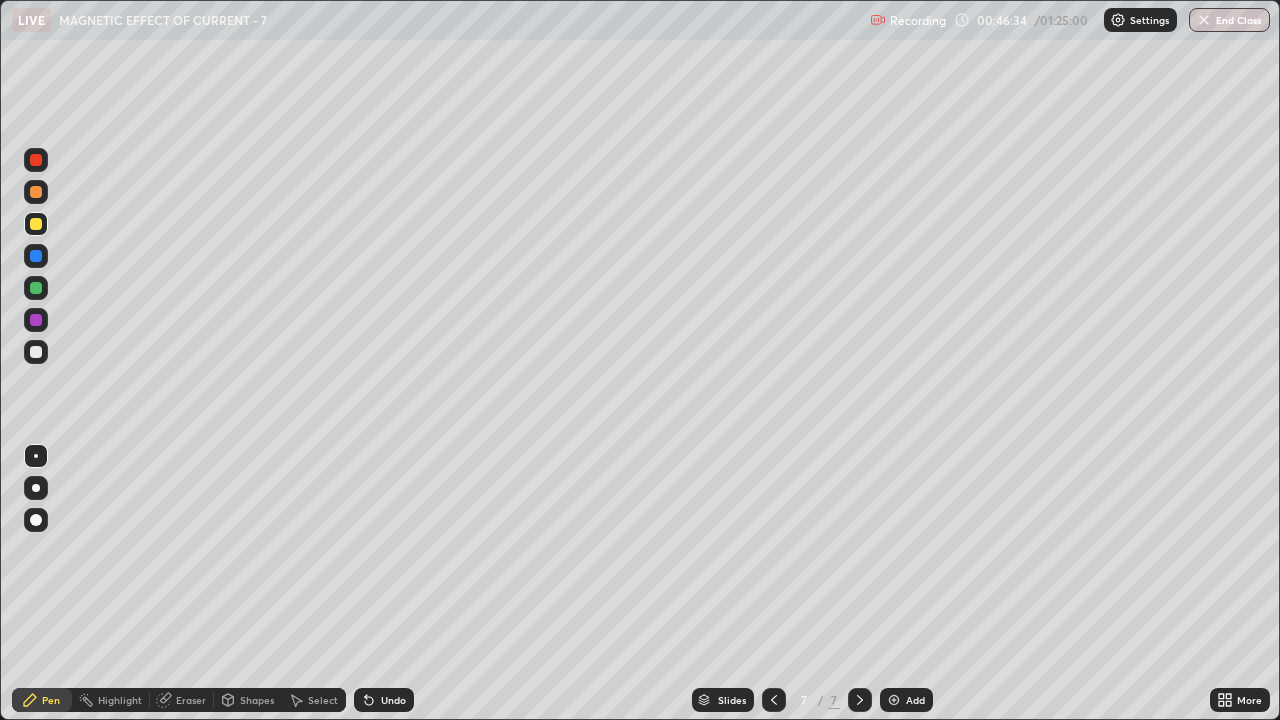 click on "Pen" at bounding box center [51, 700] 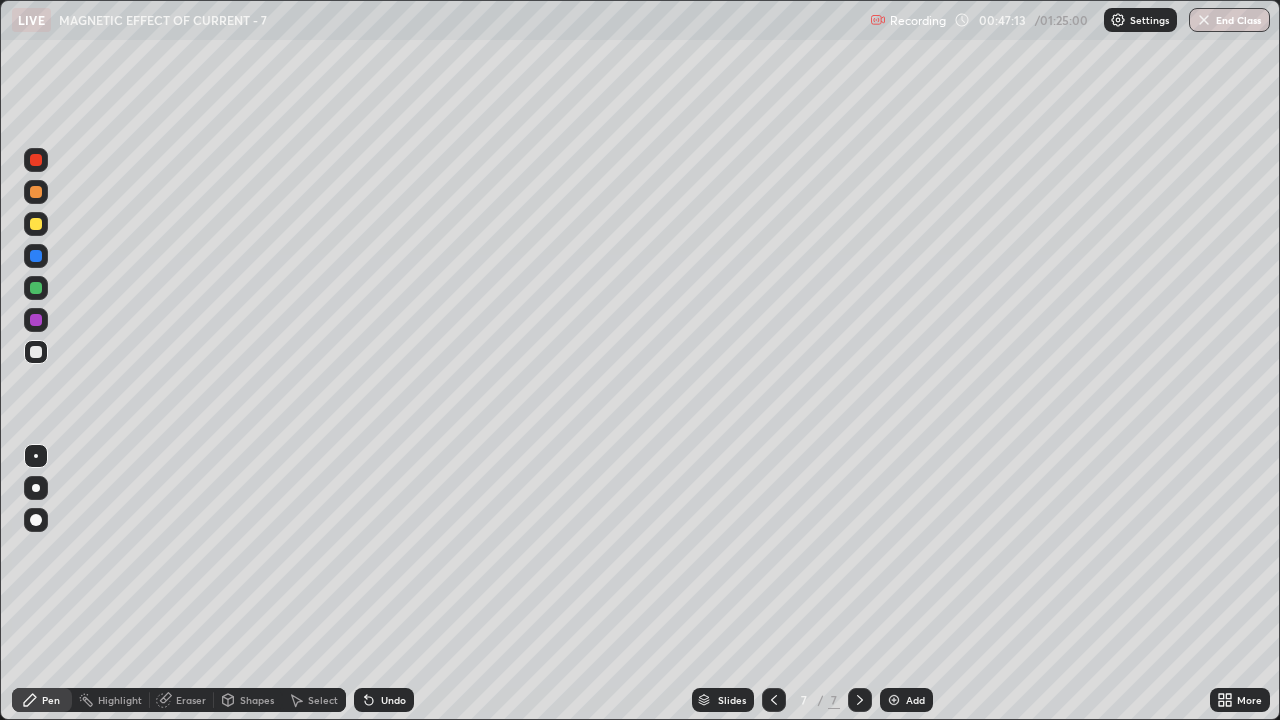 click at bounding box center (36, 224) 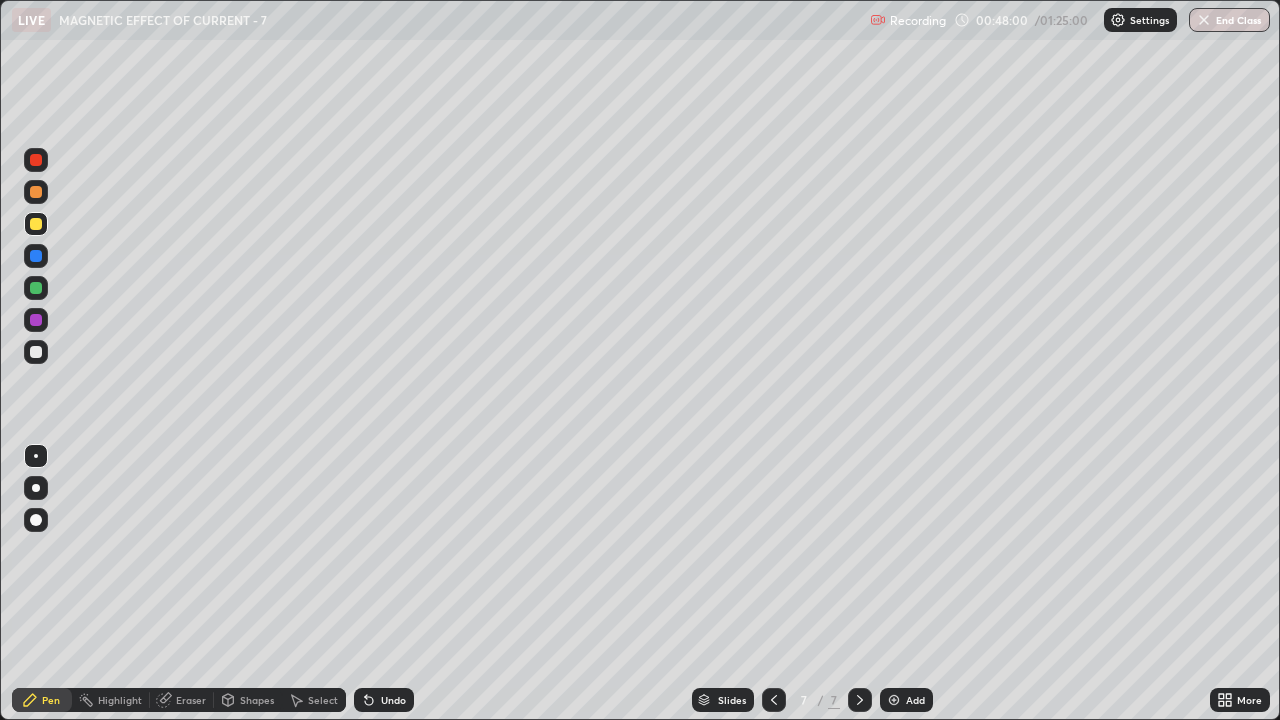 click at bounding box center (36, 224) 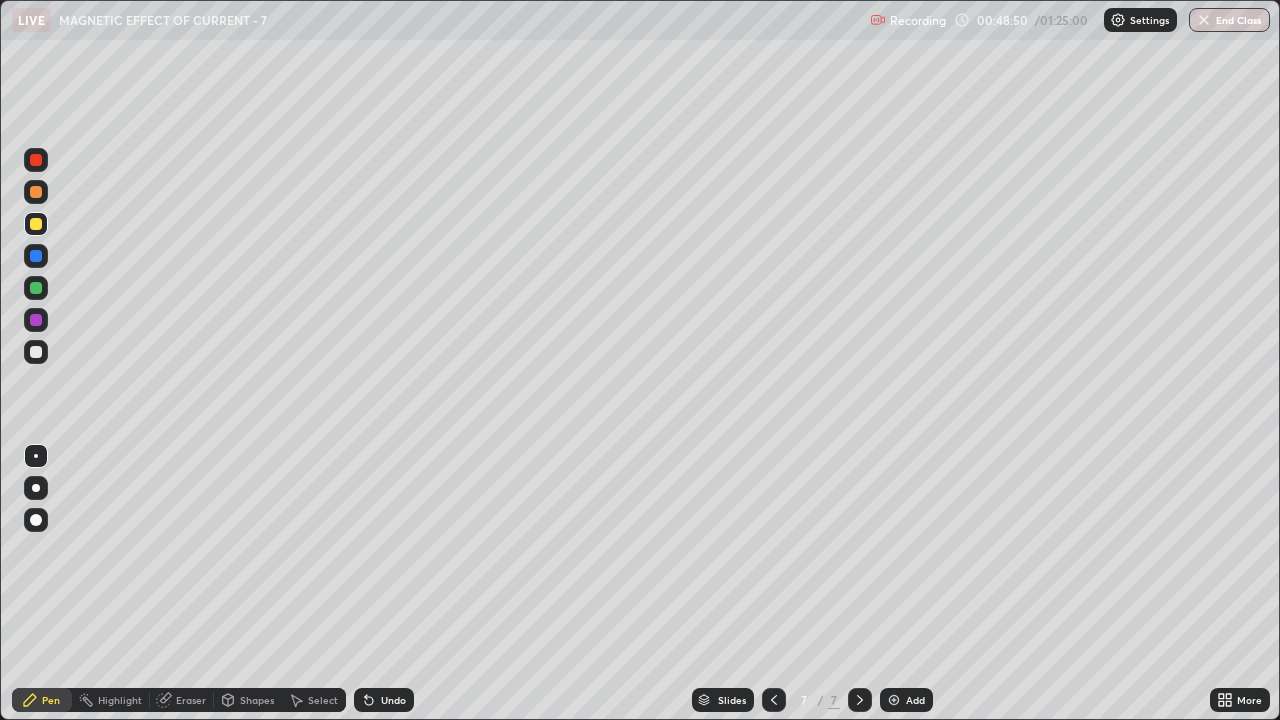 click at bounding box center [36, 224] 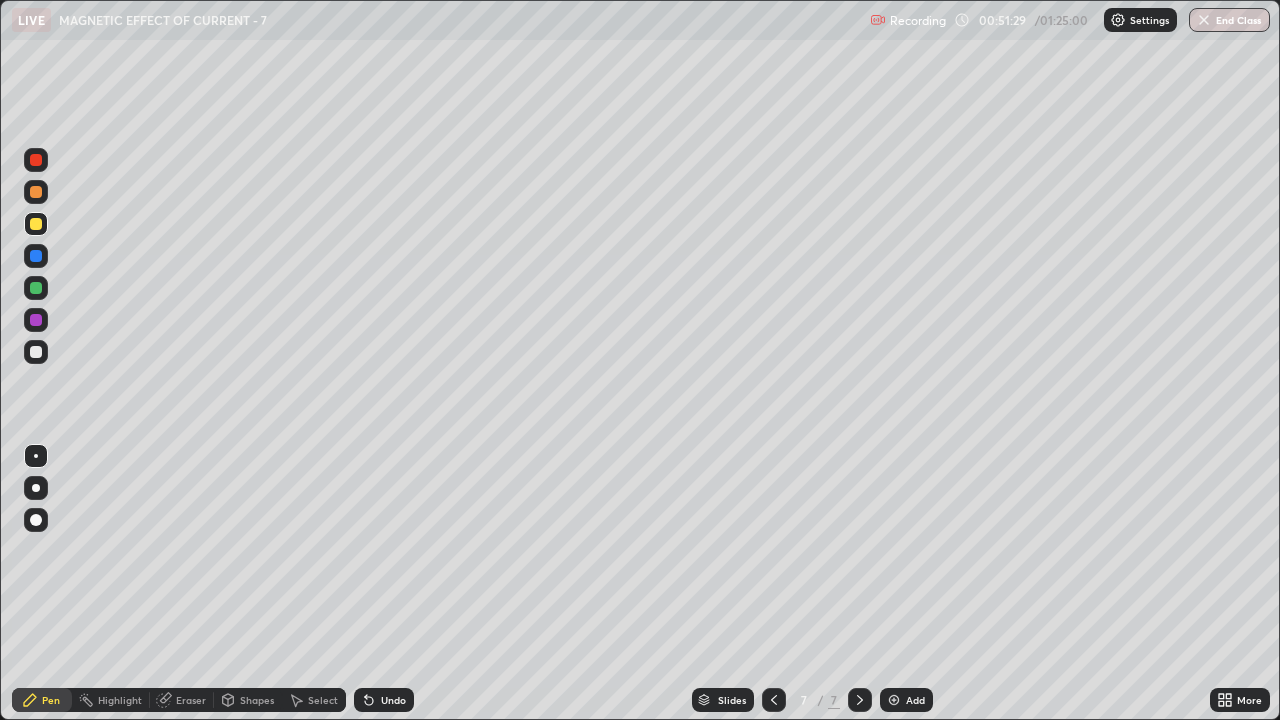 click on "Select" at bounding box center [314, 700] 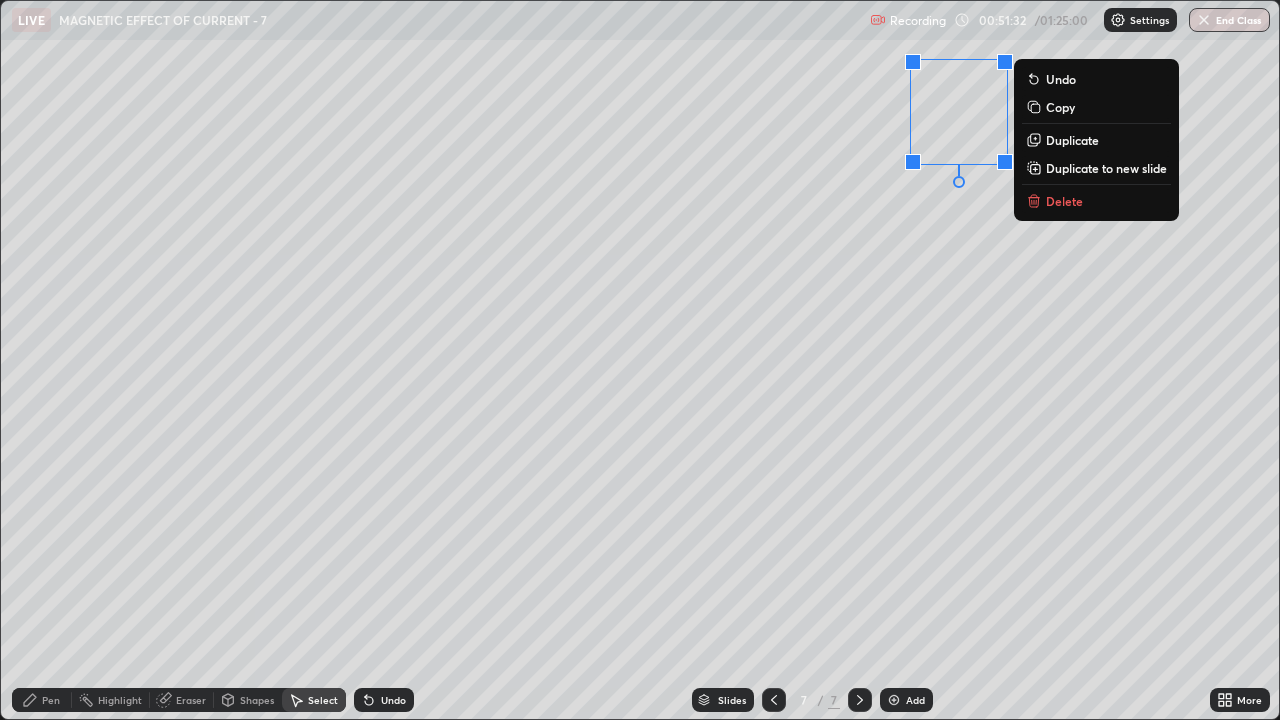 click on "Delete" at bounding box center (1064, 201) 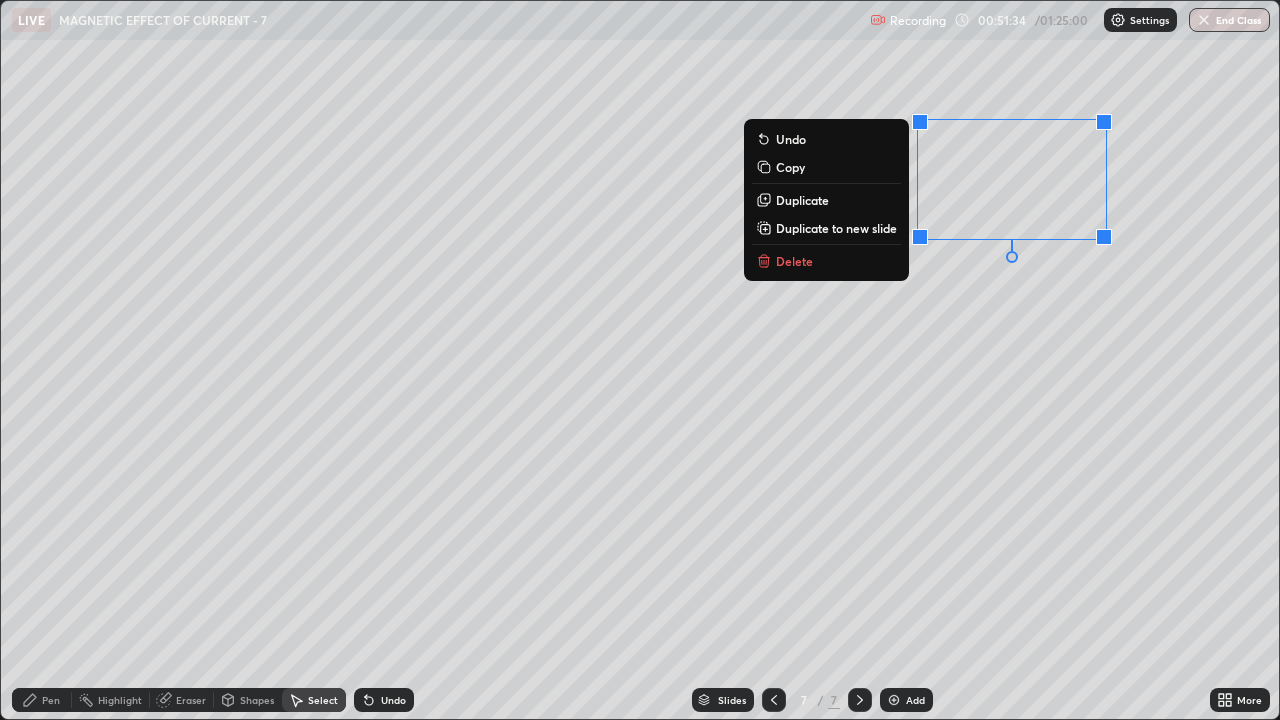 click on "Delete" at bounding box center [826, 261] 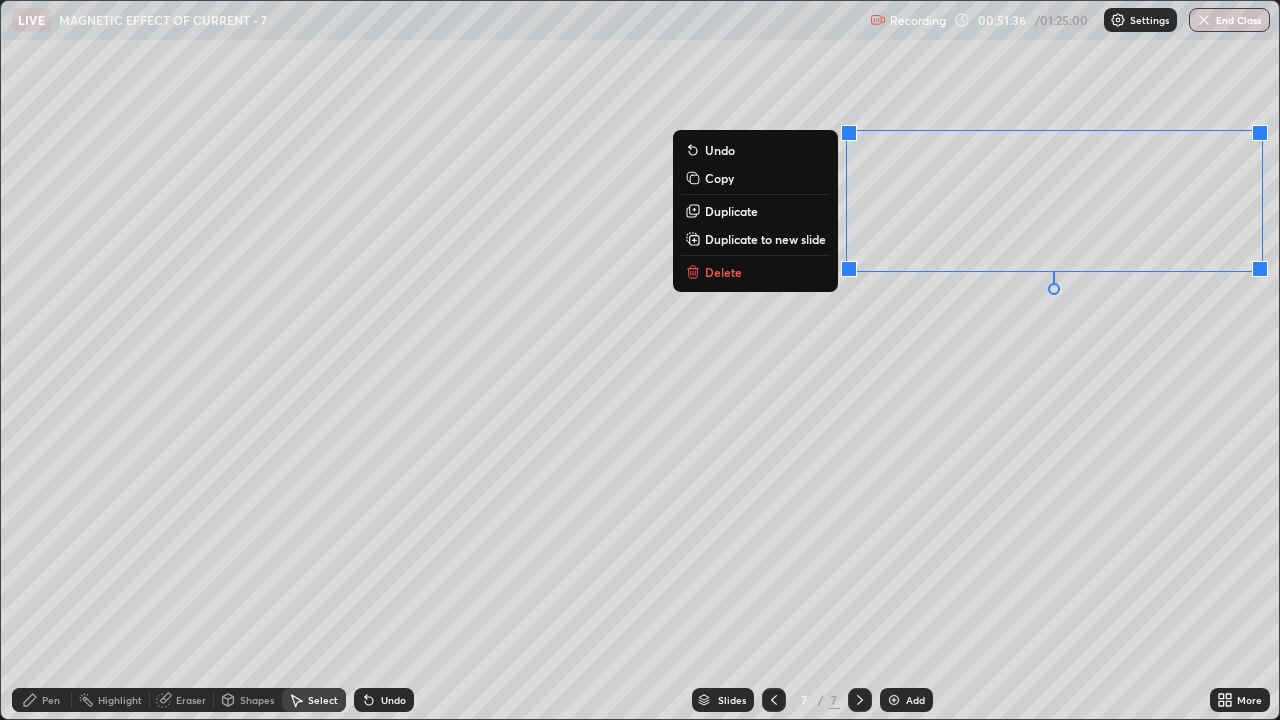 click on "0 ° Undo Copy Duplicate Duplicate to new slide Delete" at bounding box center [640, 360] 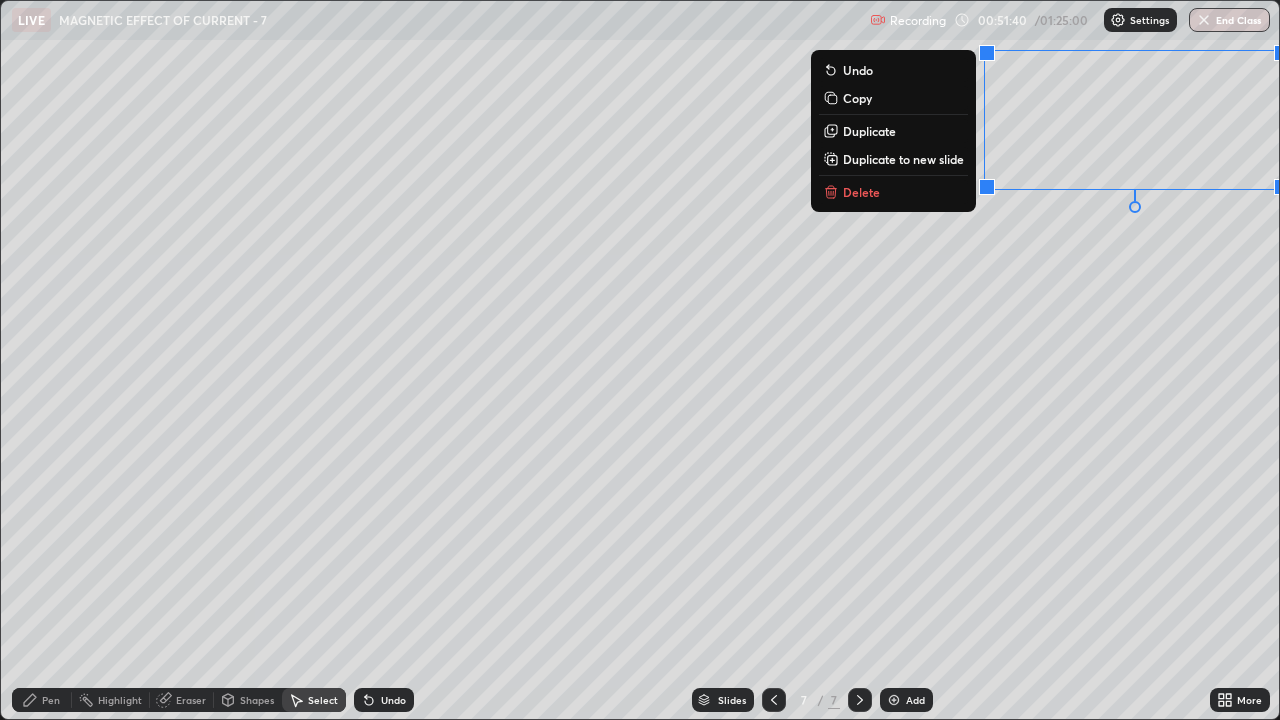 click on "0 ° Undo Copy Duplicate Duplicate to new slide Delete" at bounding box center [640, 360] 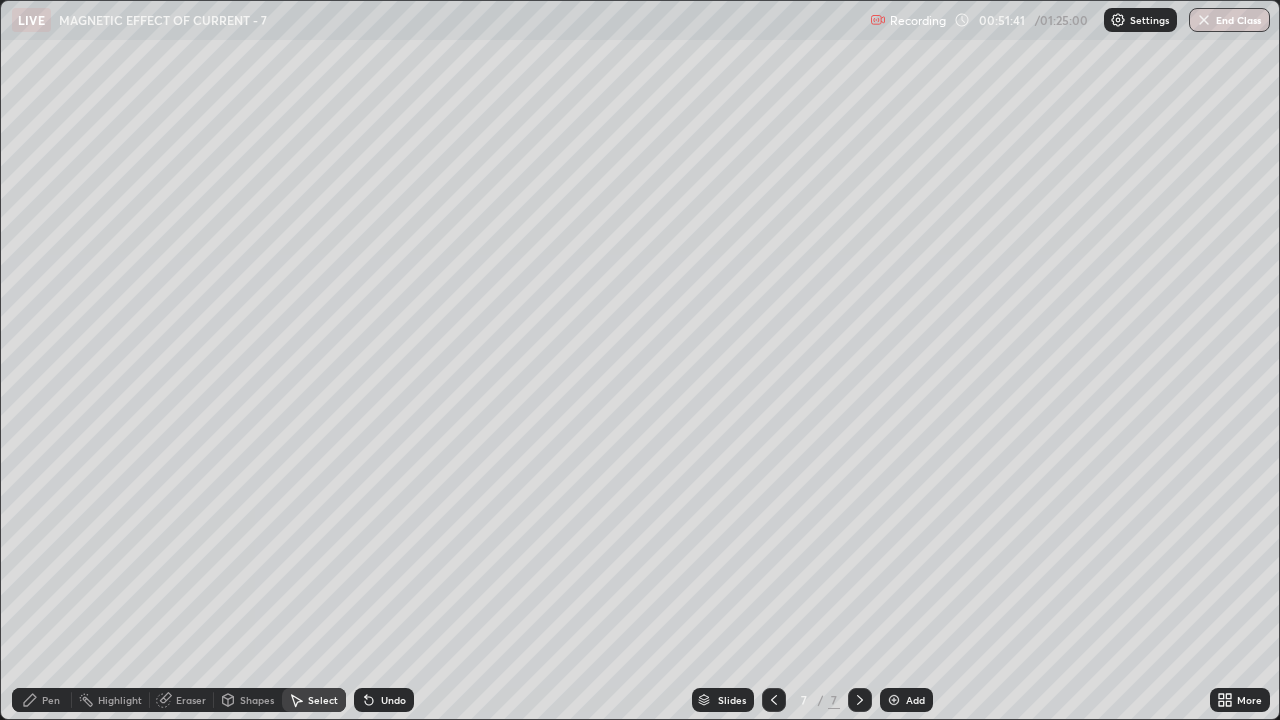 click on "Pen" at bounding box center [51, 700] 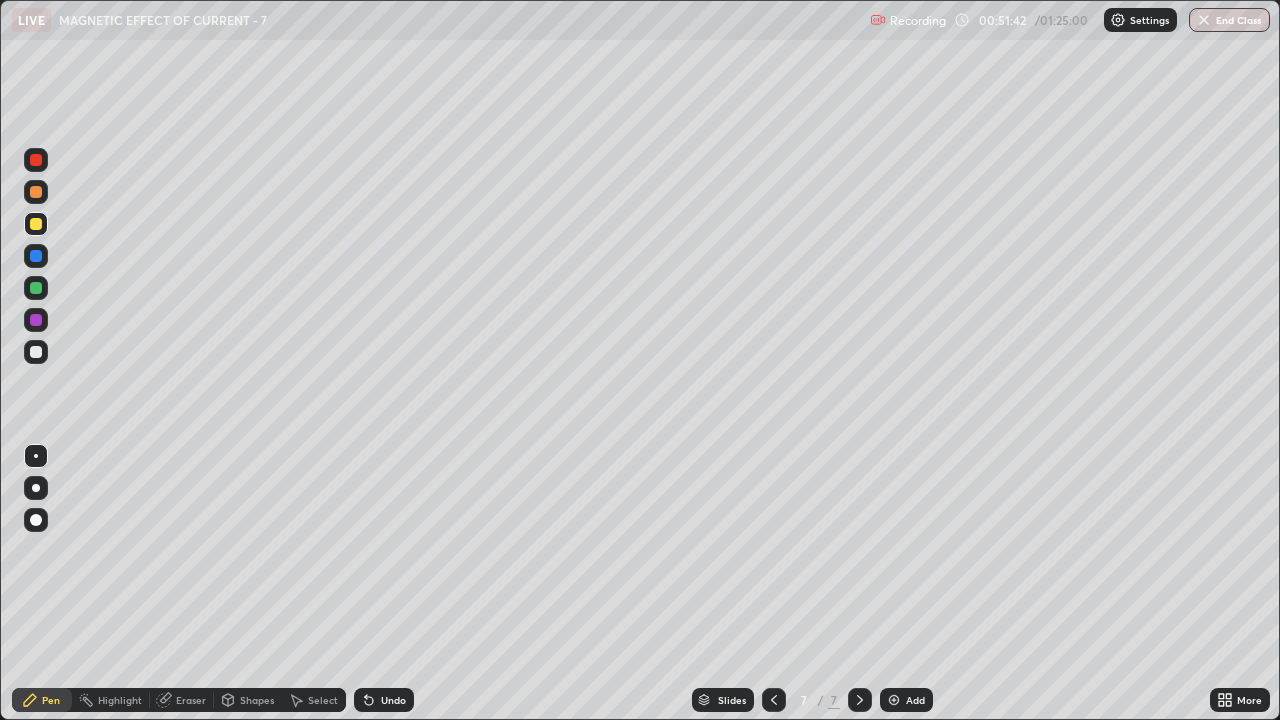 click at bounding box center [36, 352] 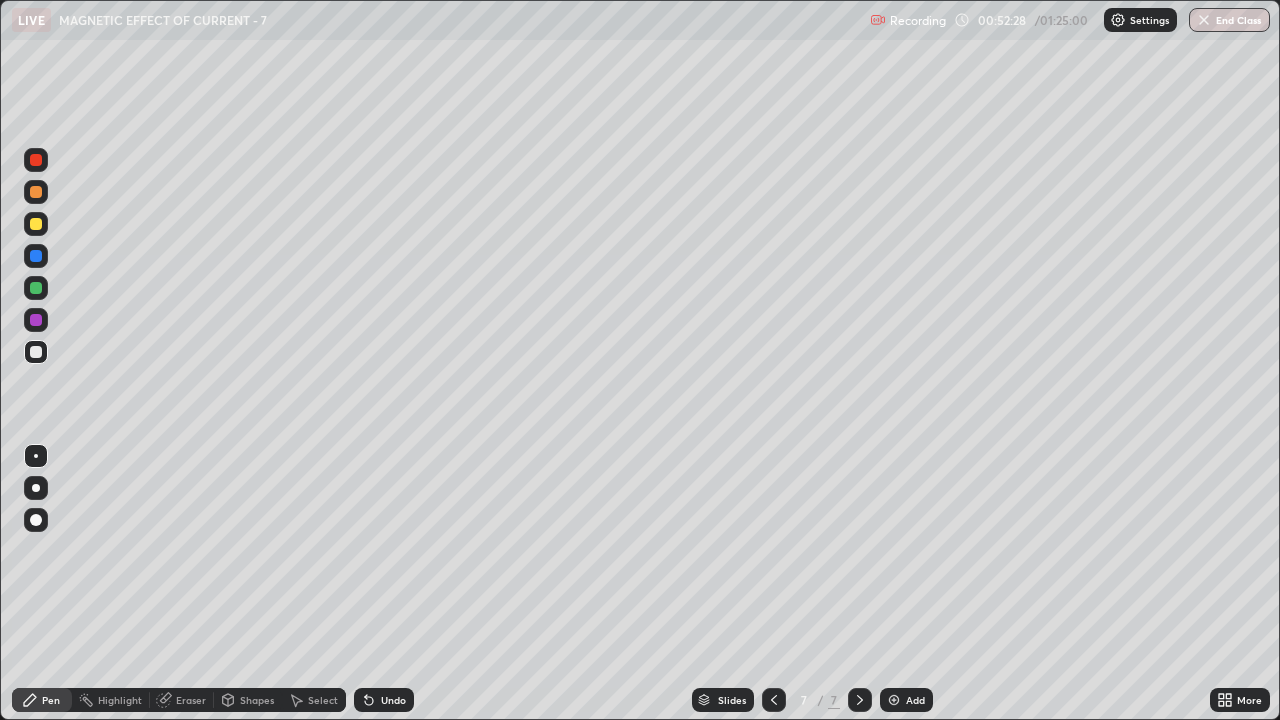 click at bounding box center [36, 224] 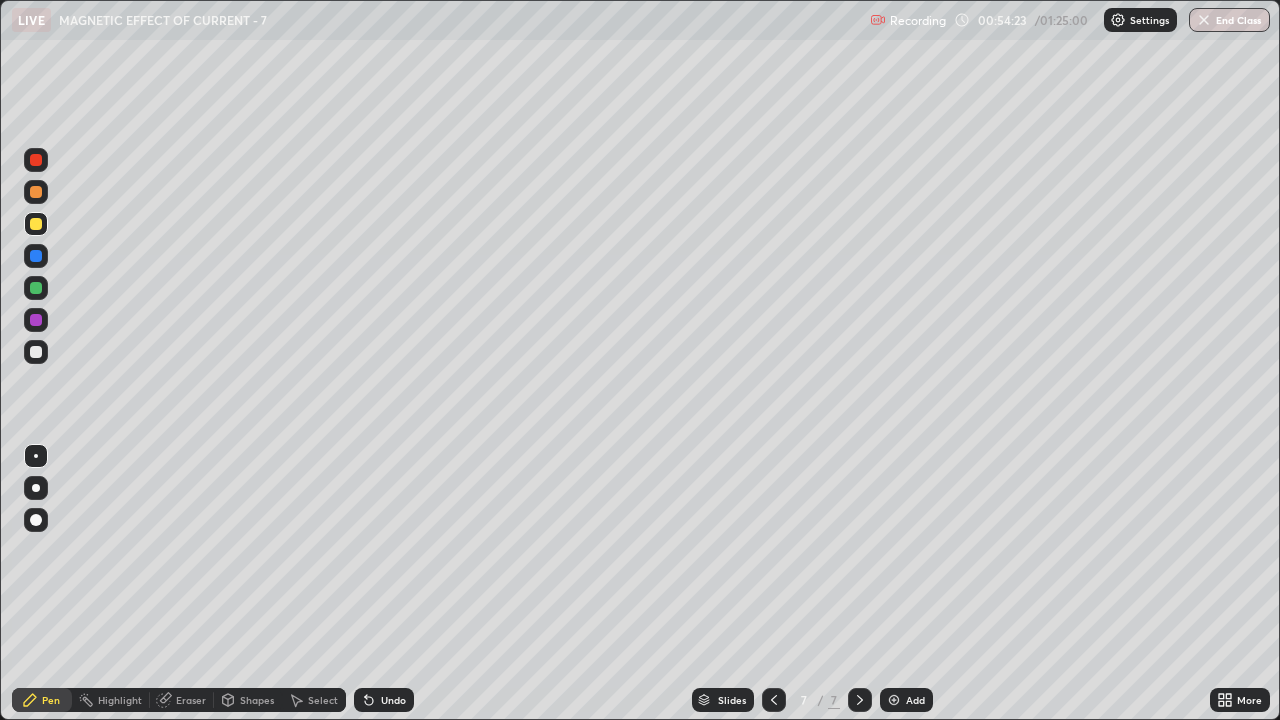click on "Undo" at bounding box center [393, 700] 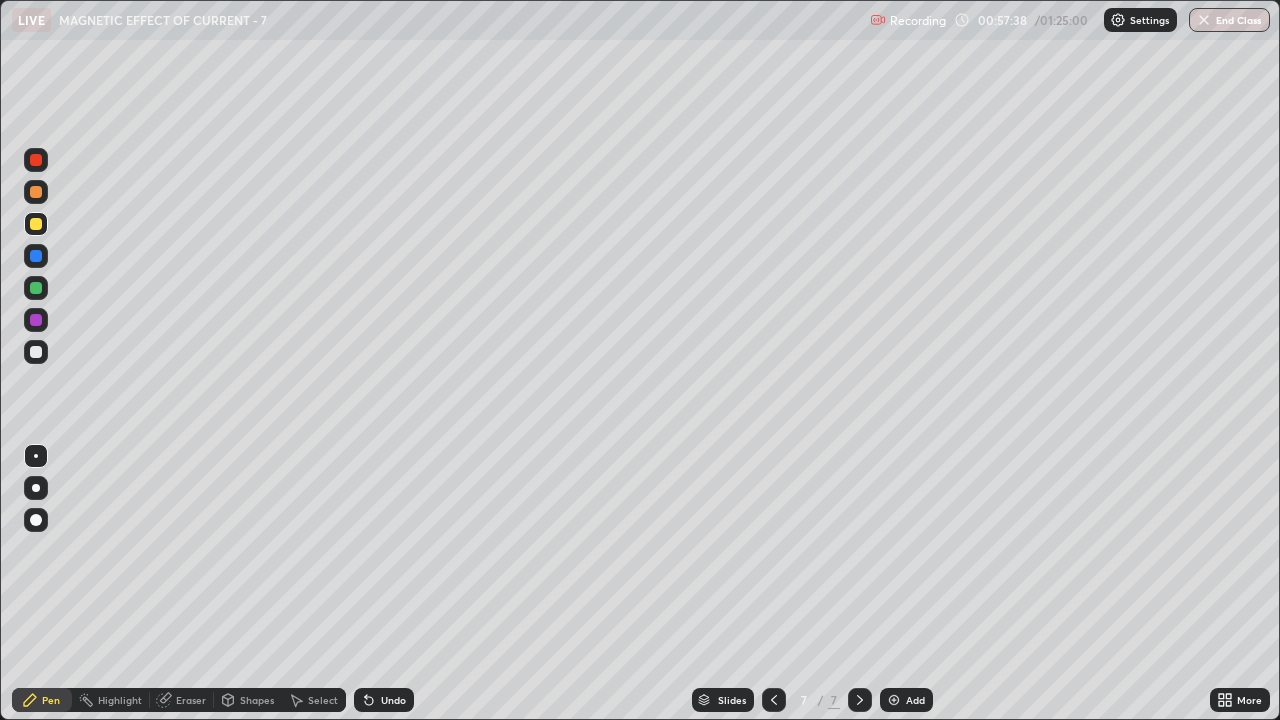 click on "Select" at bounding box center (314, 700) 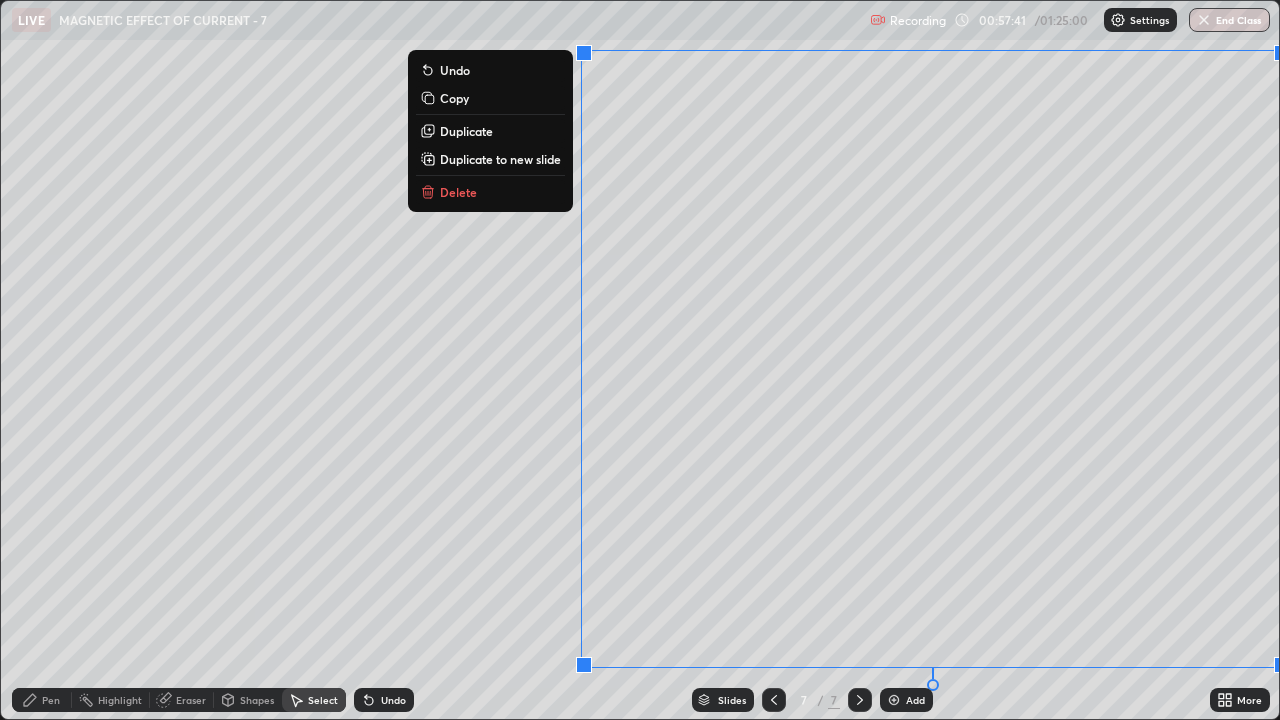 click on "Duplicate to new slide" at bounding box center [500, 159] 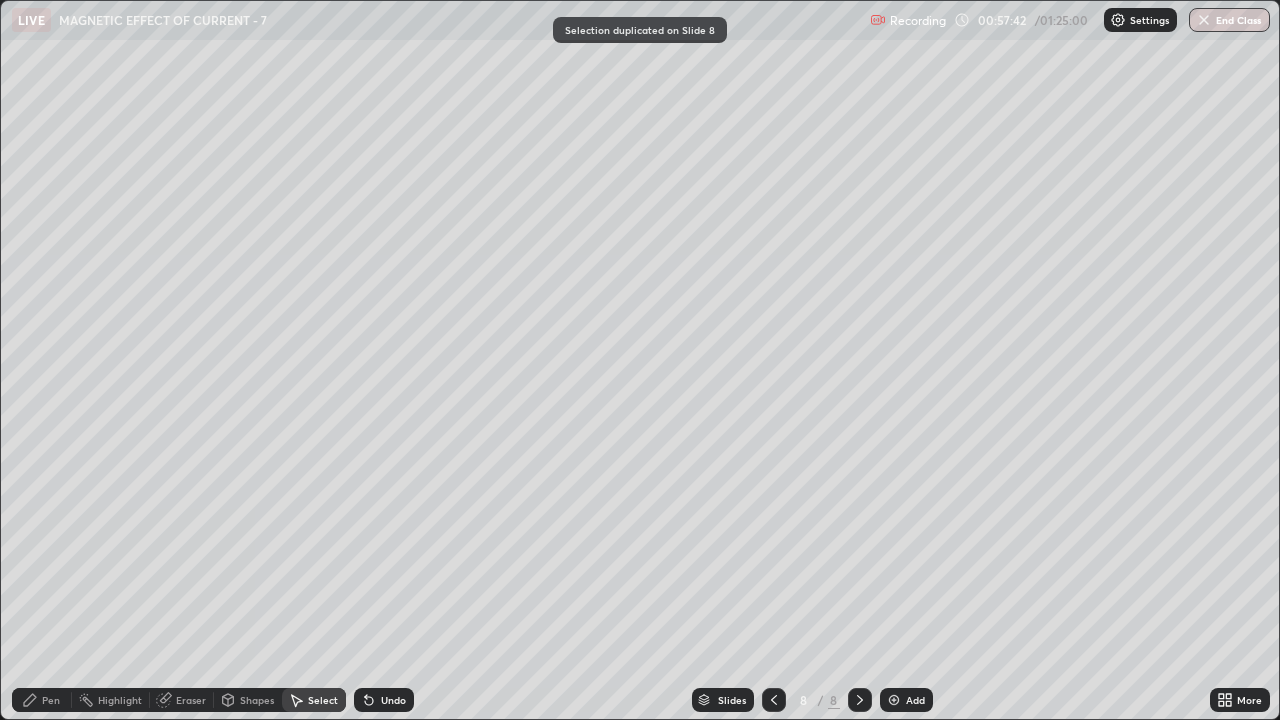click on "Pen" at bounding box center [51, 700] 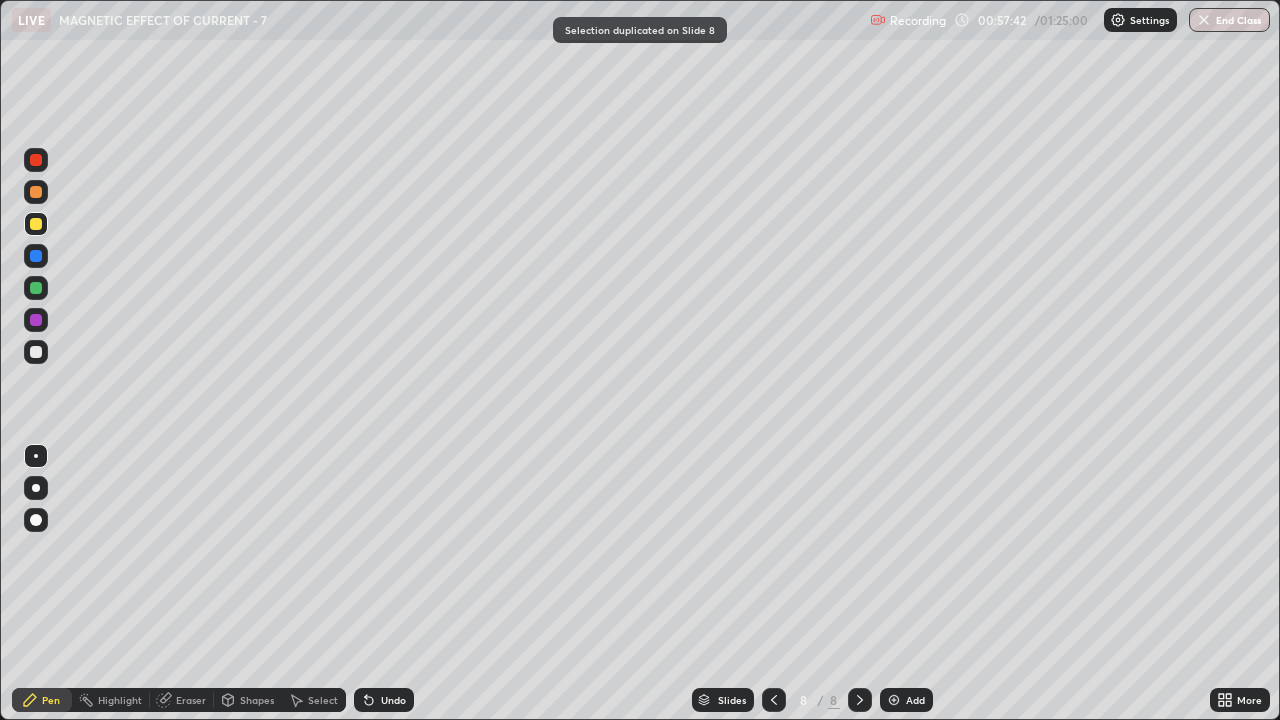 click at bounding box center [36, 352] 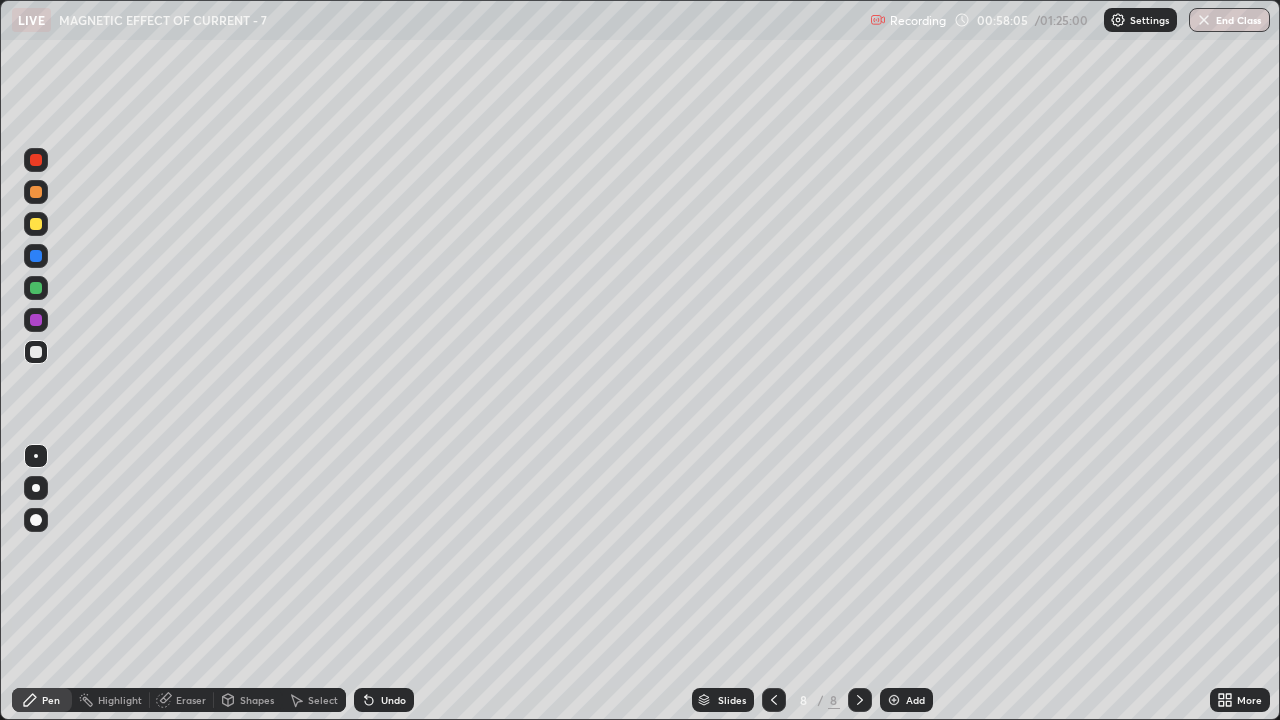 click on "Undo" at bounding box center [384, 700] 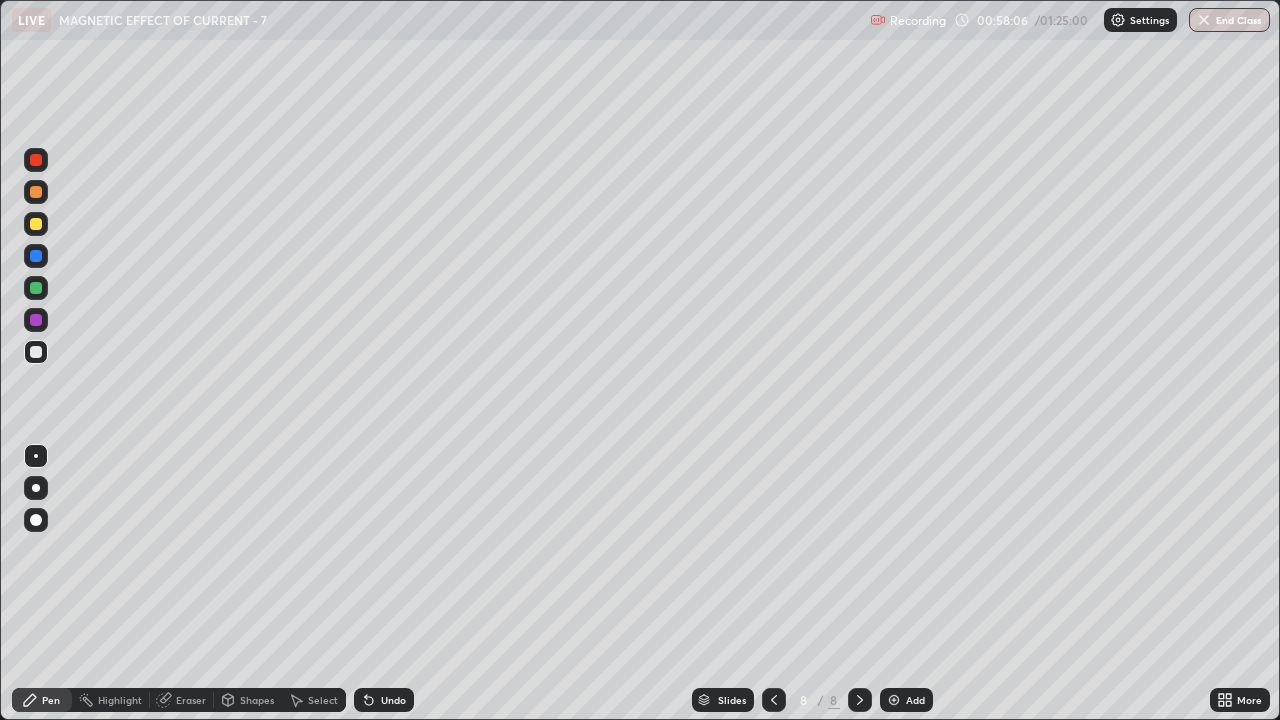 click on "Undo" at bounding box center [393, 700] 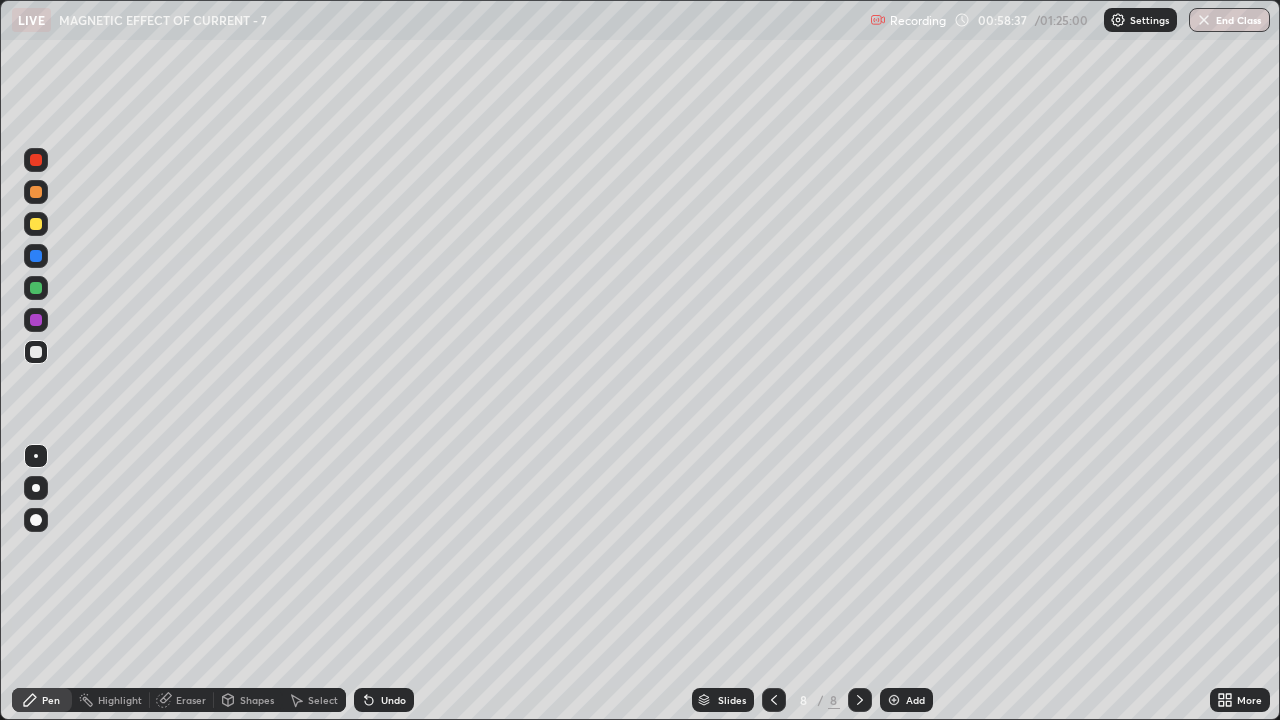 click on "Eraser" at bounding box center (191, 700) 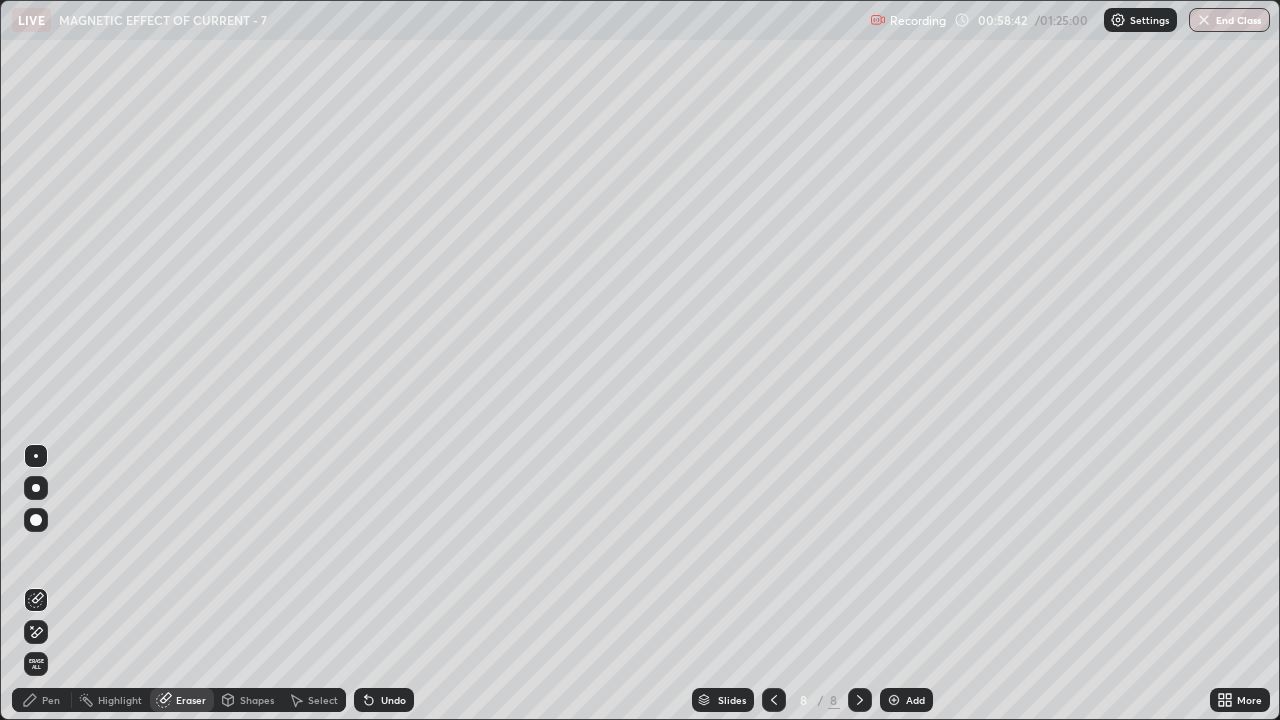 click on "Pen" at bounding box center (51, 700) 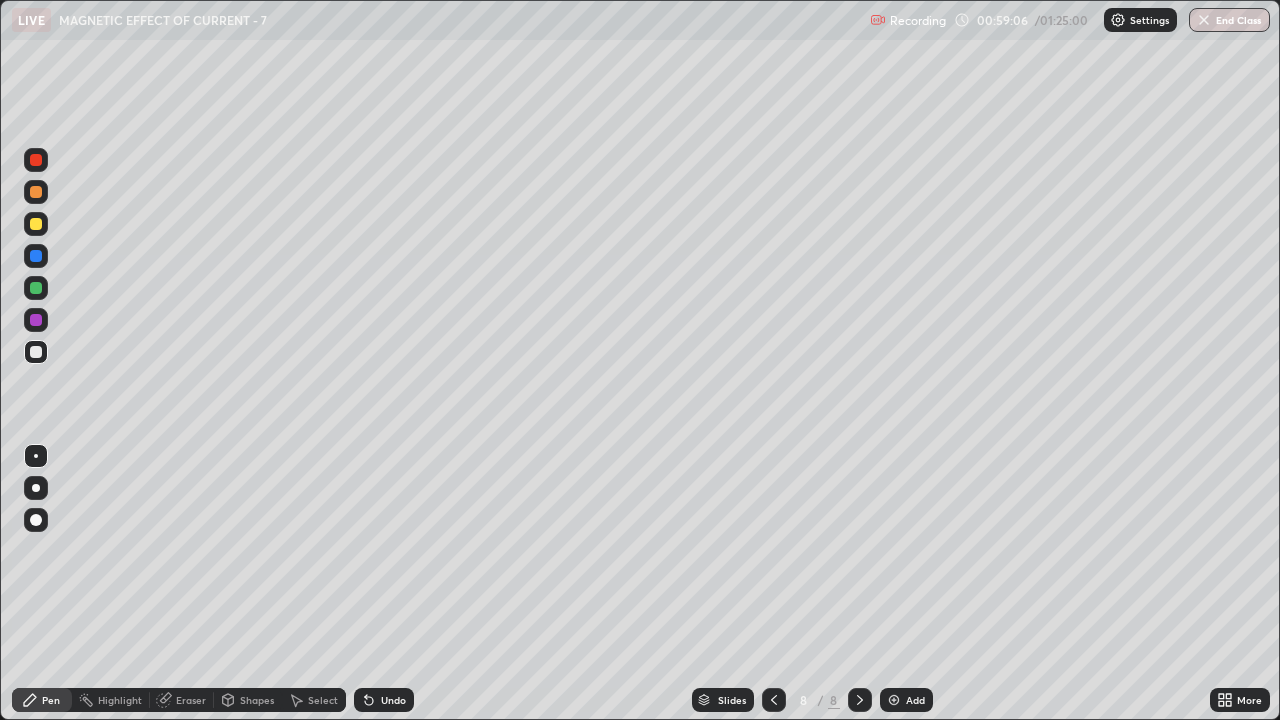 click on "Select" at bounding box center [323, 700] 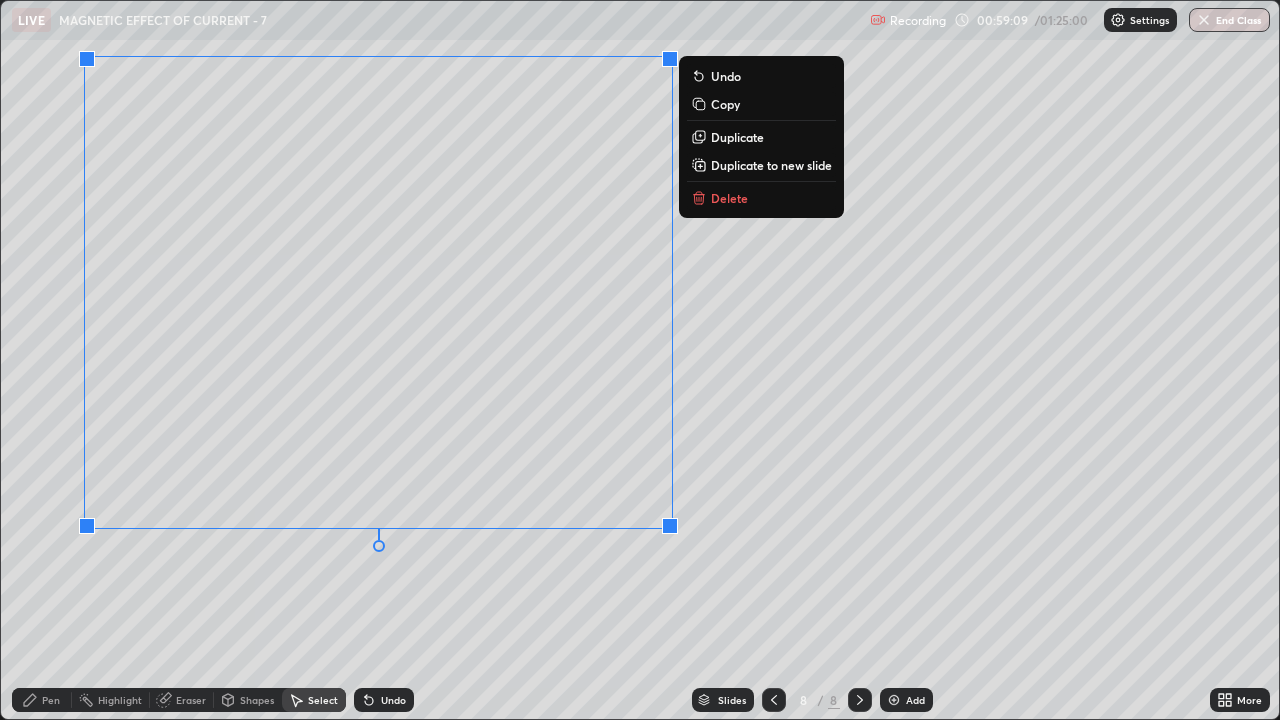 click on "0 ° Undo Copy Duplicate Duplicate to new slide Delete" at bounding box center [640, 360] 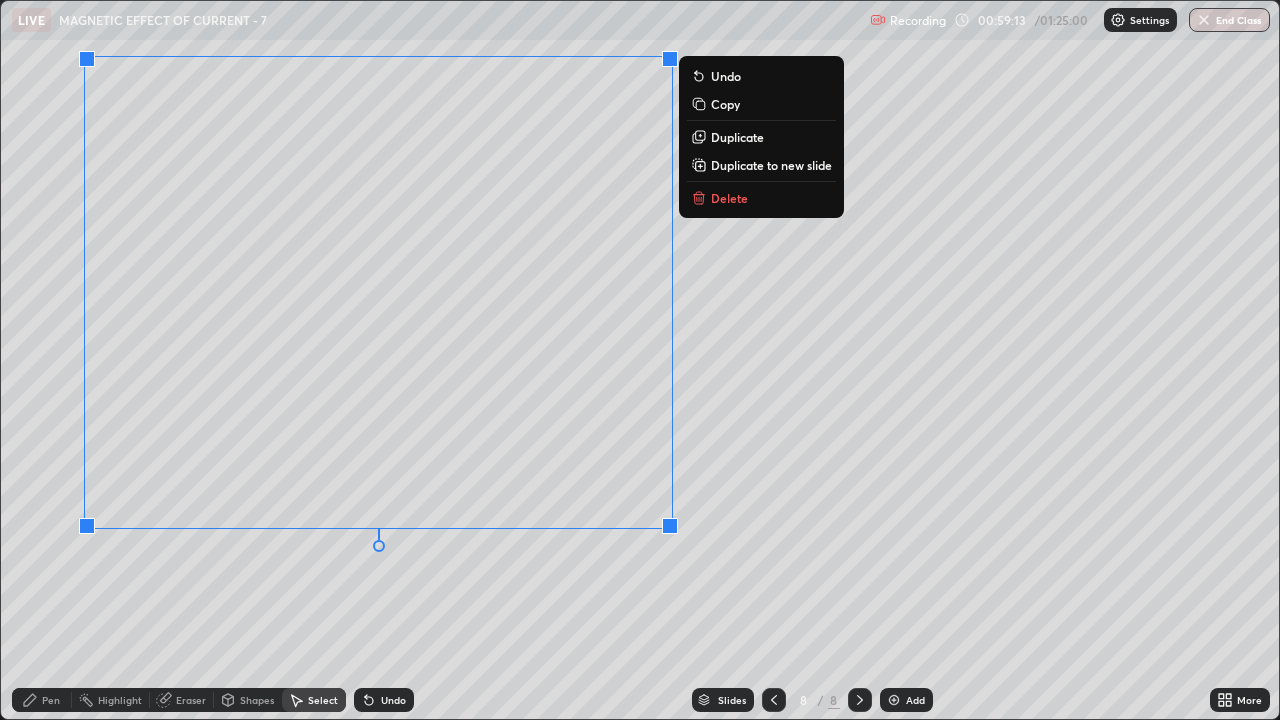 click on "Duplicate to new slide" at bounding box center [771, 165] 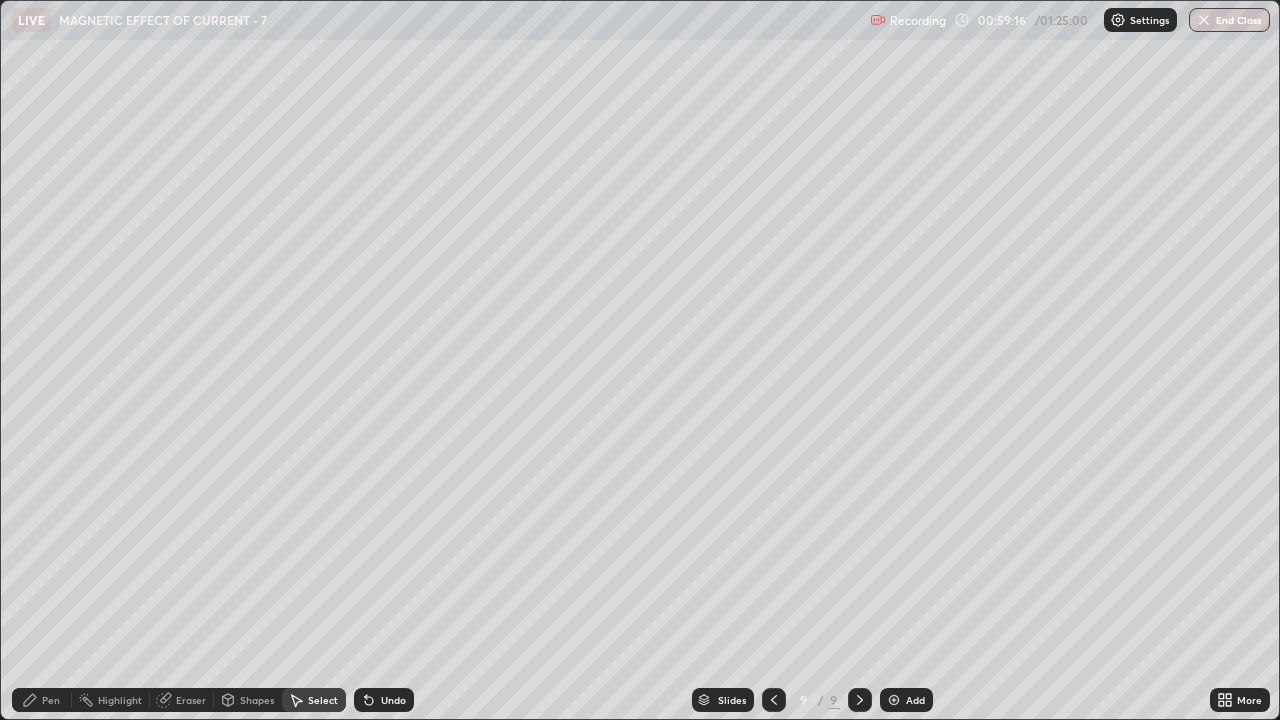 click on "Pen" at bounding box center (42, 700) 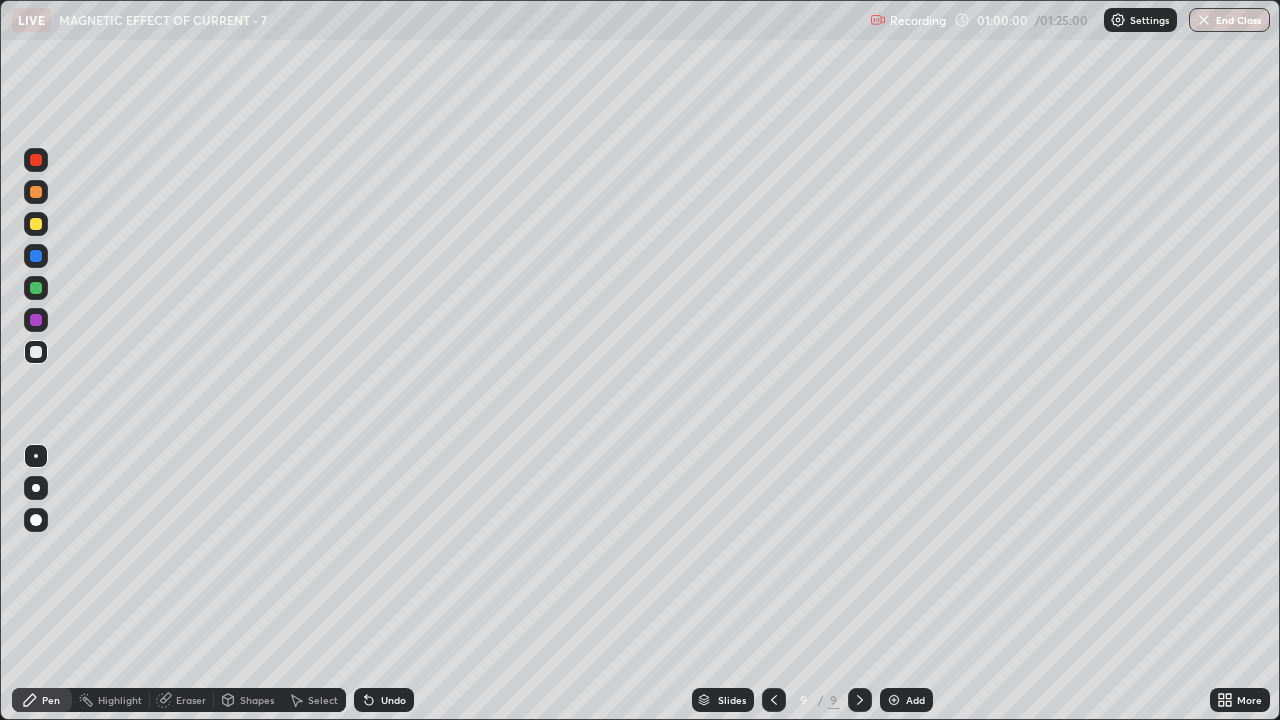 click at bounding box center (36, 224) 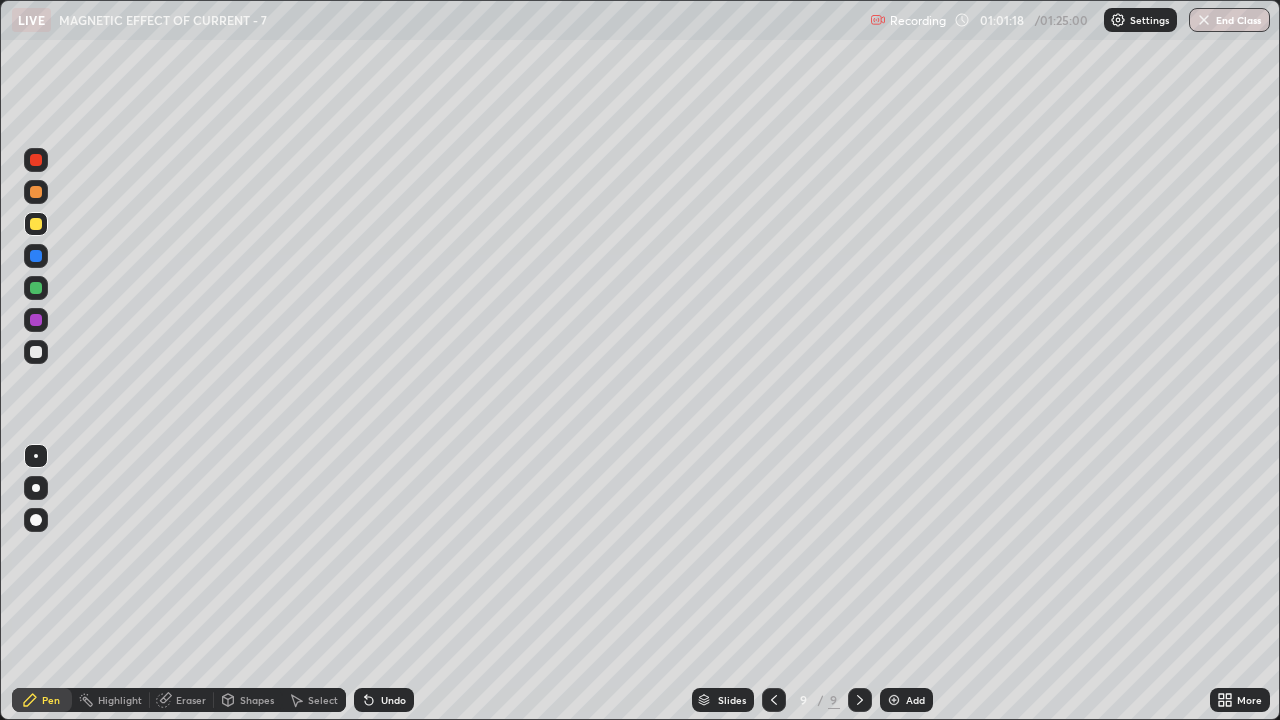 click at bounding box center [36, 352] 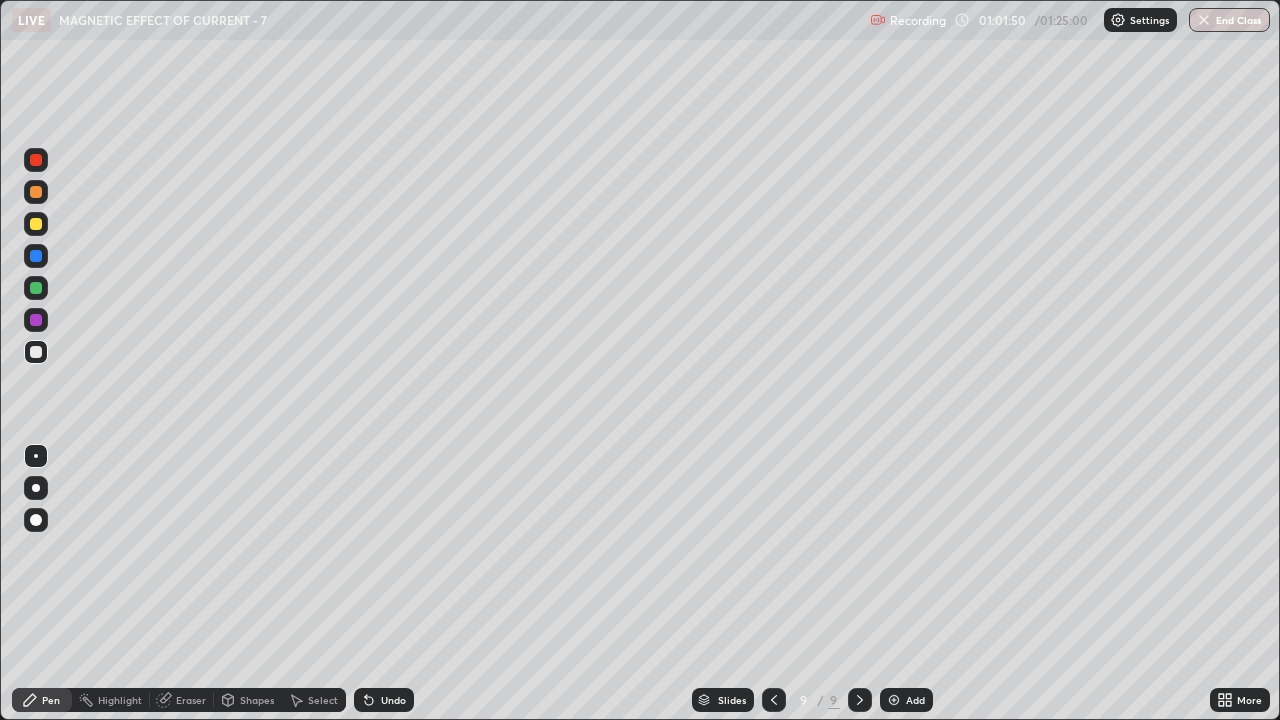 click at bounding box center (36, 224) 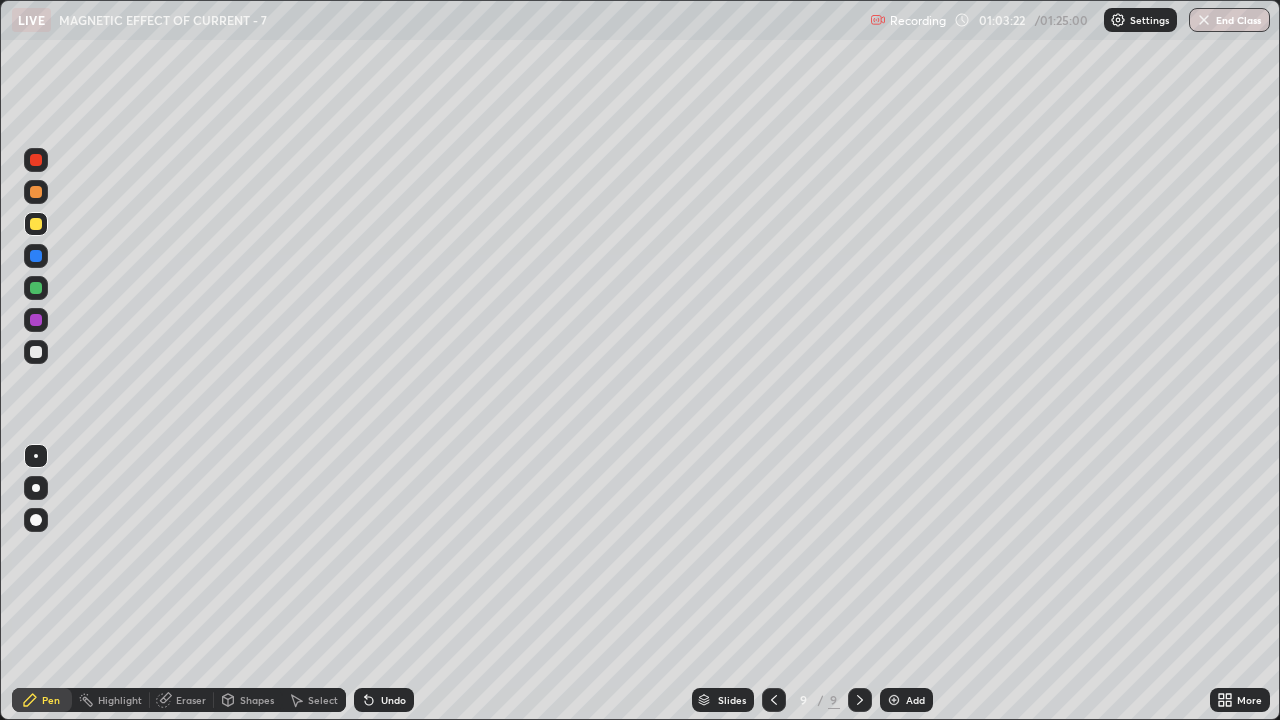 click at bounding box center (36, 224) 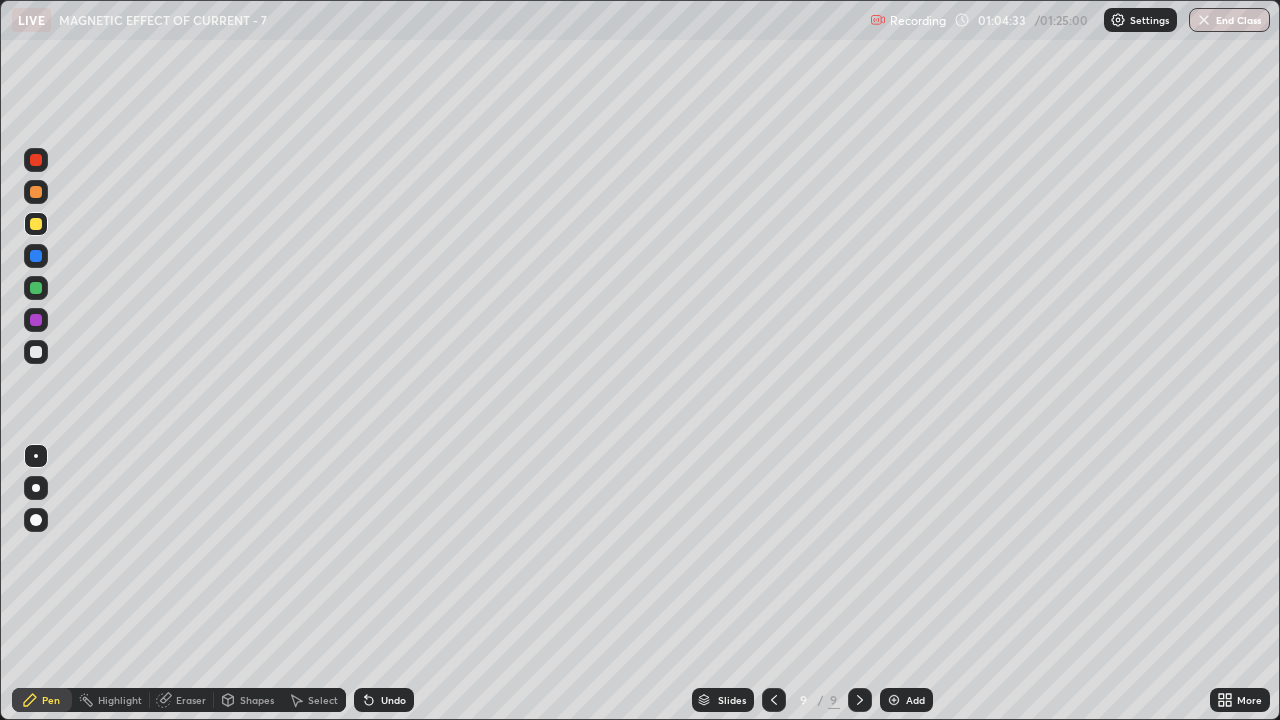 click on "Select" at bounding box center [323, 700] 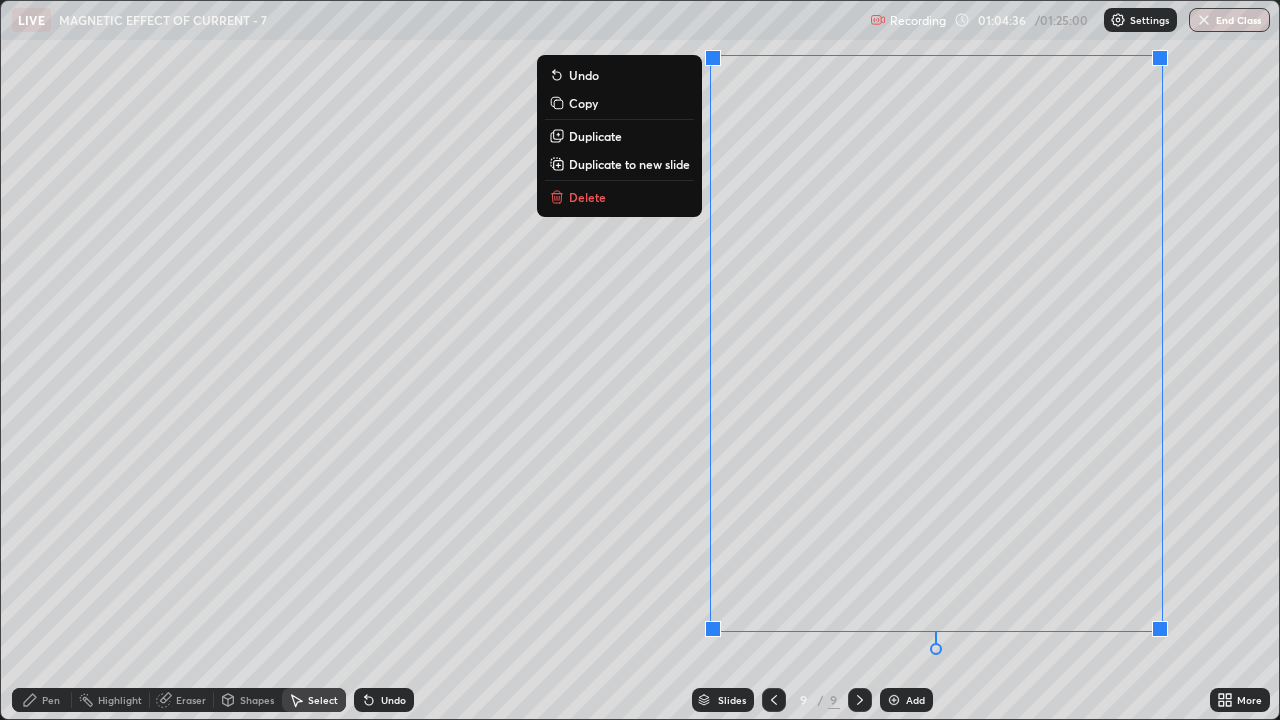 click on "Duplicate to new slide" at bounding box center (629, 164) 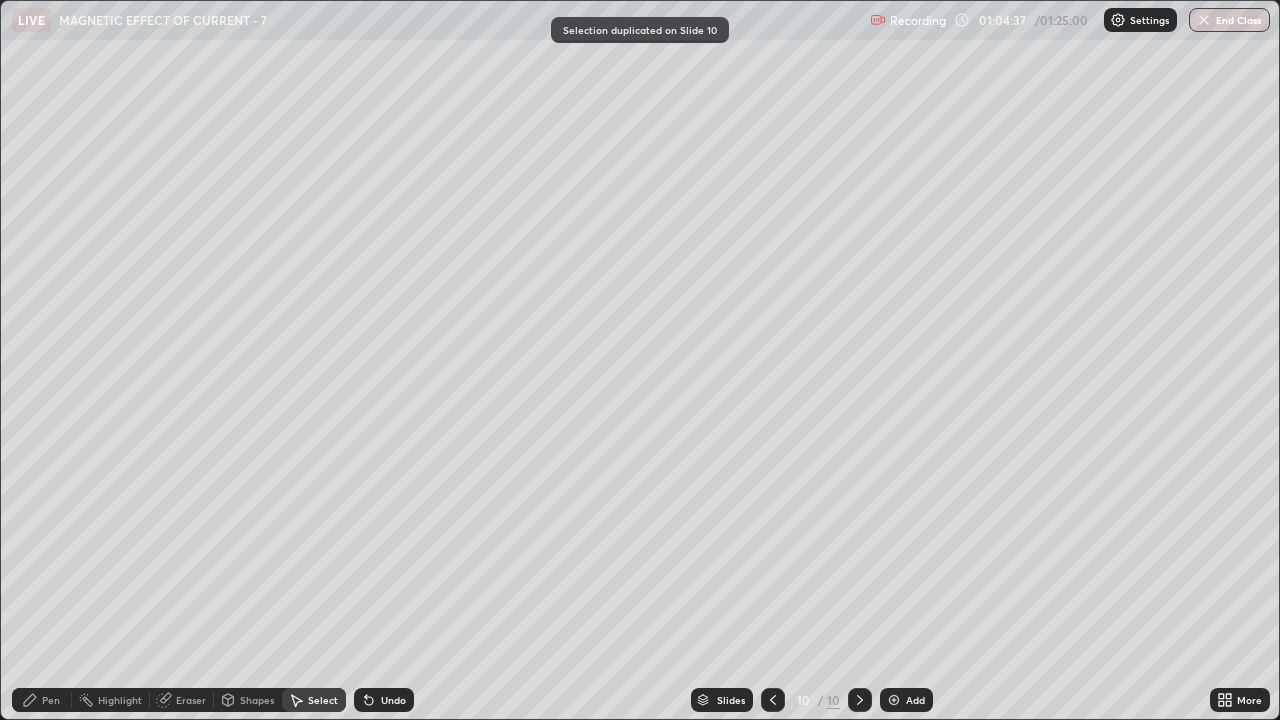 click on "Pen" at bounding box center (51, 700) 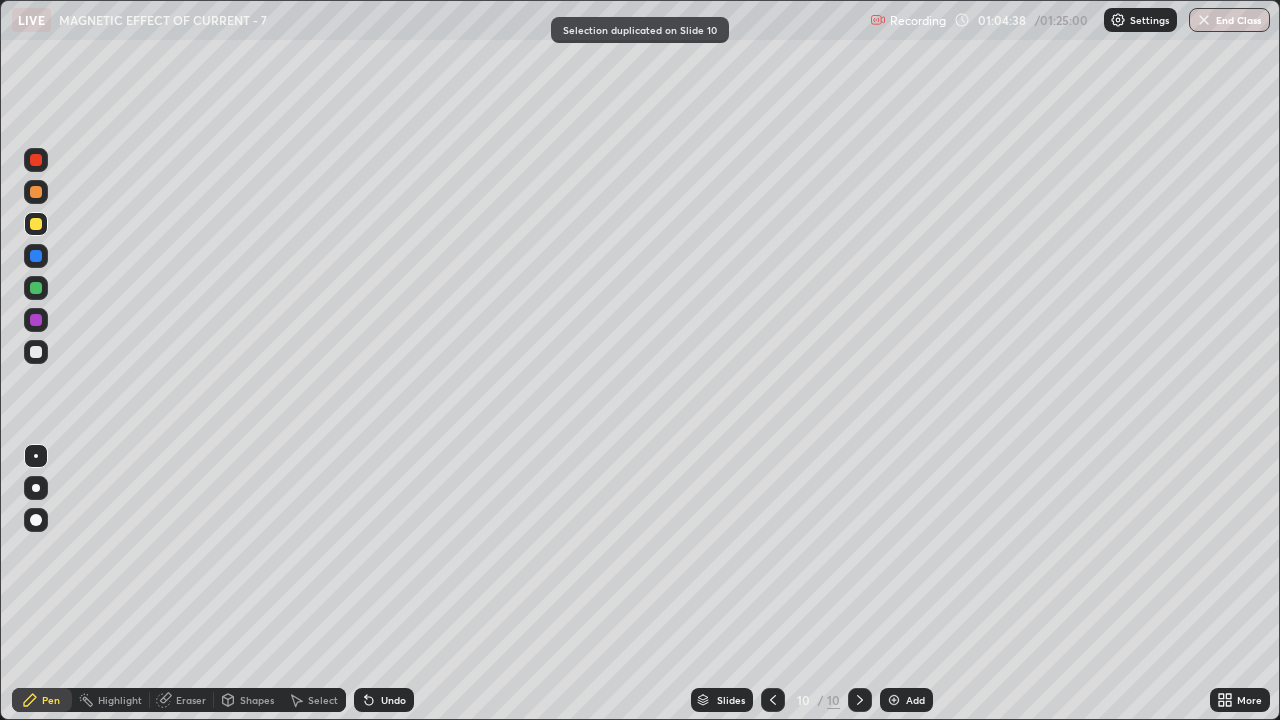 click at bounding box center [36, 352] 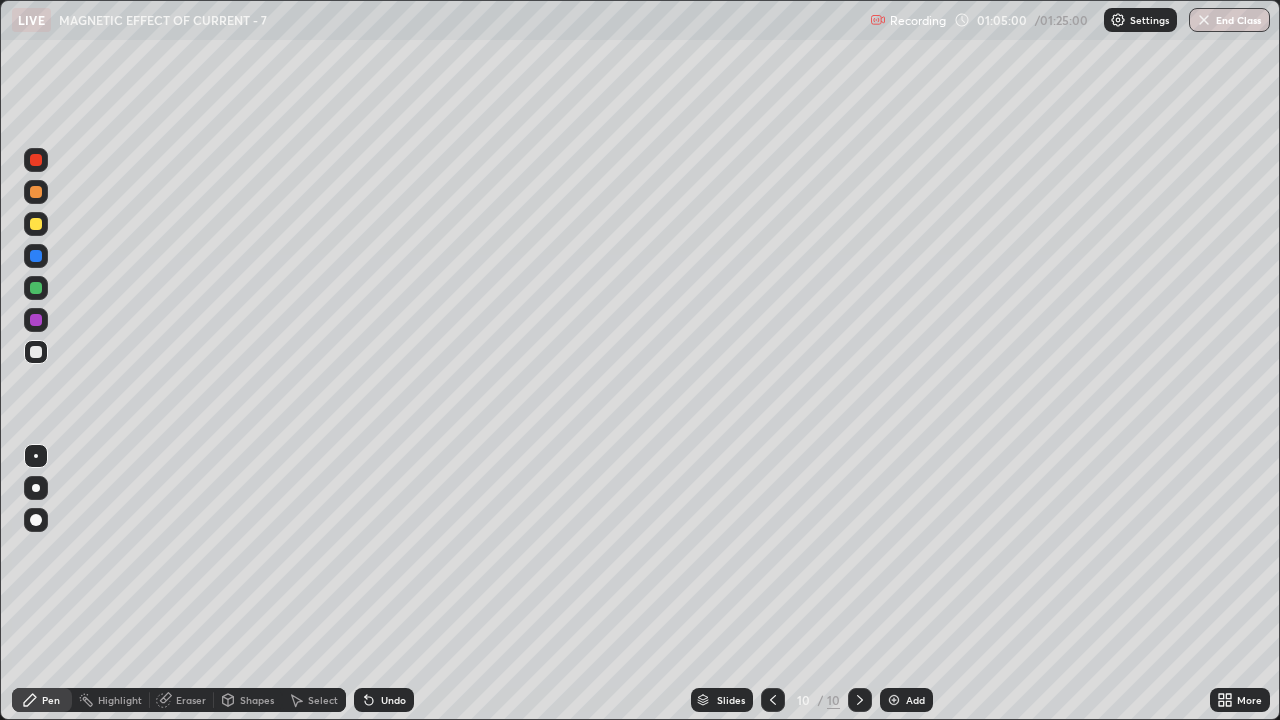 click 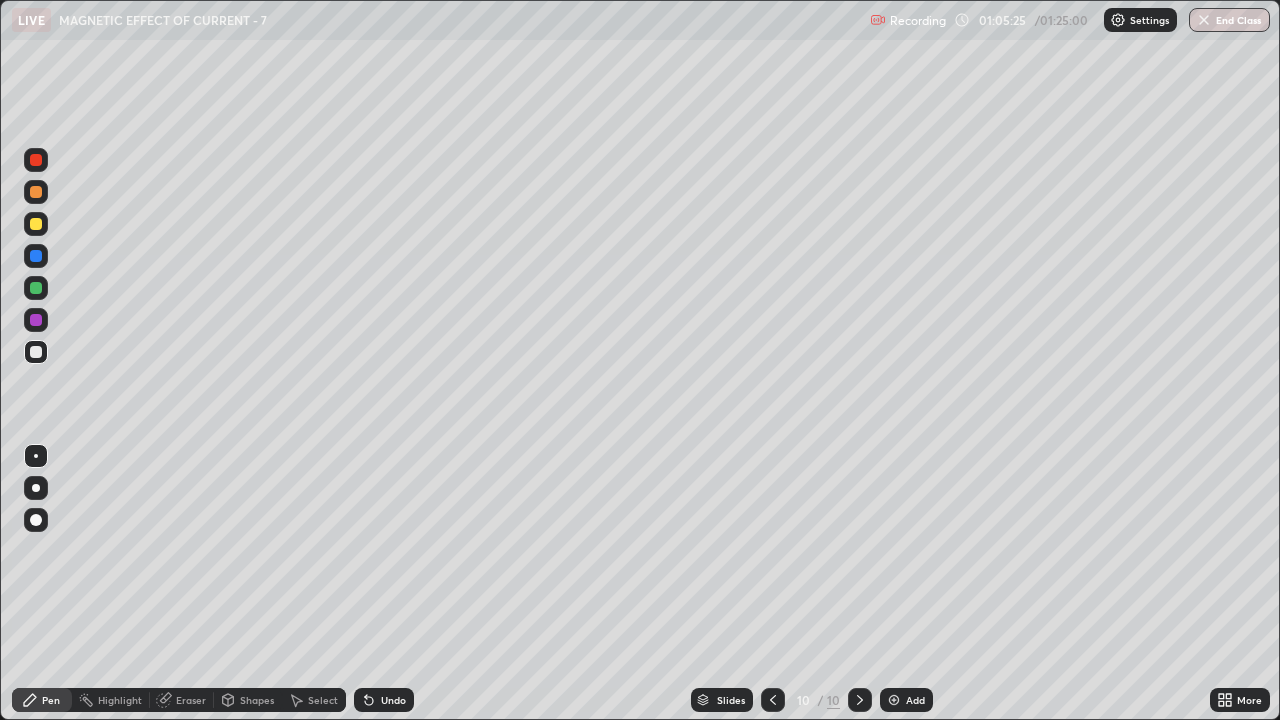 click at bounding box center [36, 224] 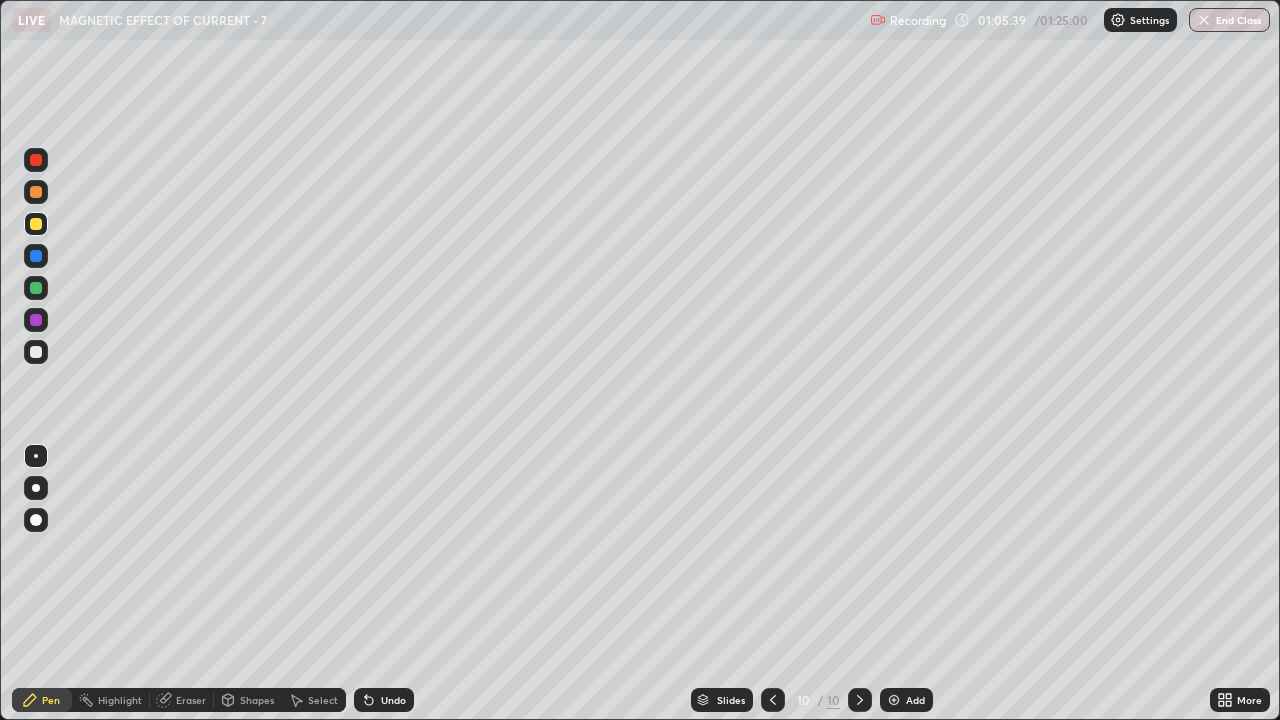 click on "Eraser" at bounding box center (191, 700) 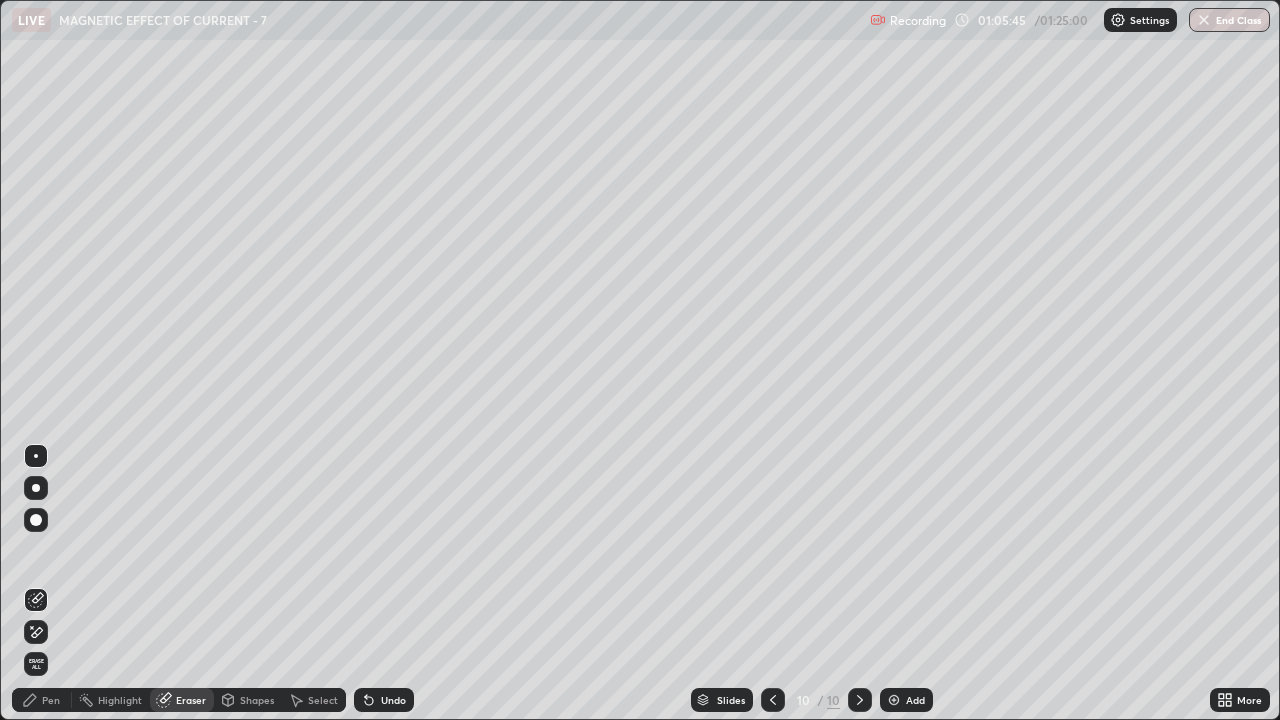 click on "Pen" at bounding box center (51, 700) 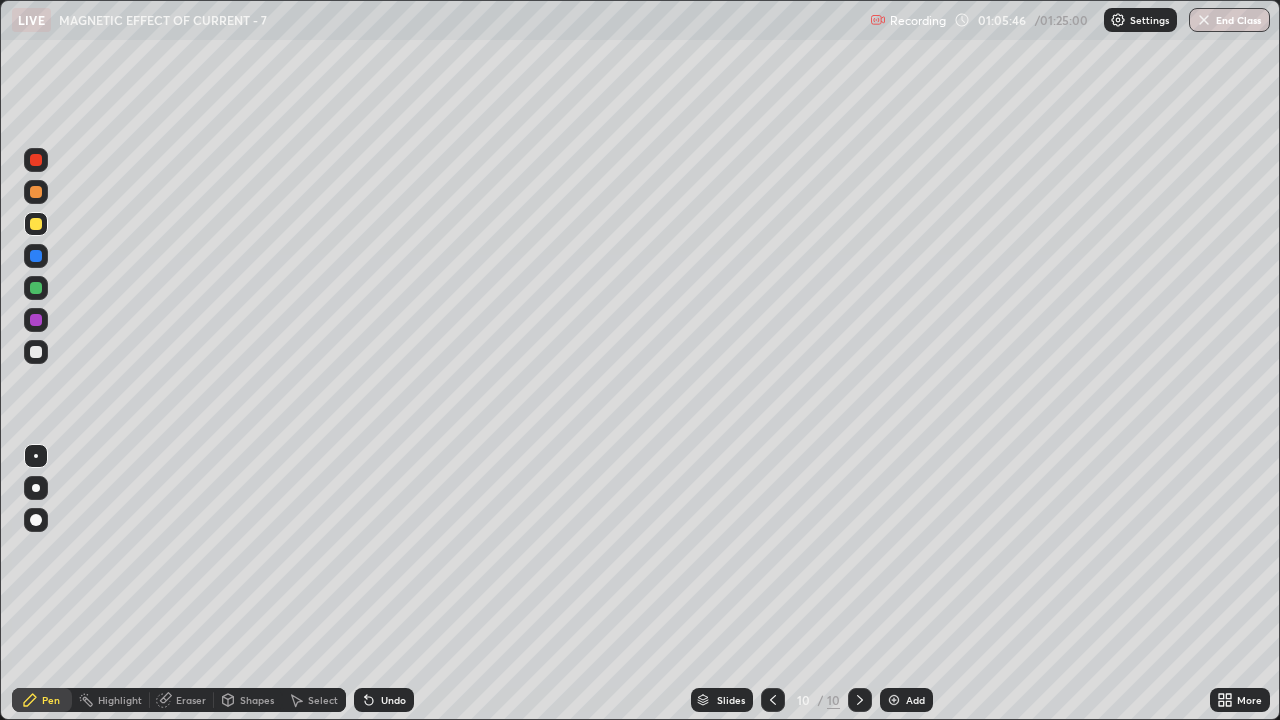 click at bounding box center [36, 224] 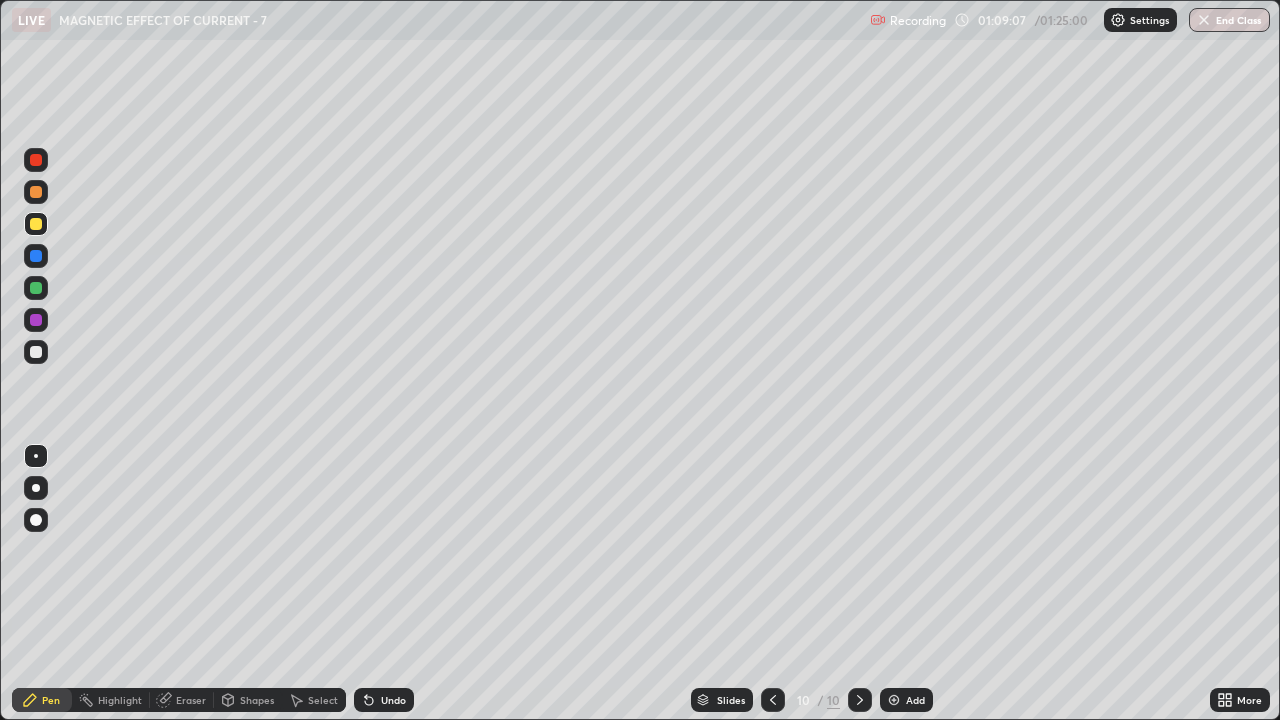 click at bounding box center [36, 352] 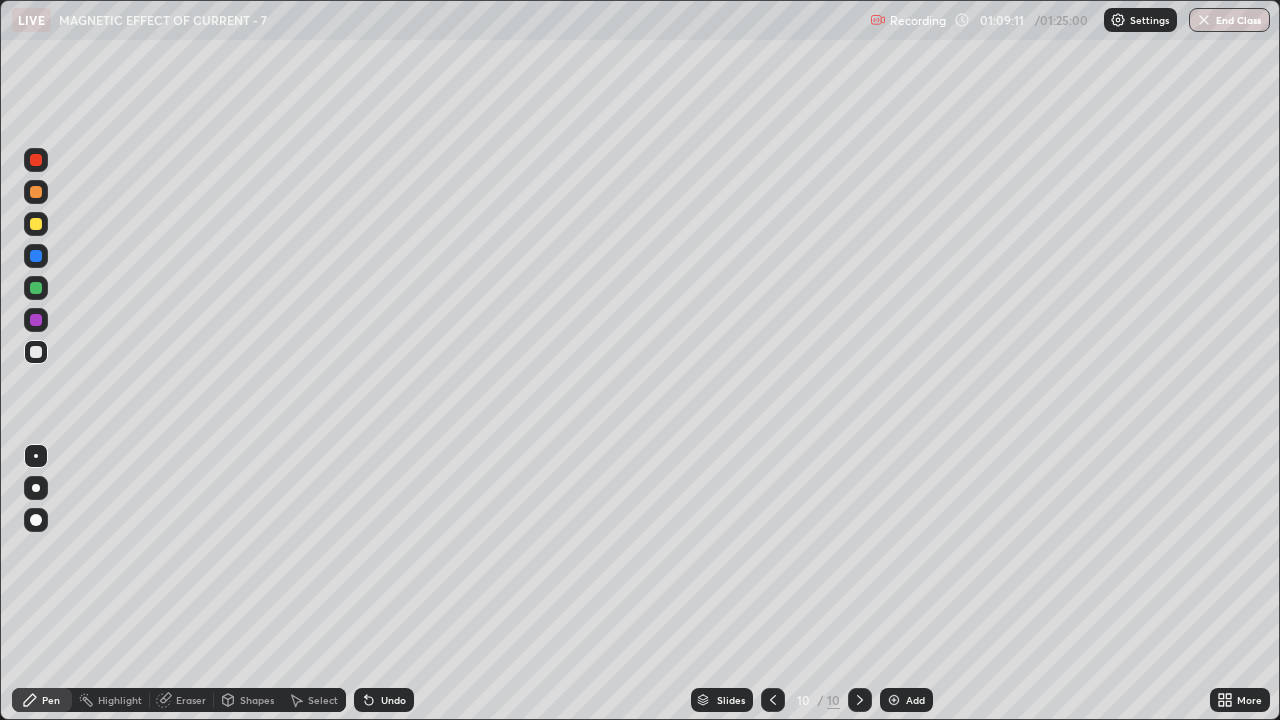 click at bounding box center [36, 224] 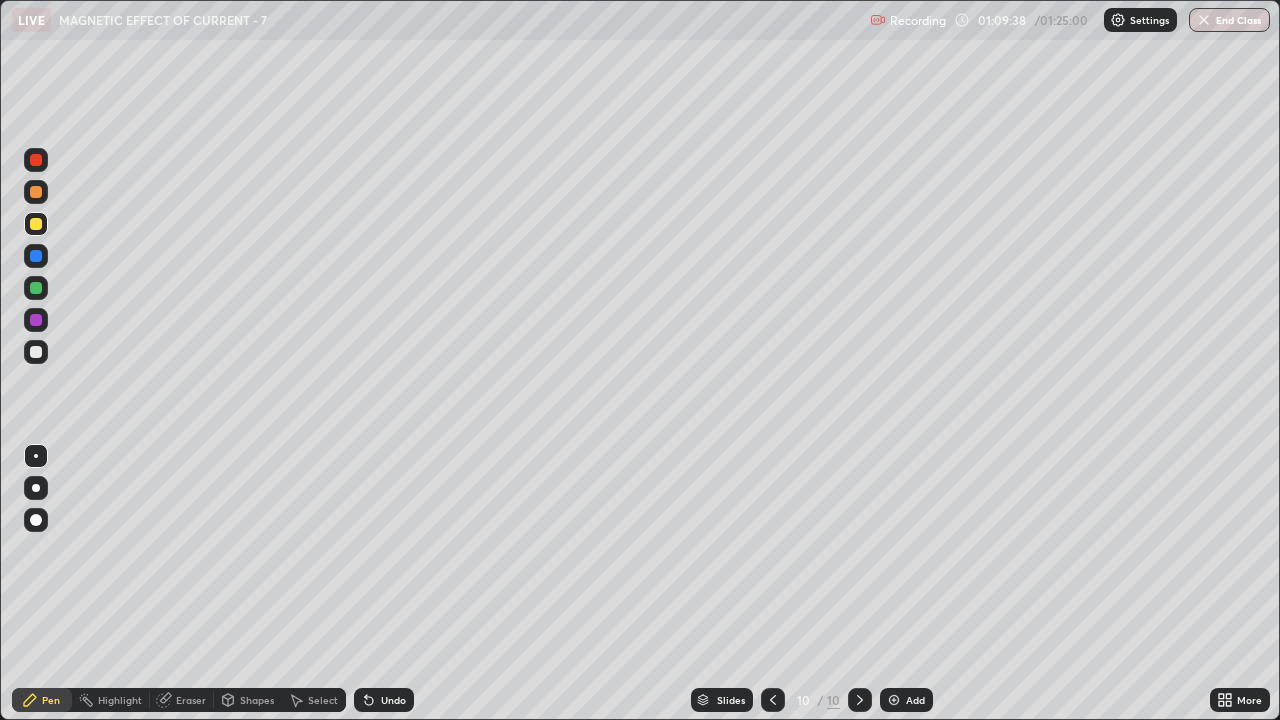 click at bounding box center [36, 224] 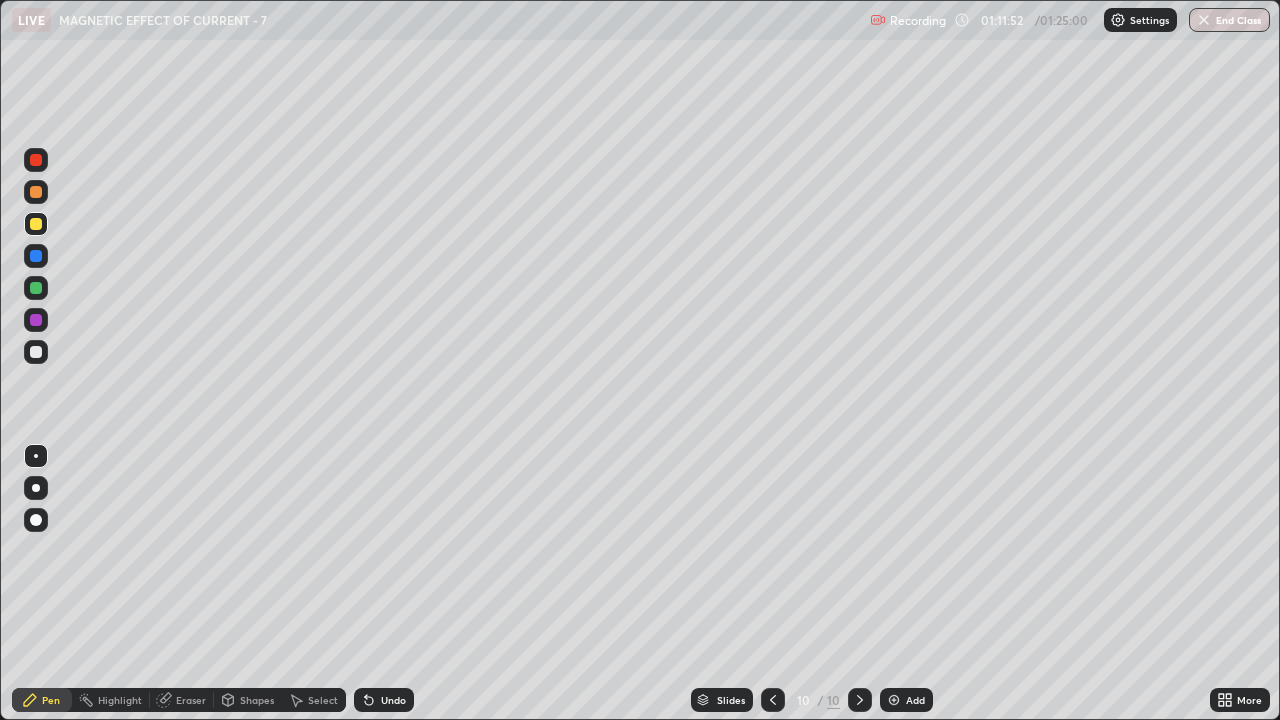 click on "Select" at bounding box center [314, 700] 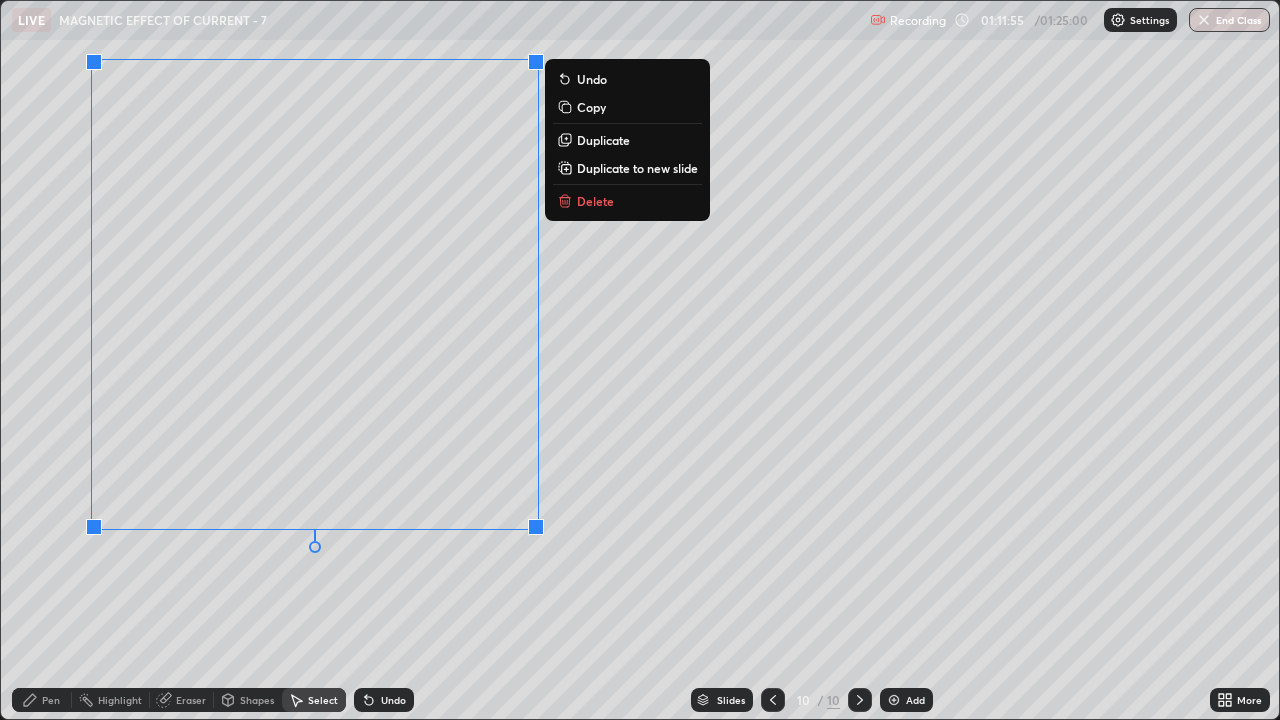 click on "Duplicate to new slide" at bounding box center [637, 168] 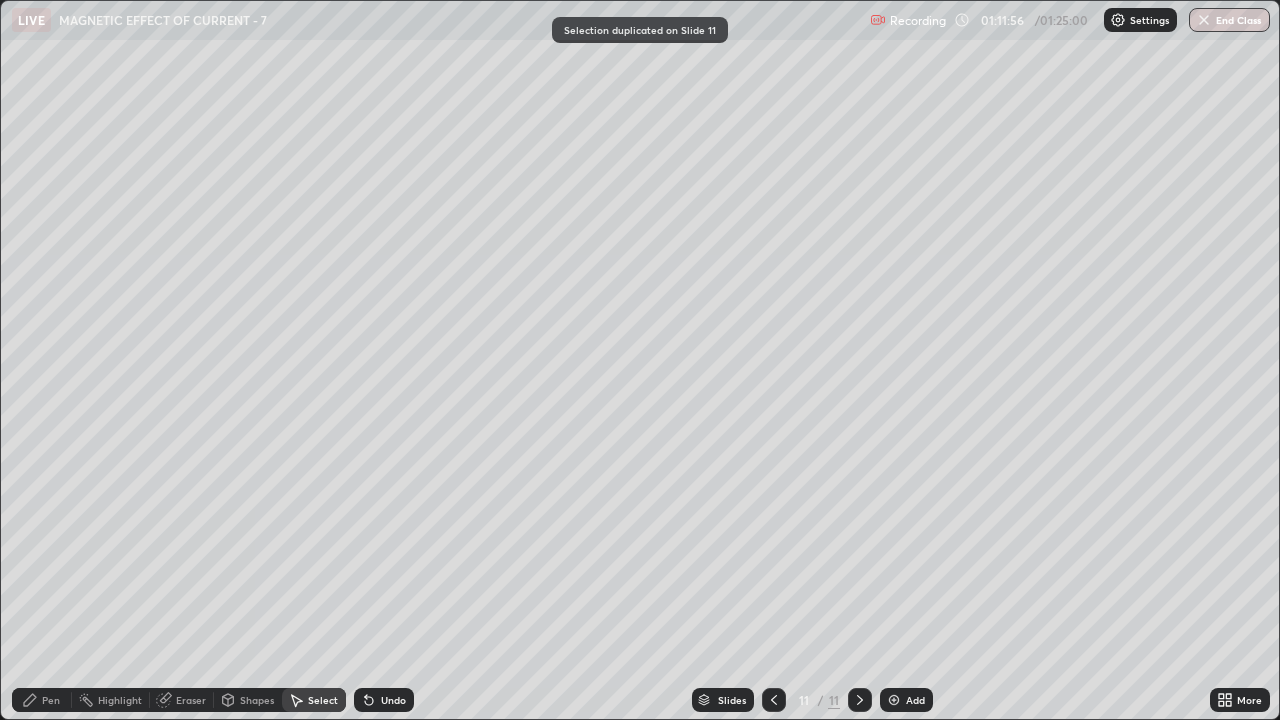 click on "Pen" at bounding box center (42, 700) 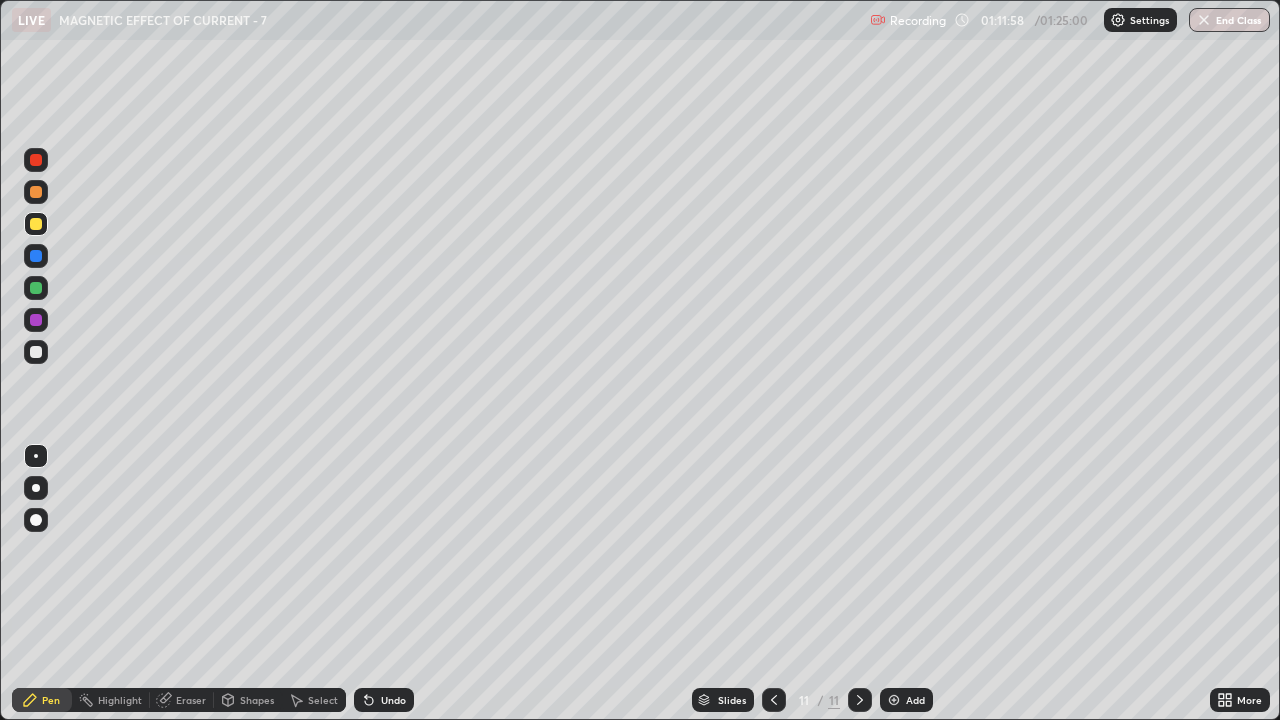 click on "Undo" at bounding box center [393, 700] 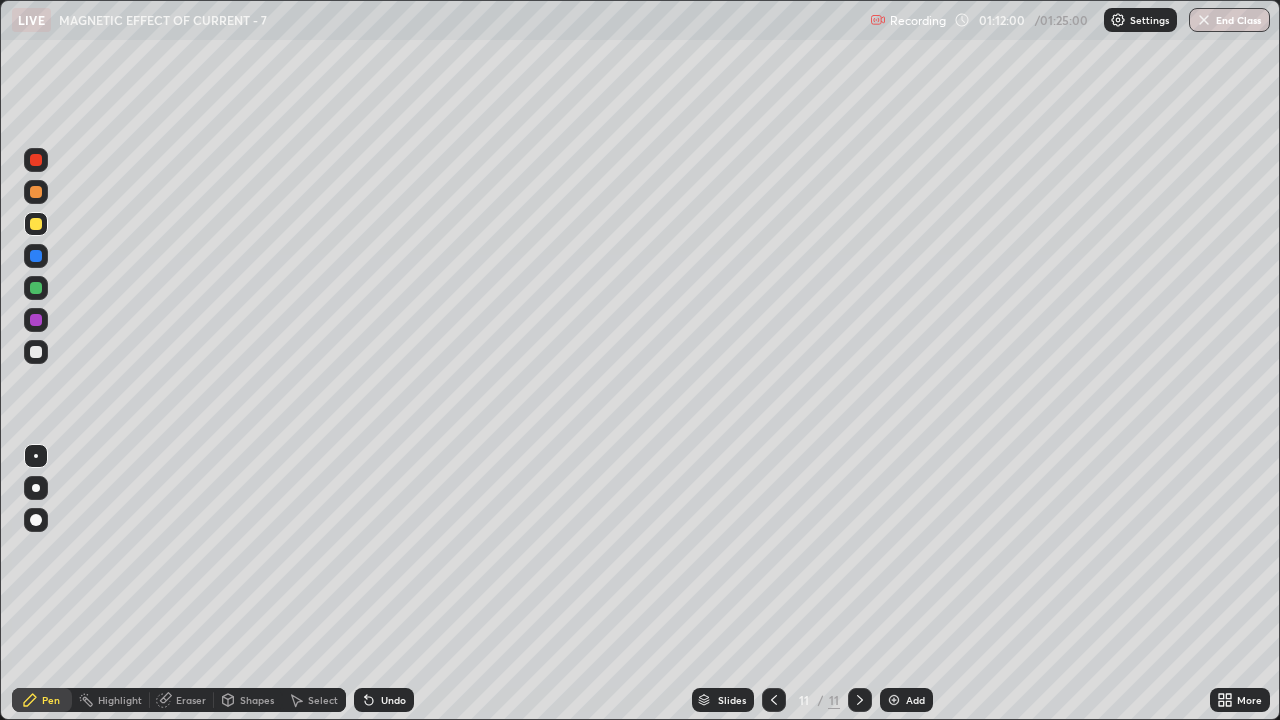 click at bounding box center [36, 352] 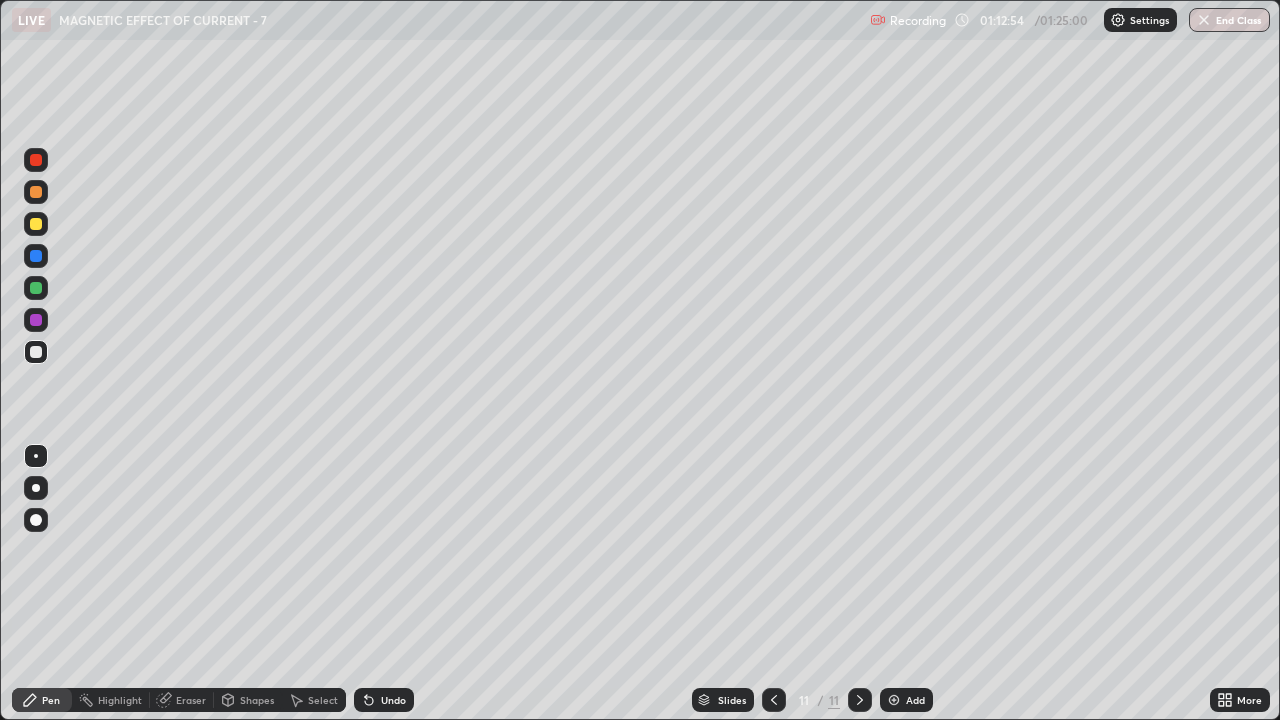 click at bounding box center [36, 224] 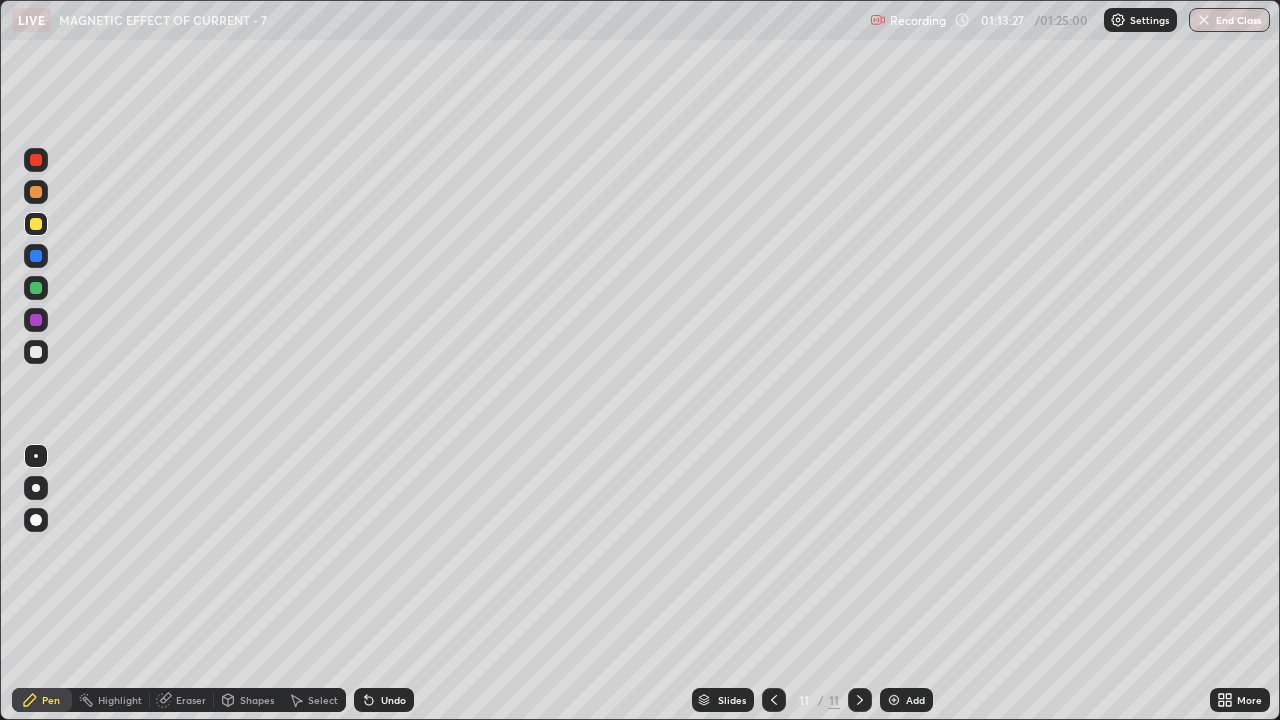 click at bounding box center [36, 224] 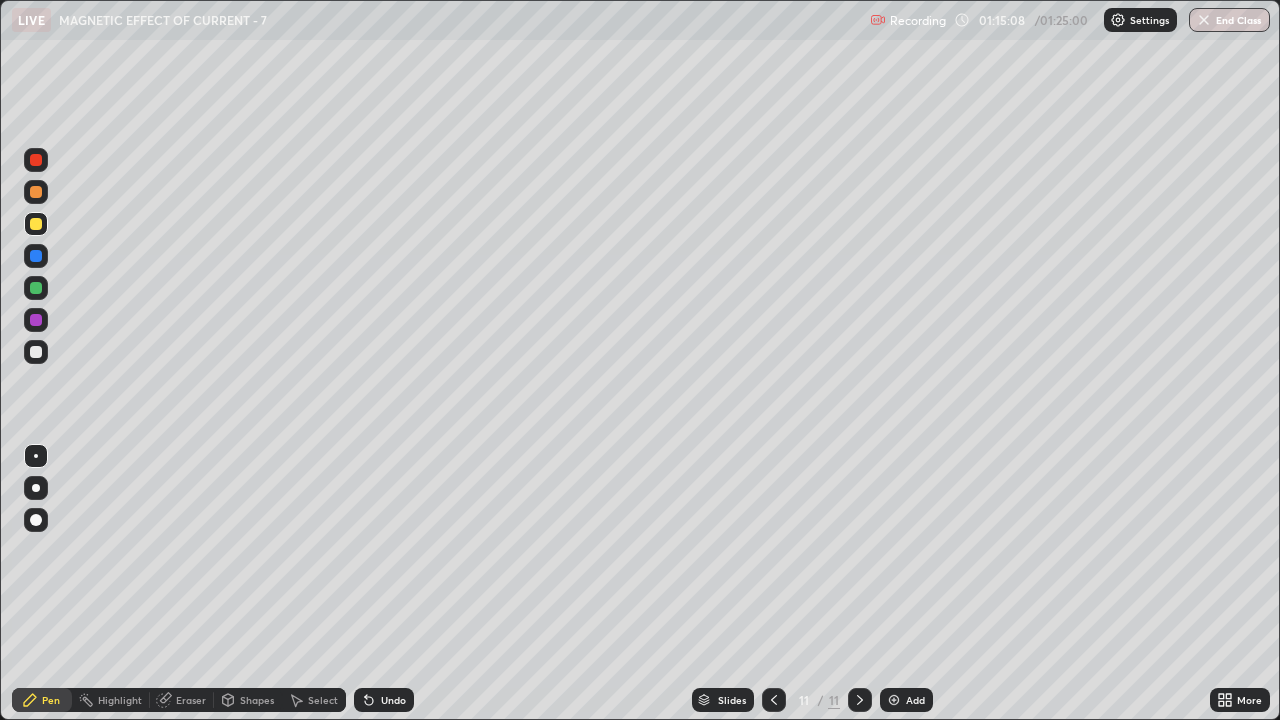 click on "Undo" at bounding box center (384, 700) 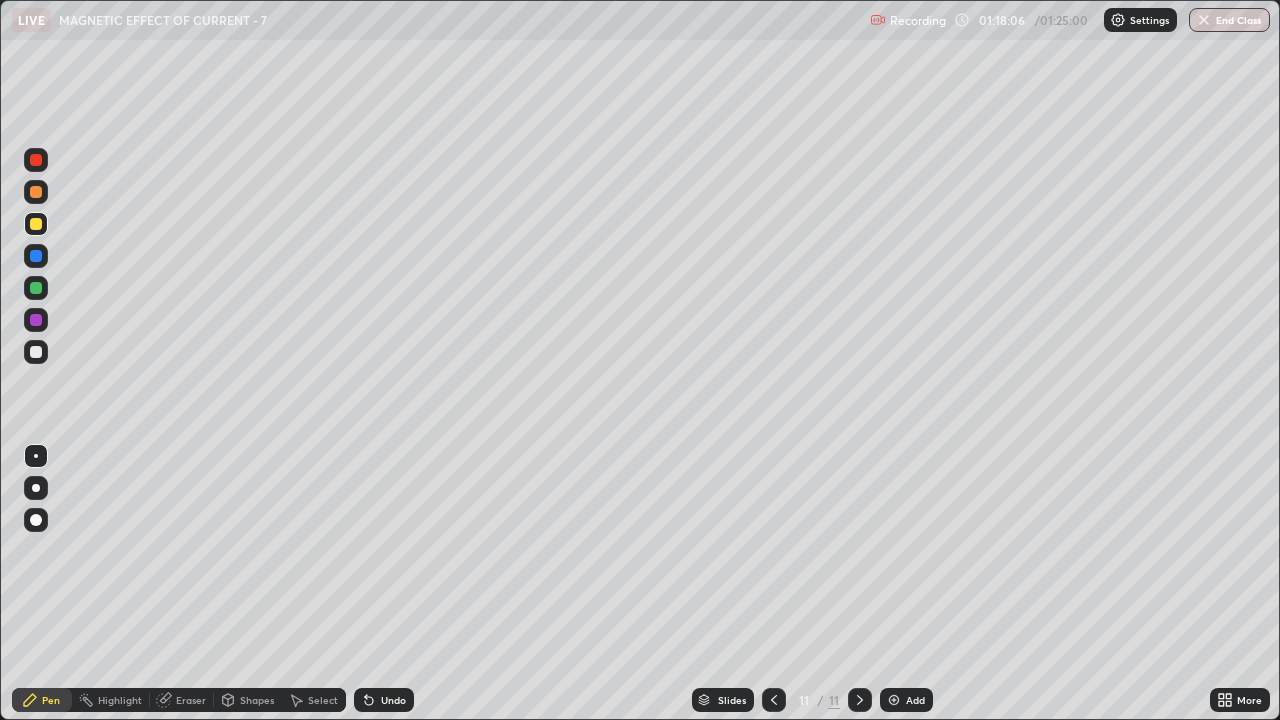 click on "Undo" at bounding box center [384, 700] 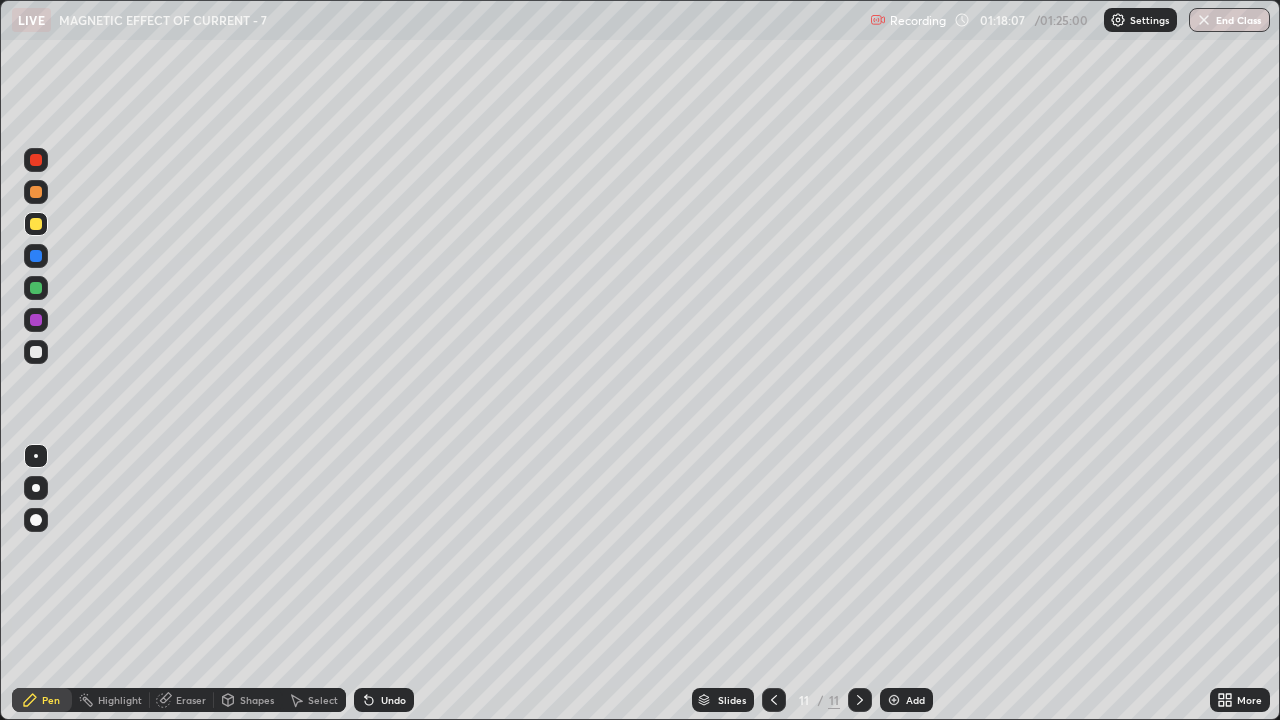 click on "Undo" at bounding box center (393, 700) 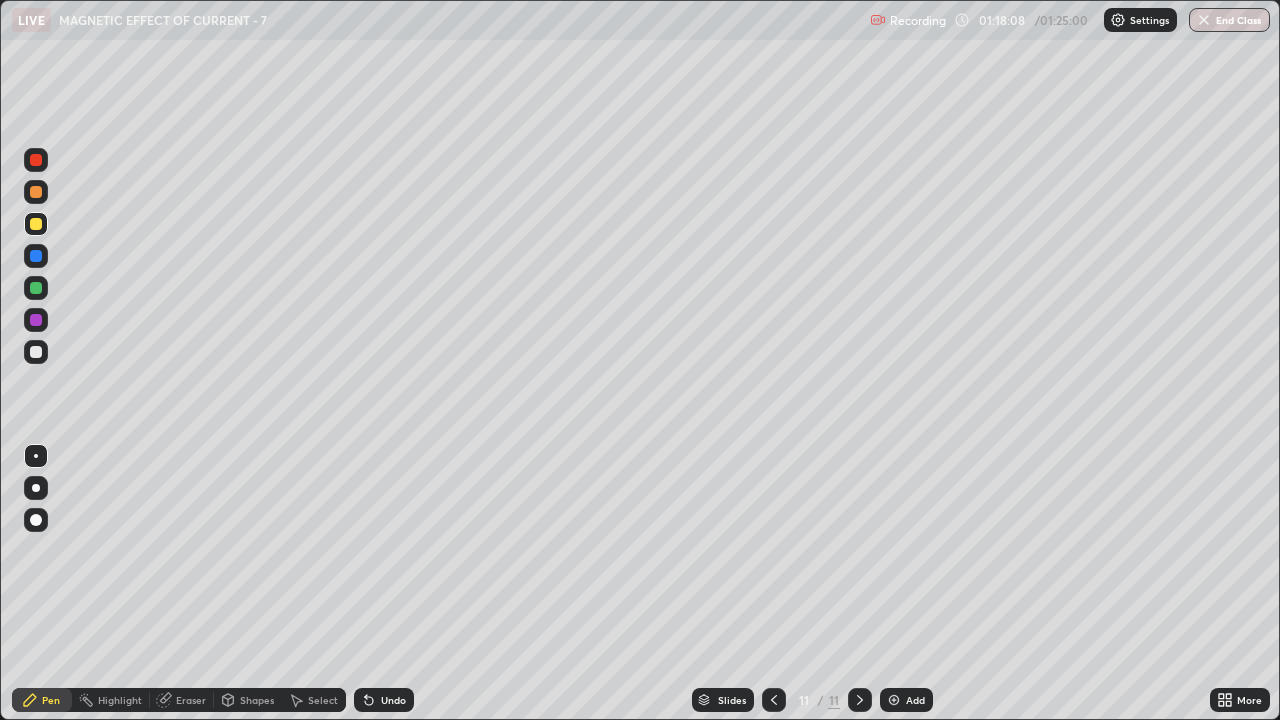 click on "Undo" at bounding box center (393, 700) 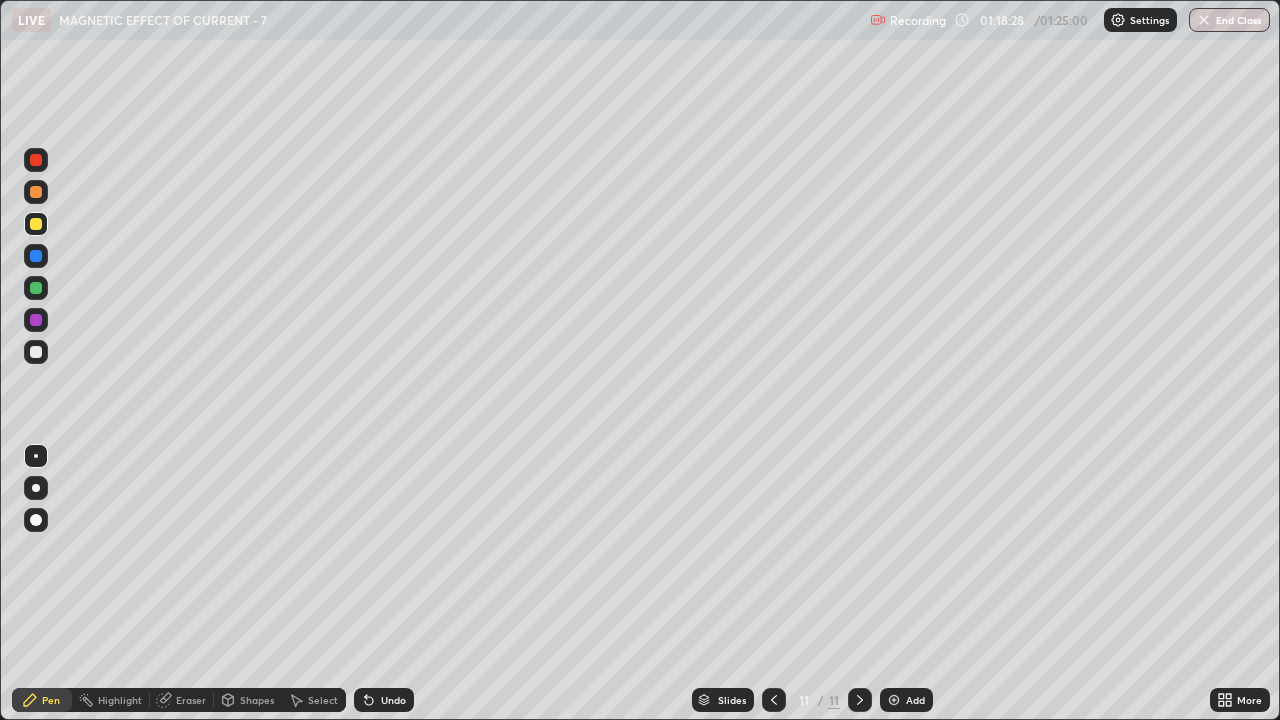 click on "Select" at bounding box center [323, 700] 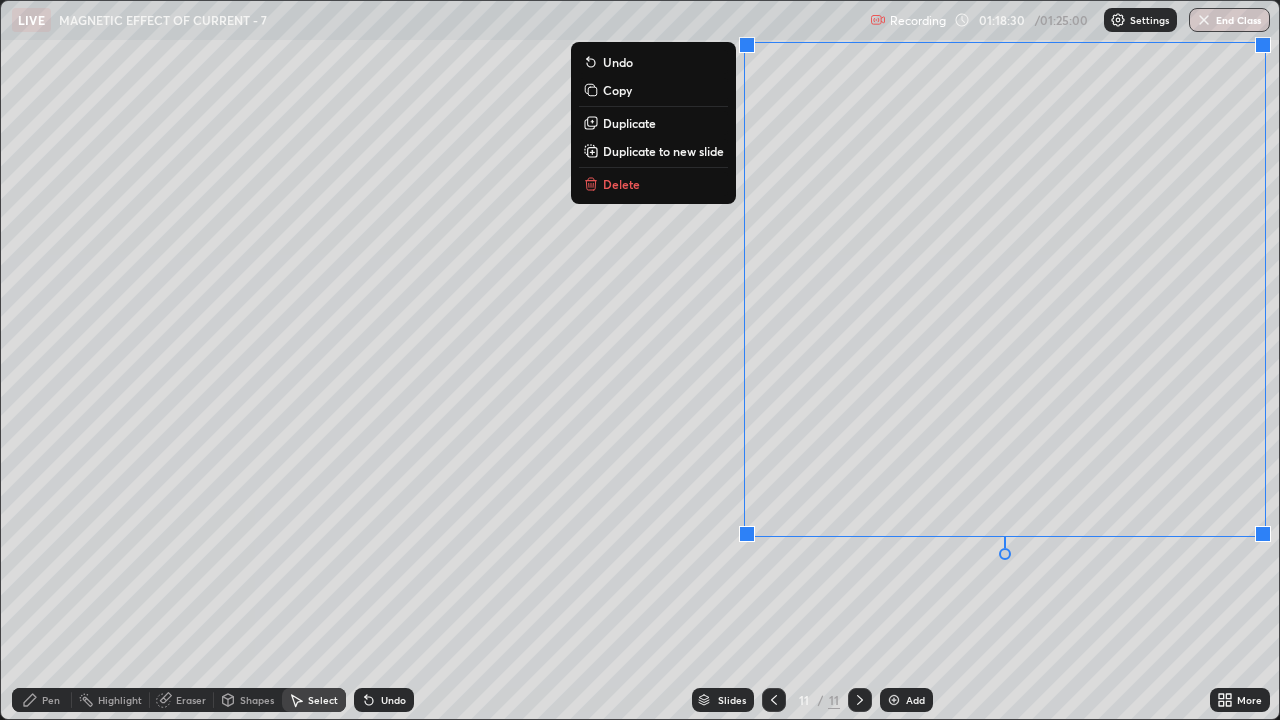 click on "Duplicate to new slide" at bounding box center (663, 151) 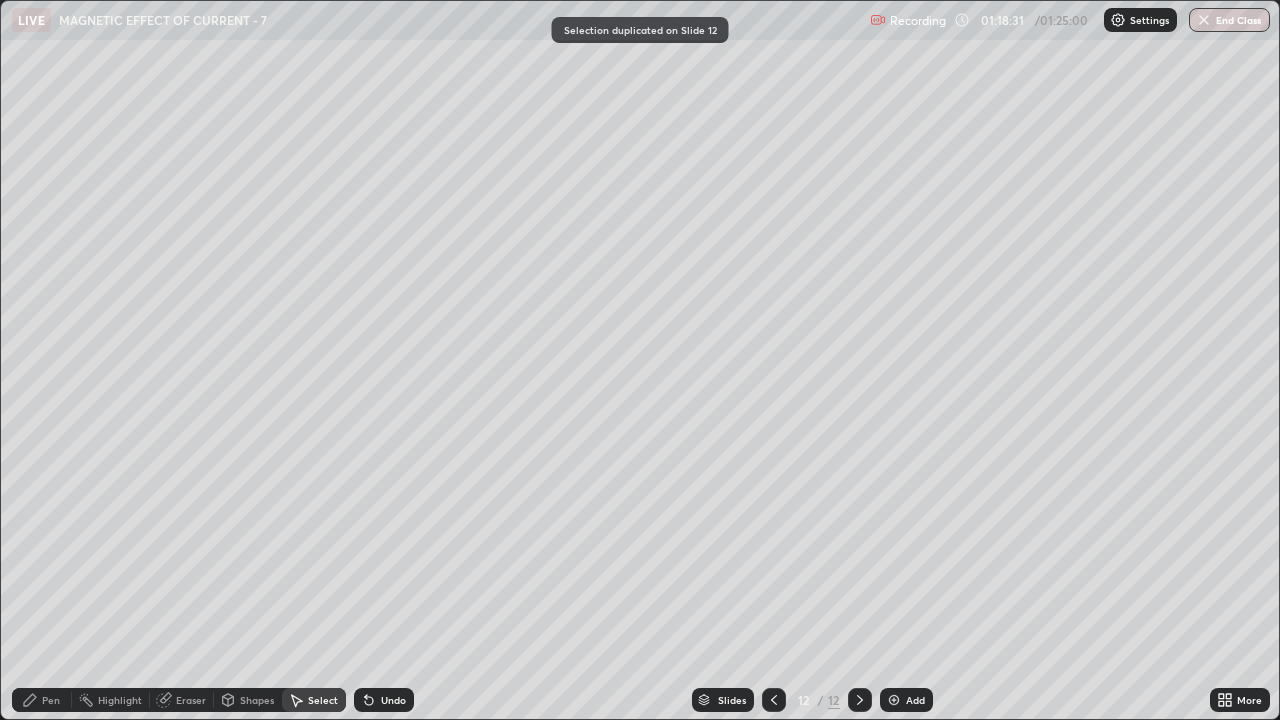 click on "Pen" at bounding box center (51, 700) 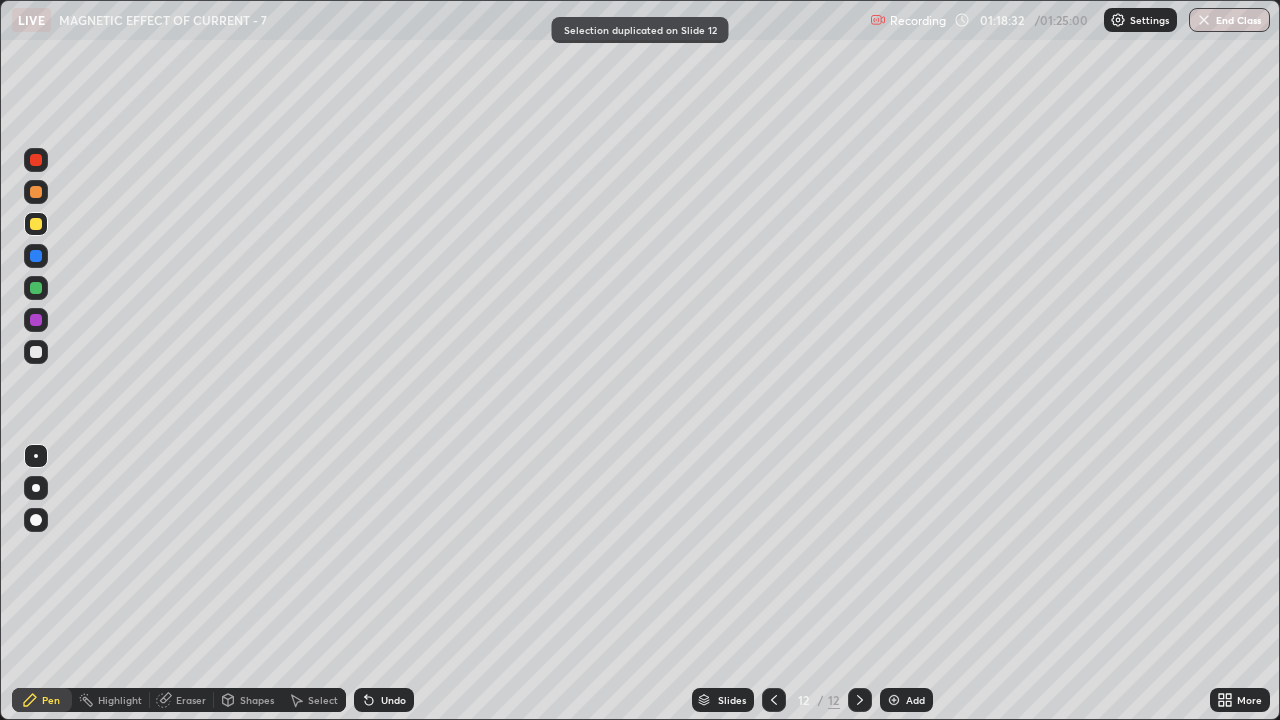 click at bounding box center (36, 352) 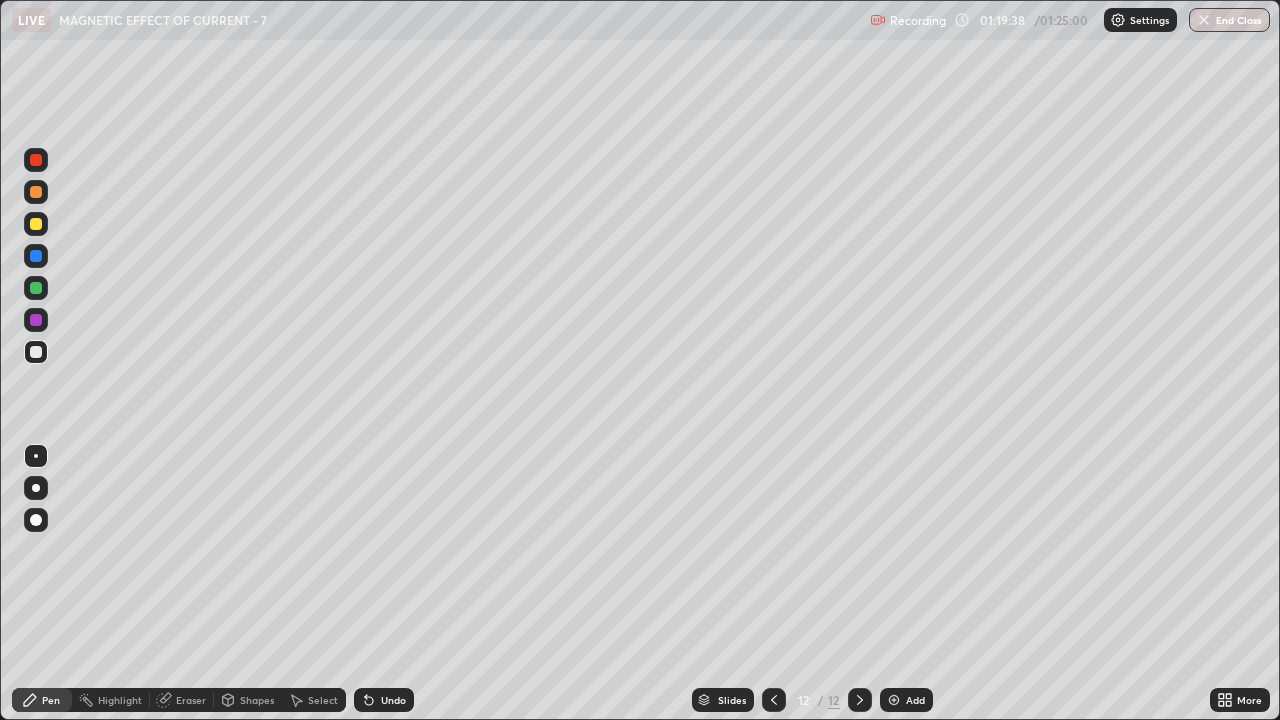 click at bounding box center (36, 224) 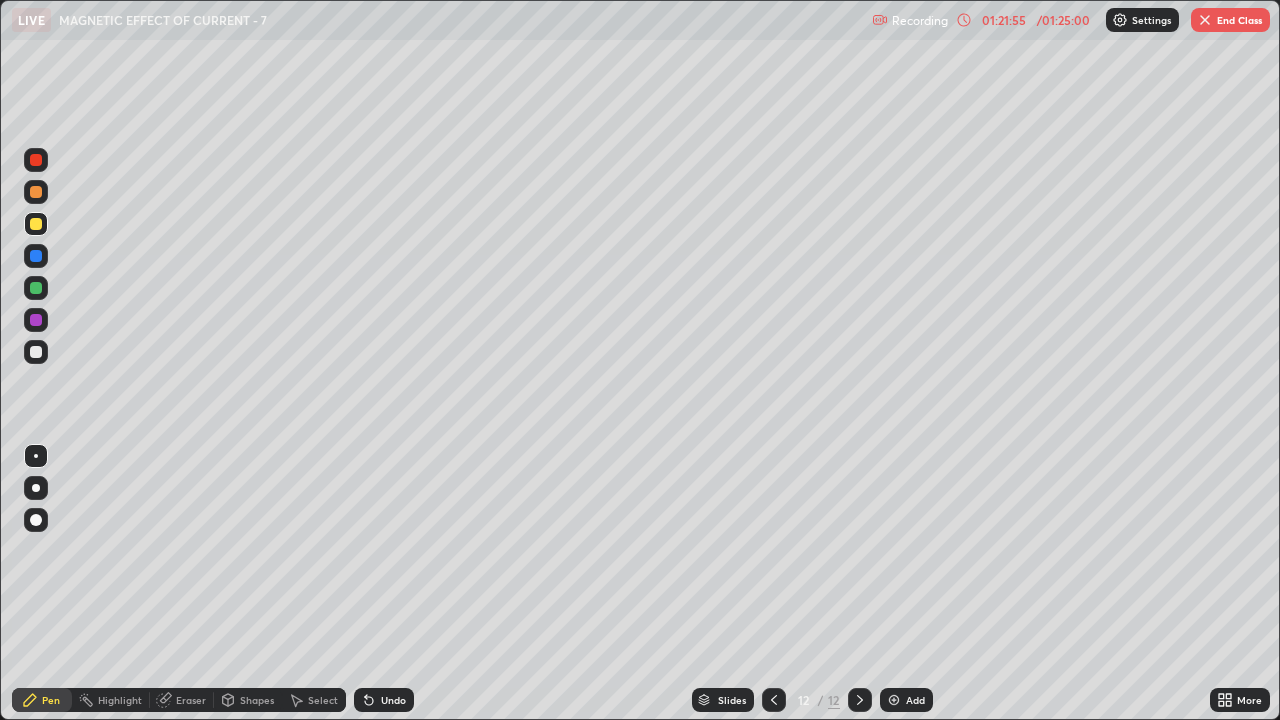 click on "Undo" at bounding box center (393, 700) 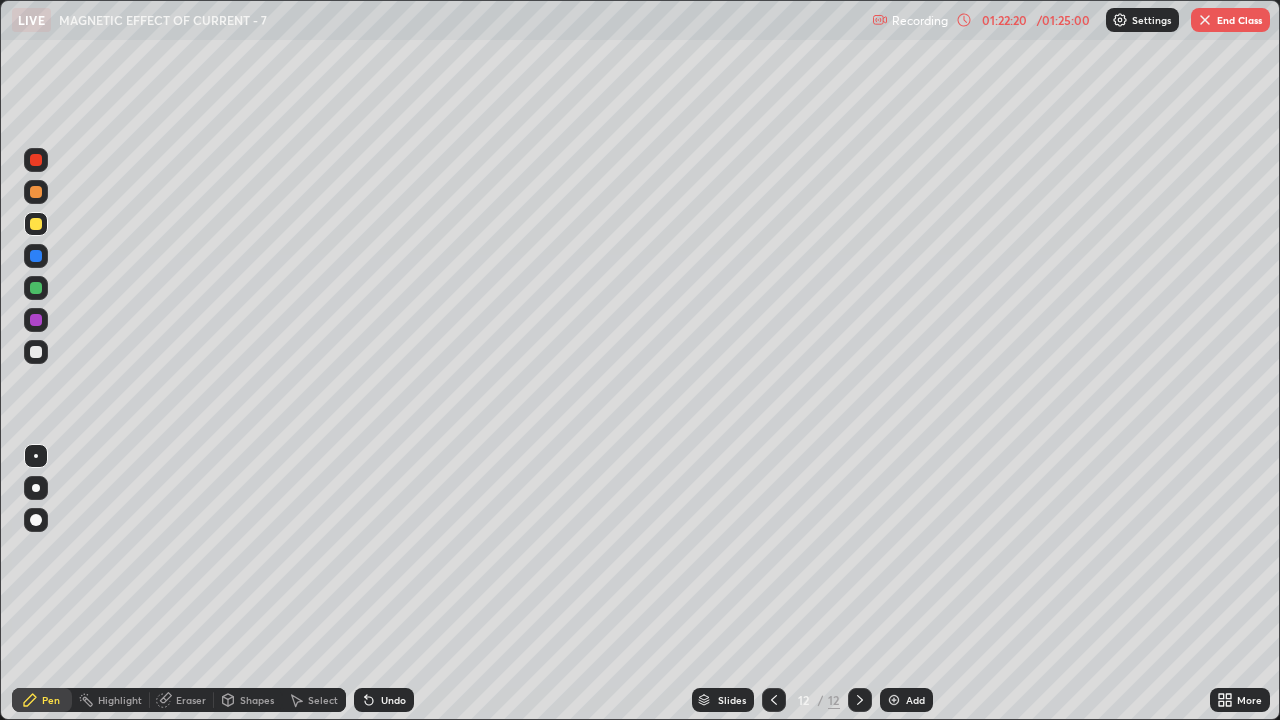 click on "Undo" at bounding box center (393, 700) 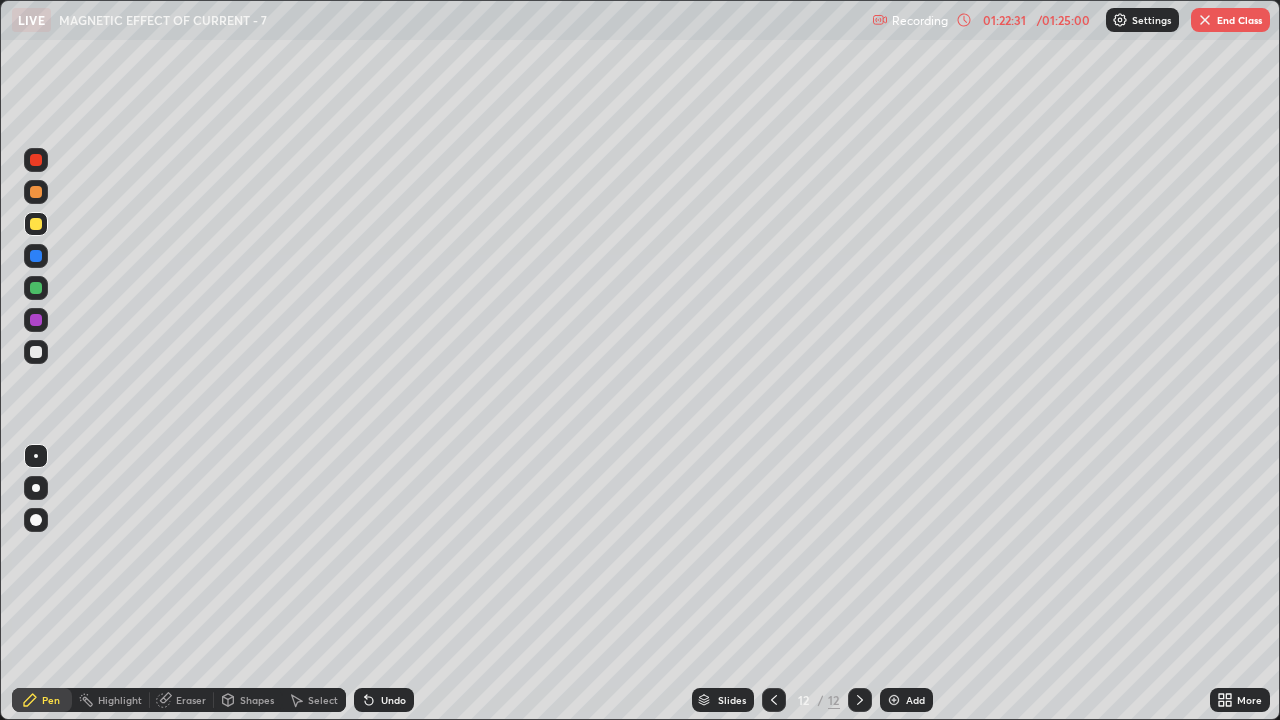 click on "Eraser" at bounding box center [182, 700] 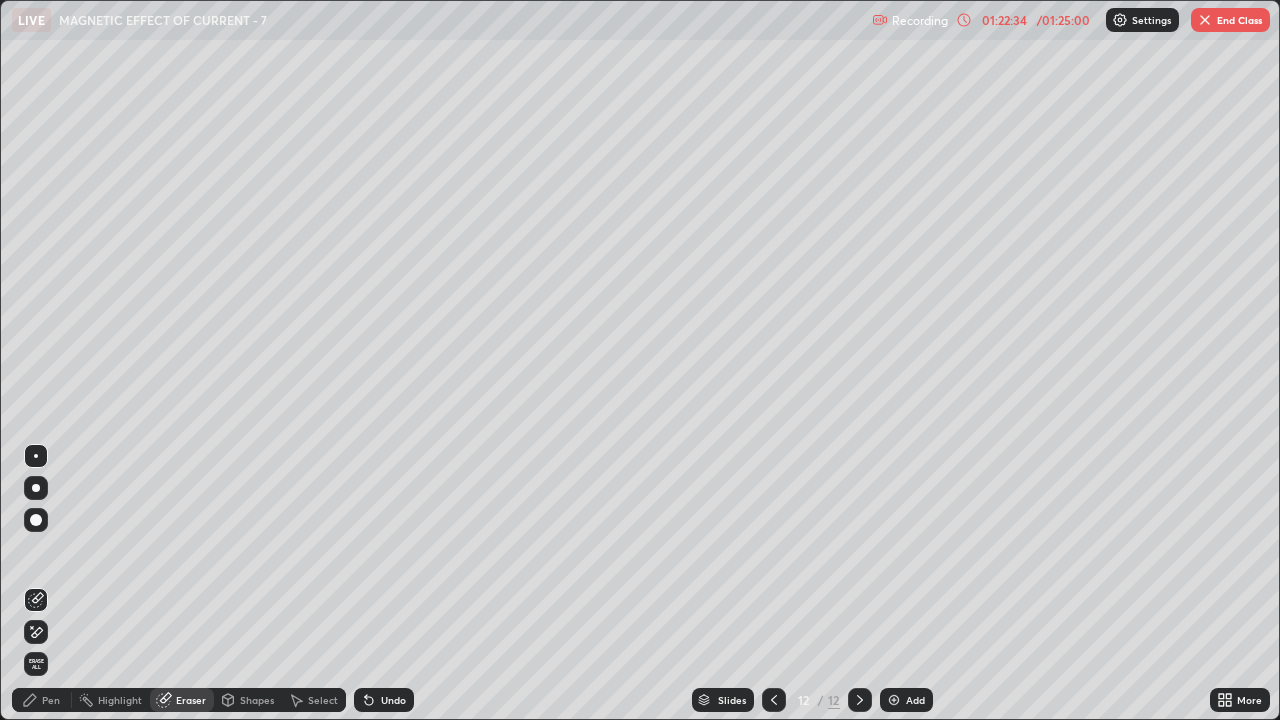 click on "Pen" at bounding box center (51, 700) 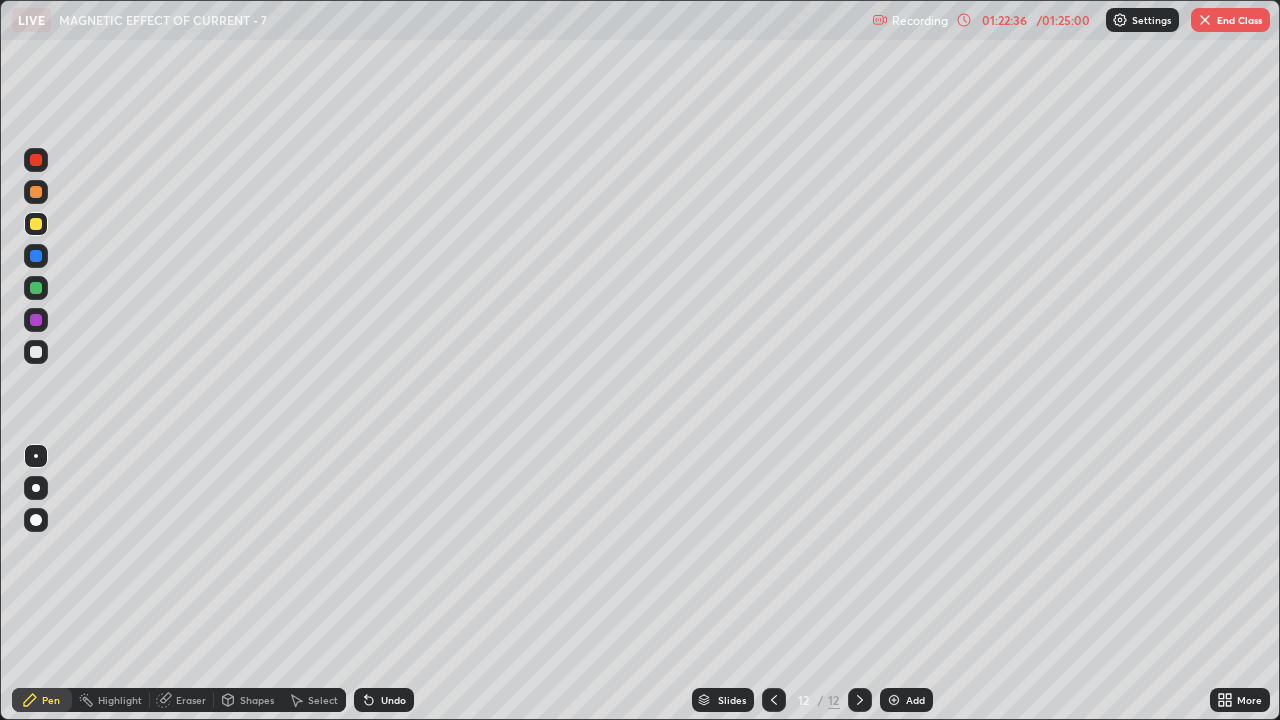 click on "Eraser" at bounding box center (191, 700) 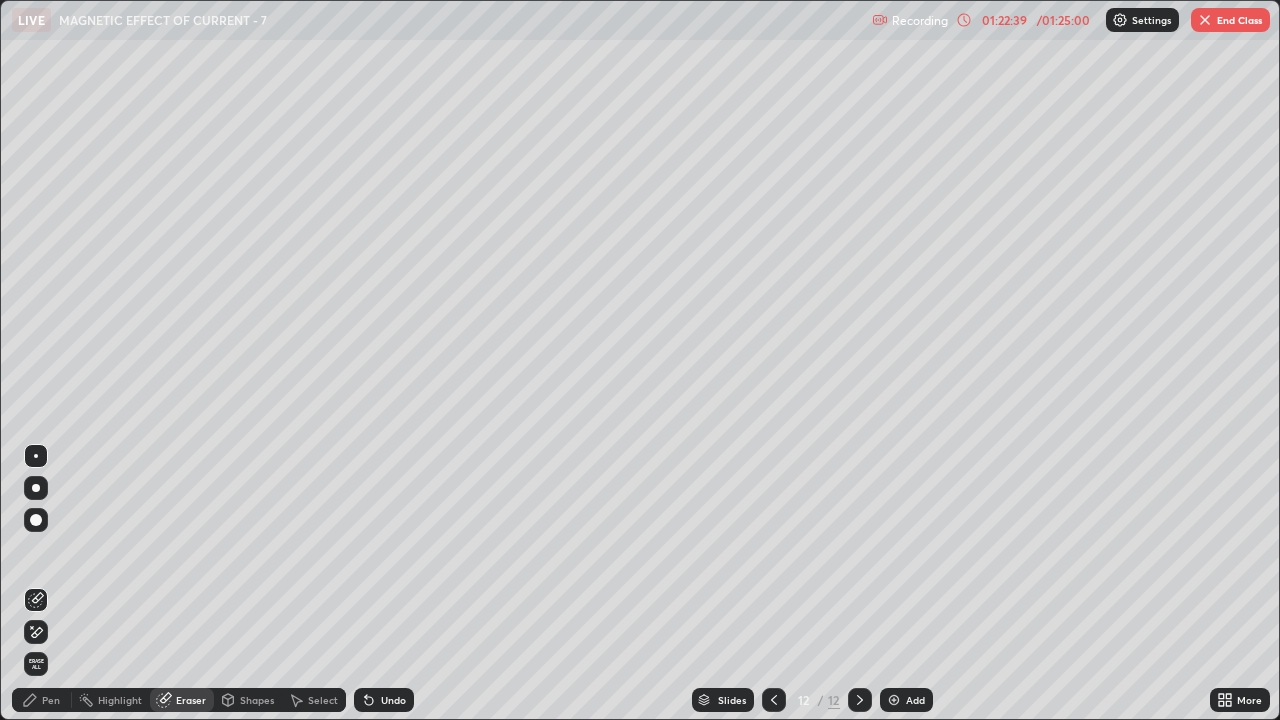 click on "Pen" at bounding box center (51, 700) 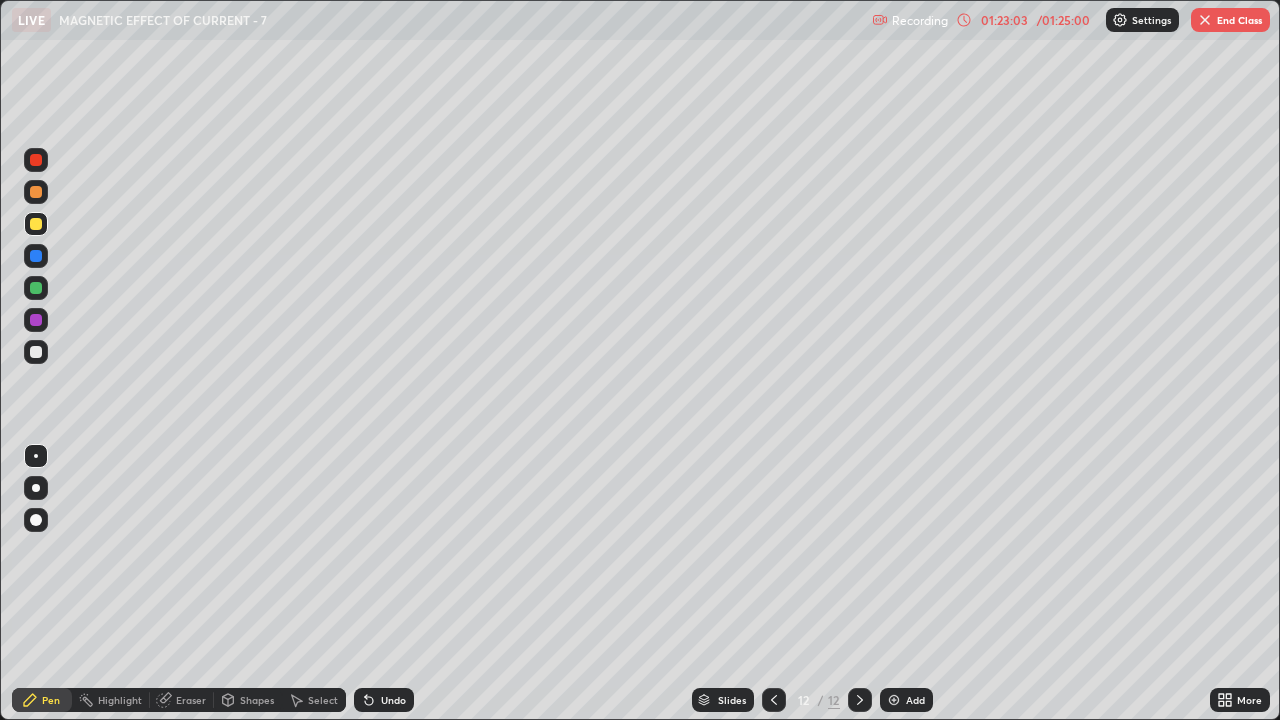 click at bounding box center [36, 352] 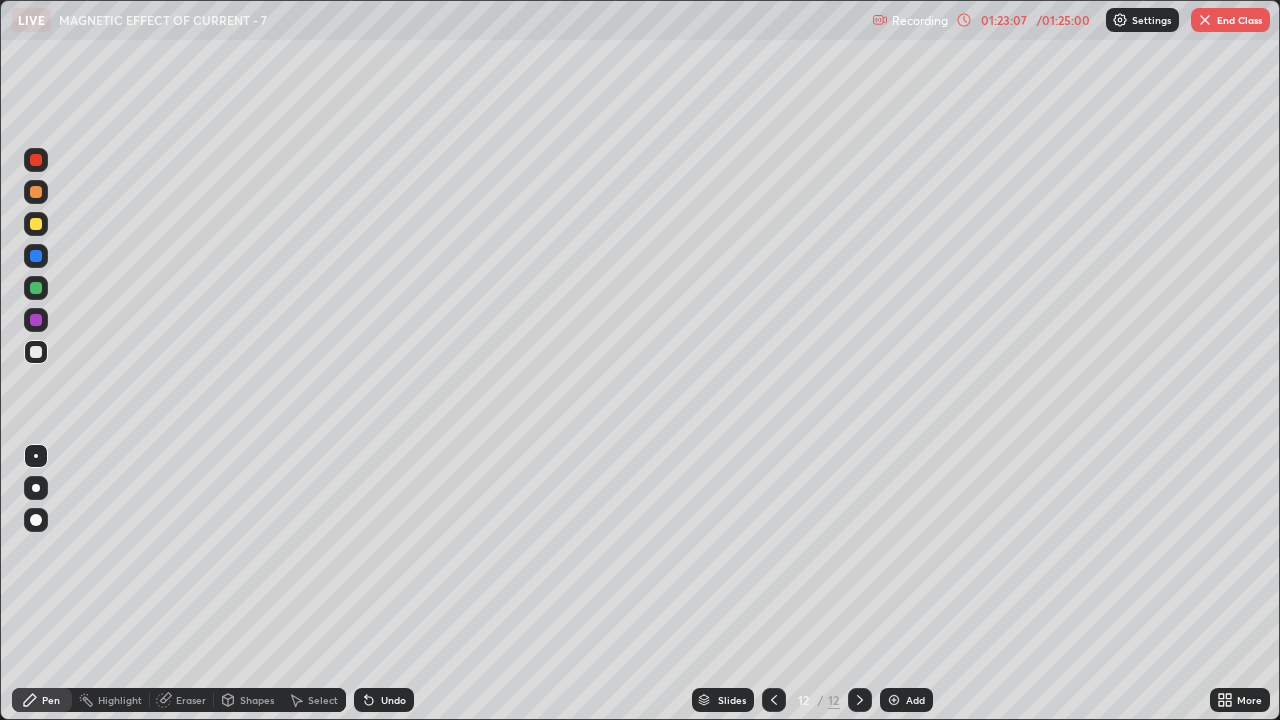 click on "Eraser" at bounding box center [182, 700] 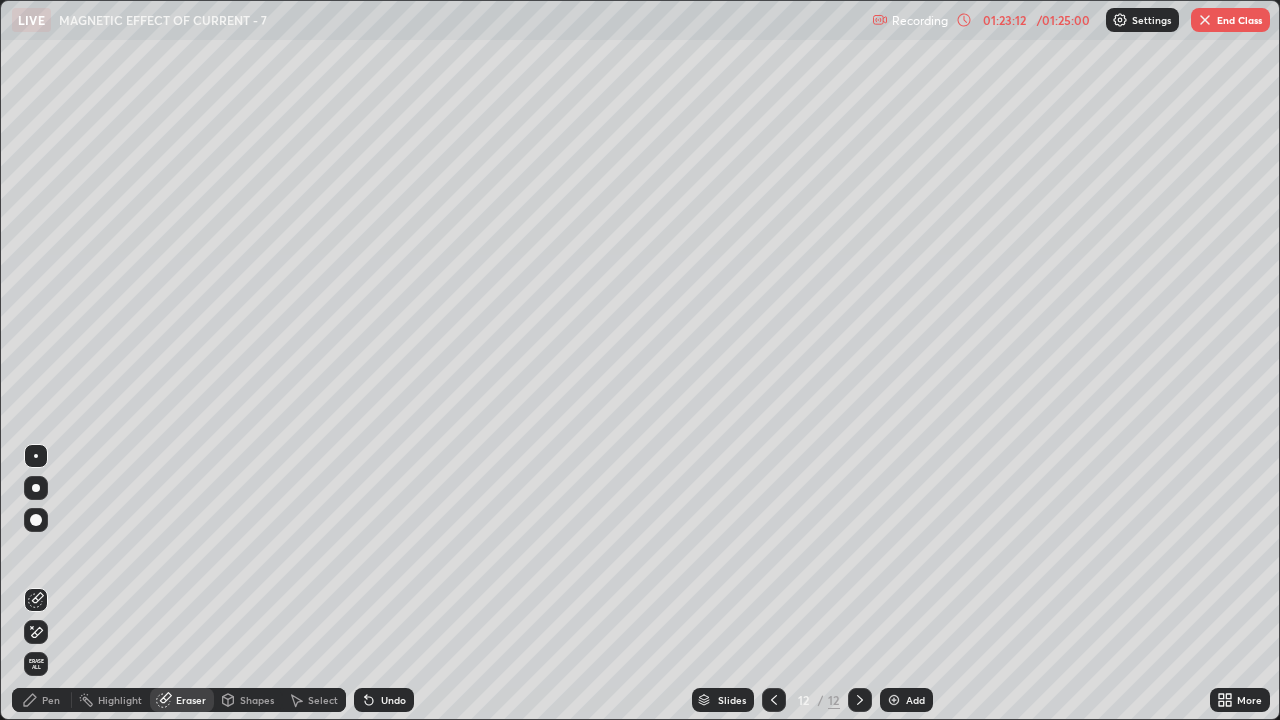 click 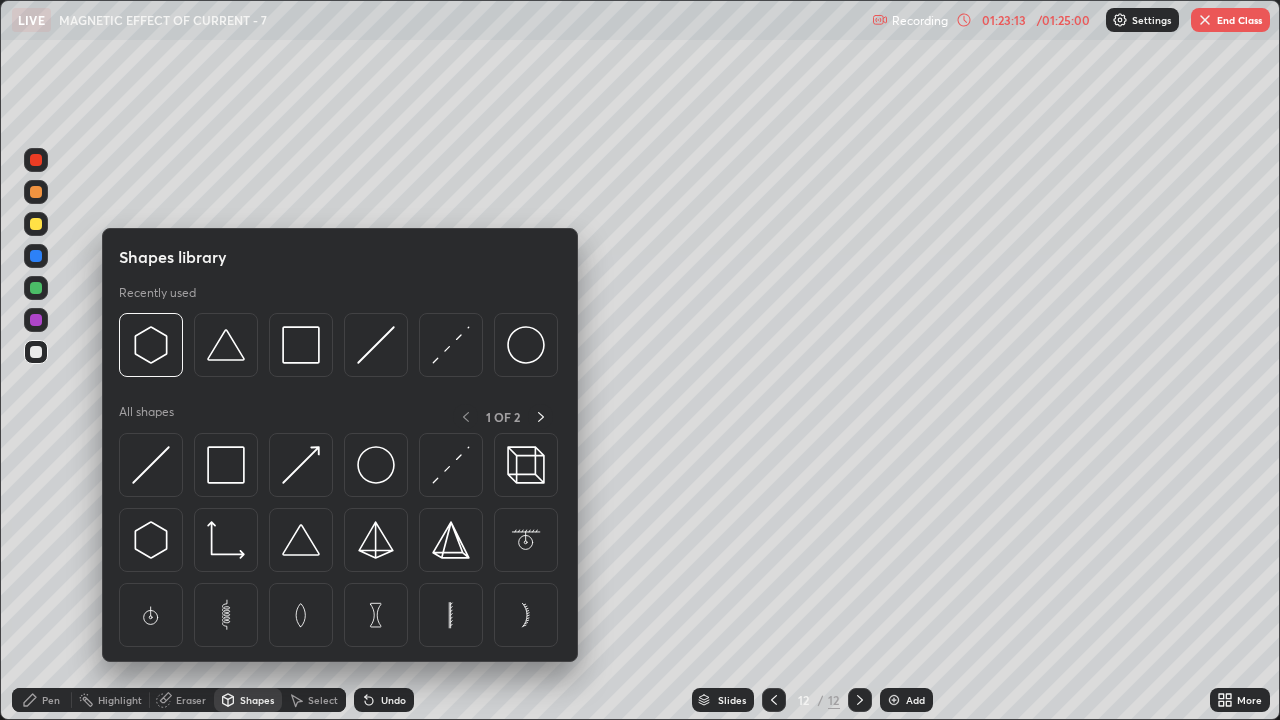 click on "Eraser" at bounding box center (191, 700) 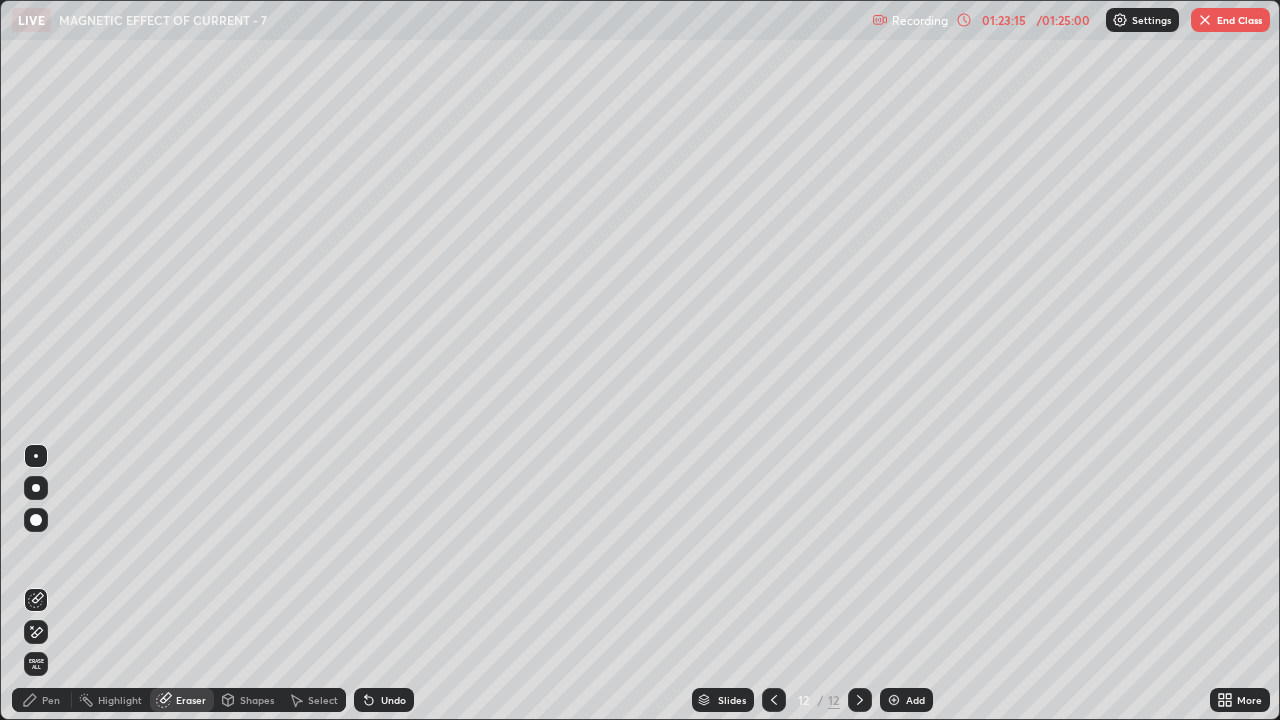 click on "Pen" at bounding box center (51, 700) 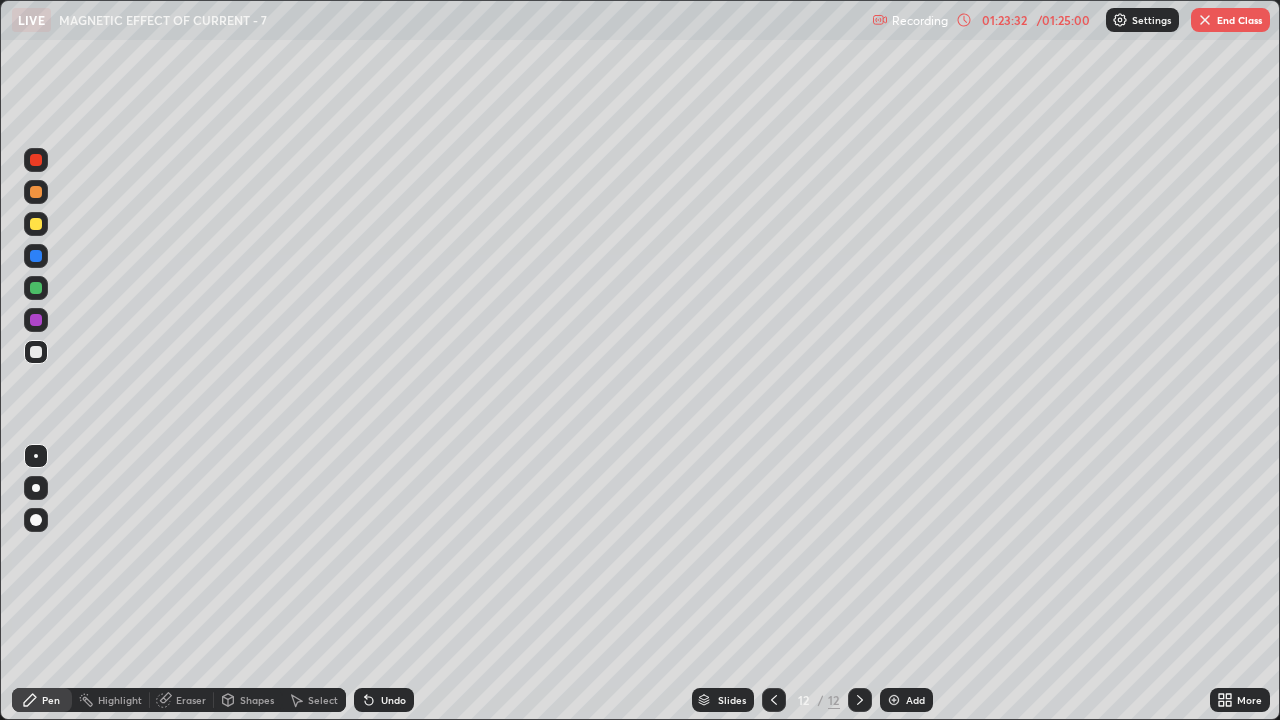 click at bounding box center [36, 224] 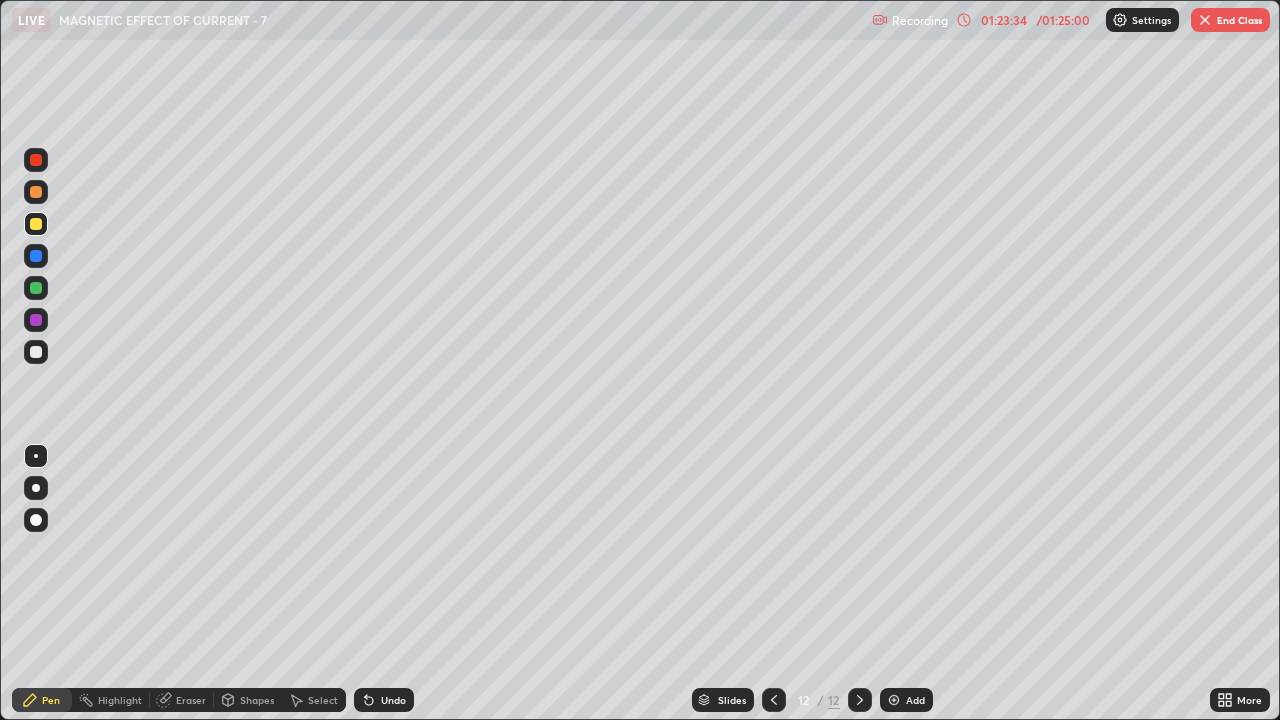 click at bounding box center [36, 224] 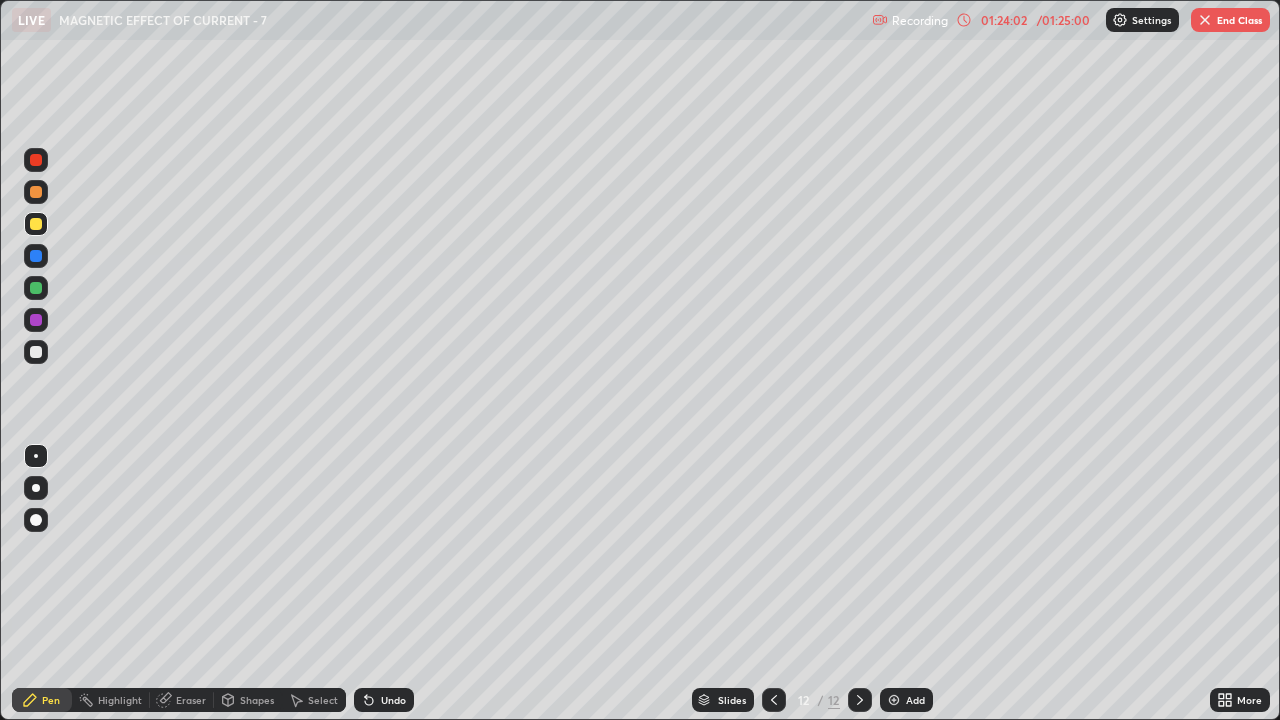 click at bounding box center [36, 224] 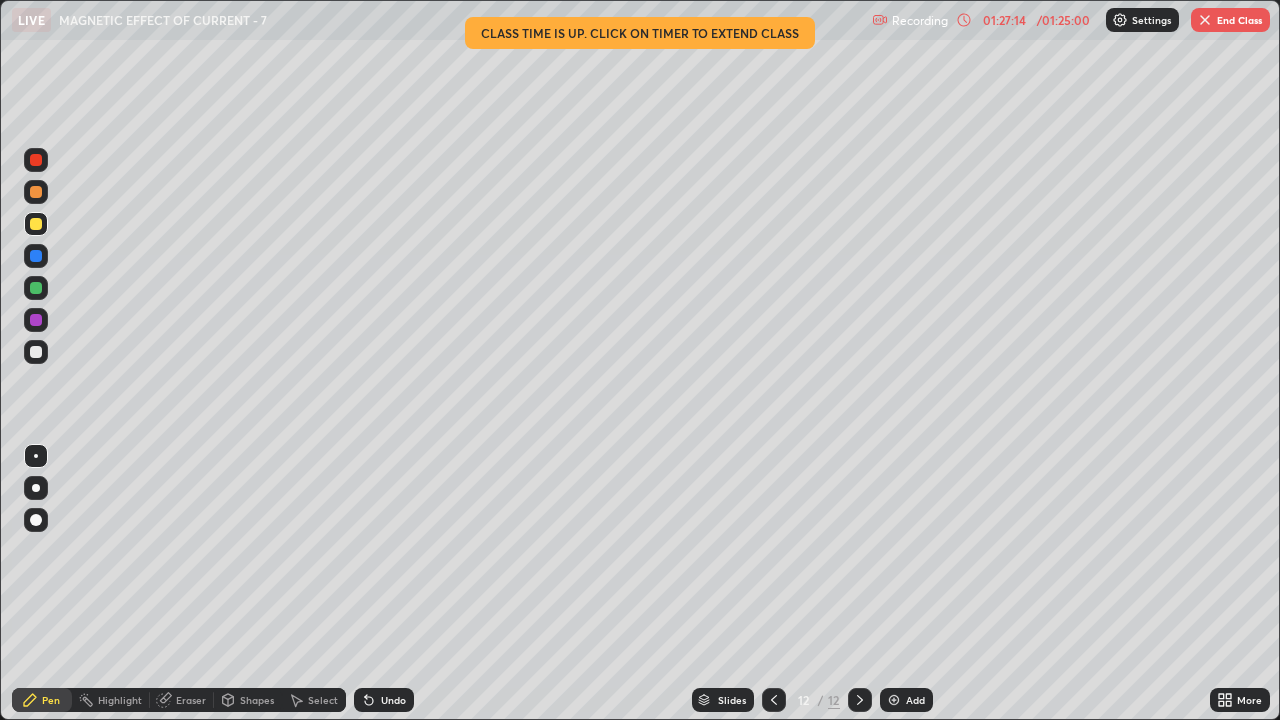 click on "Add" at bounding box center [906, 700] 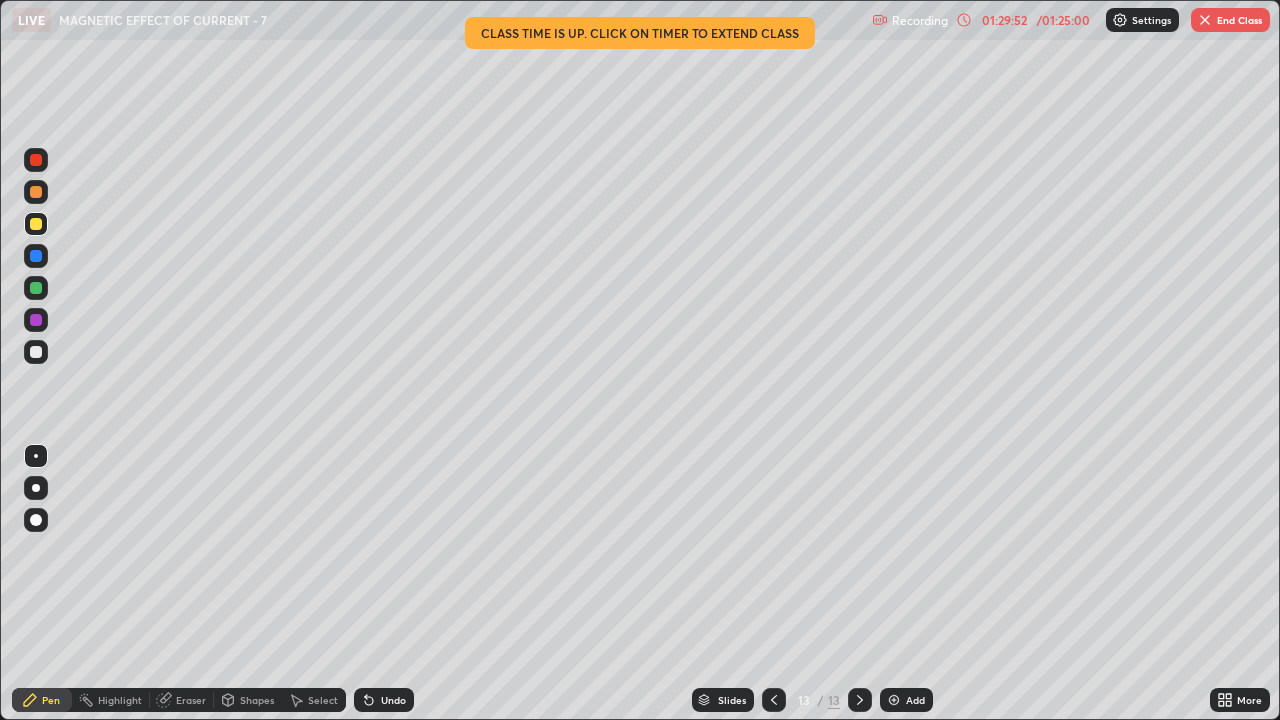 click 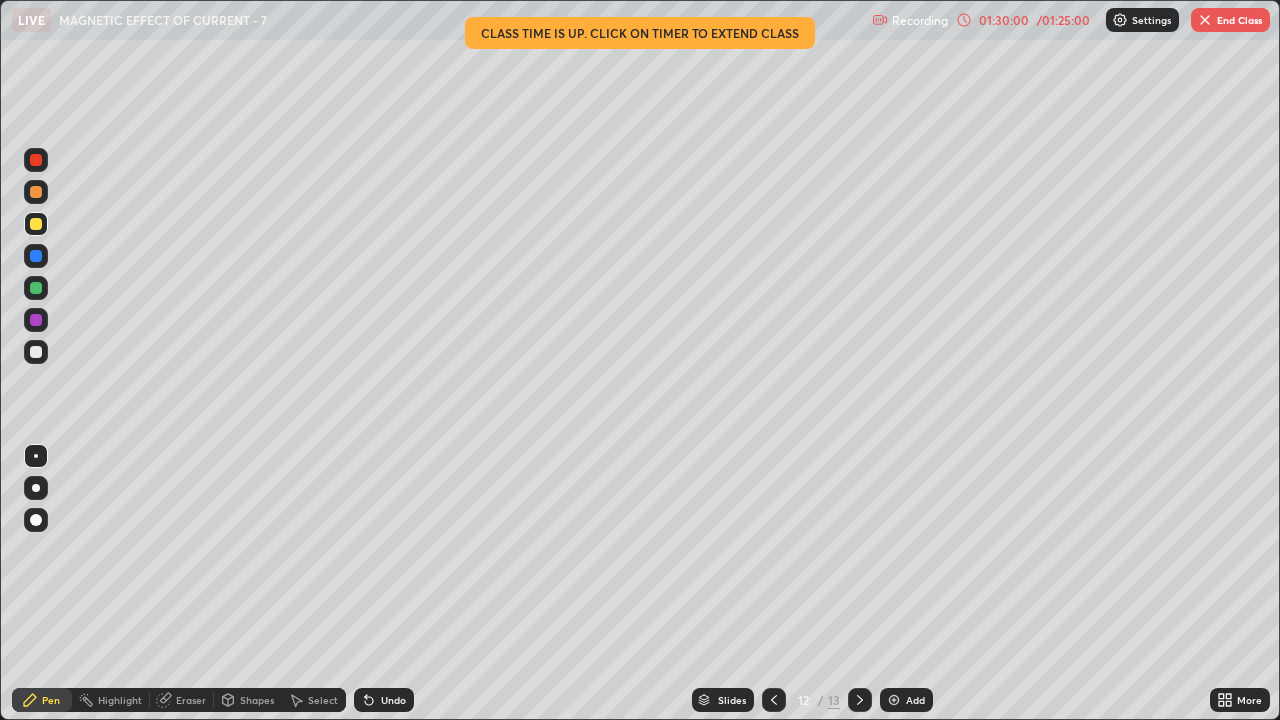 click on "End Class" at bounding box center (1230, 20) 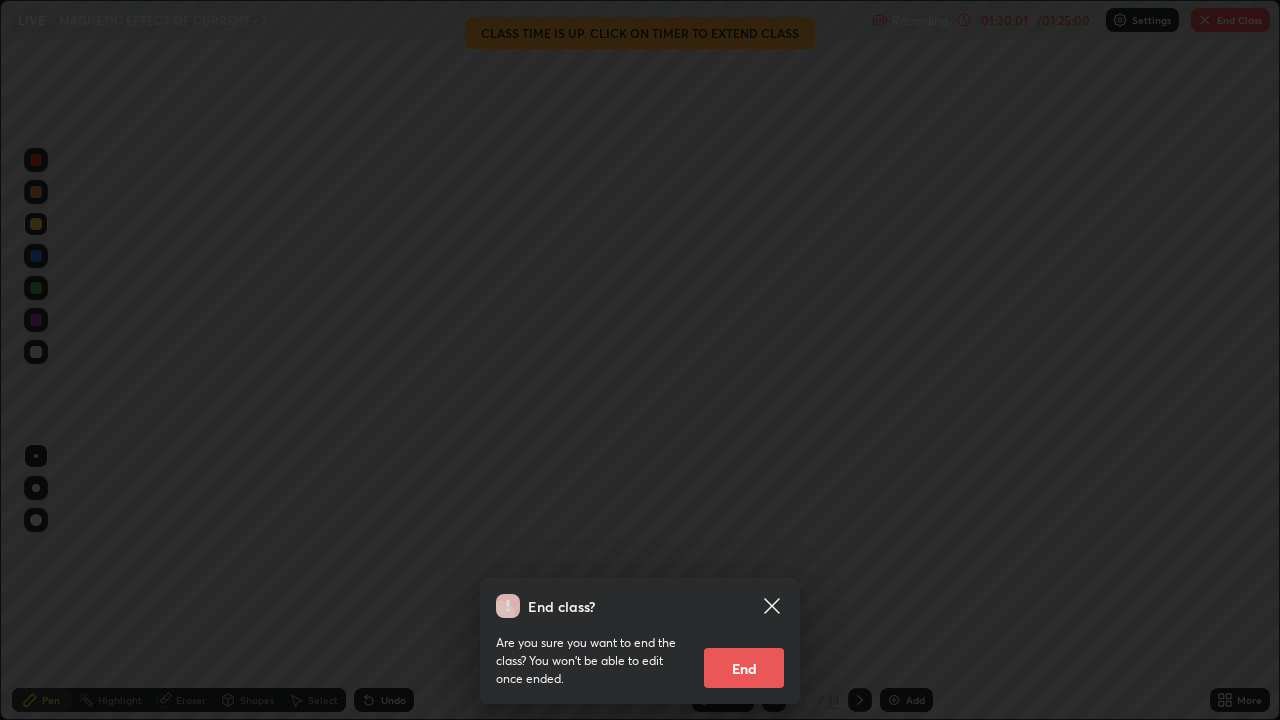 click on "End" at bounding box center (744, 668) 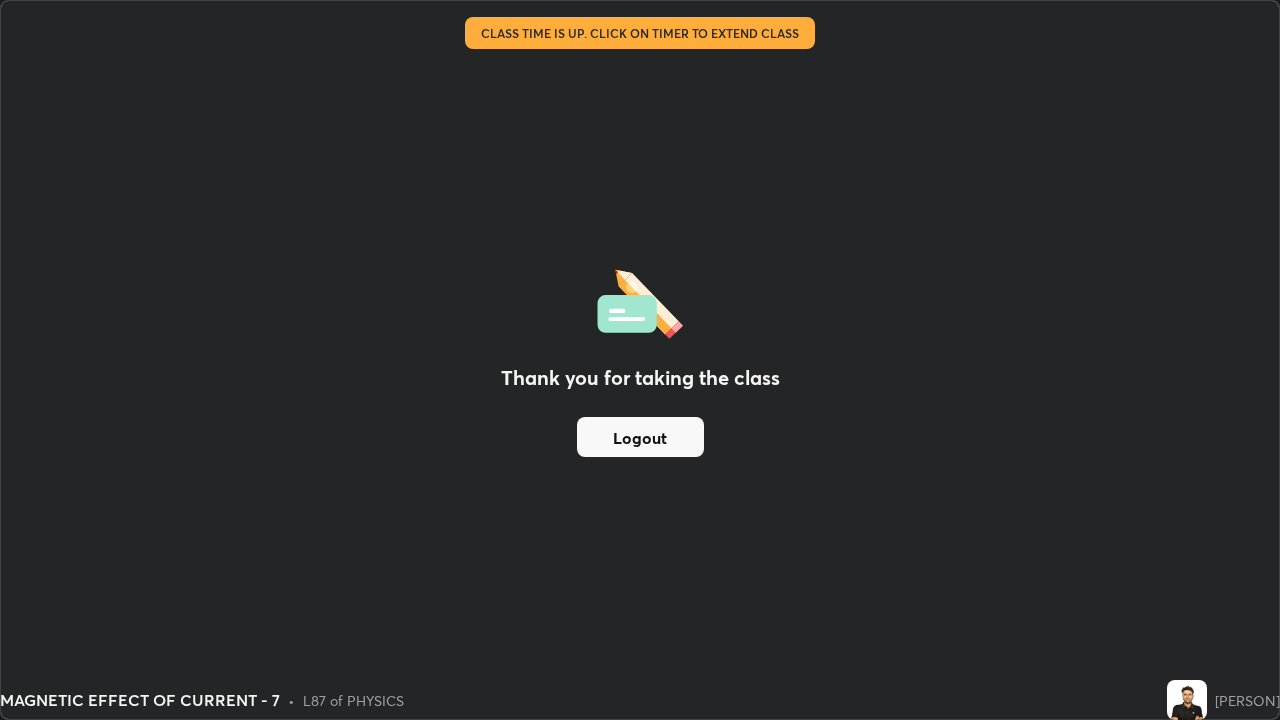 click on "Logout" at bounding box center [640, 437] 